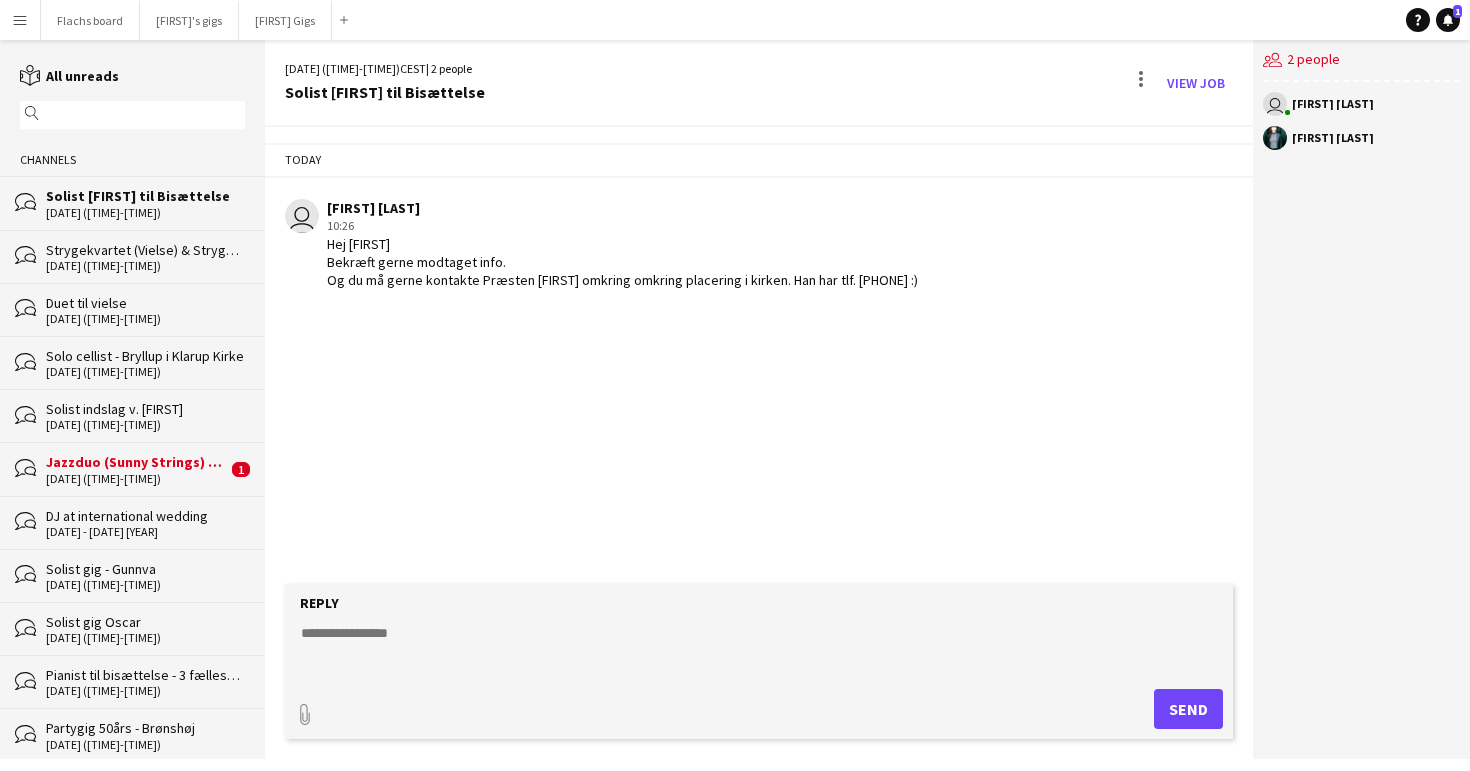 scroll, scrollTop: 0, scrollLeft: 0, axis: both 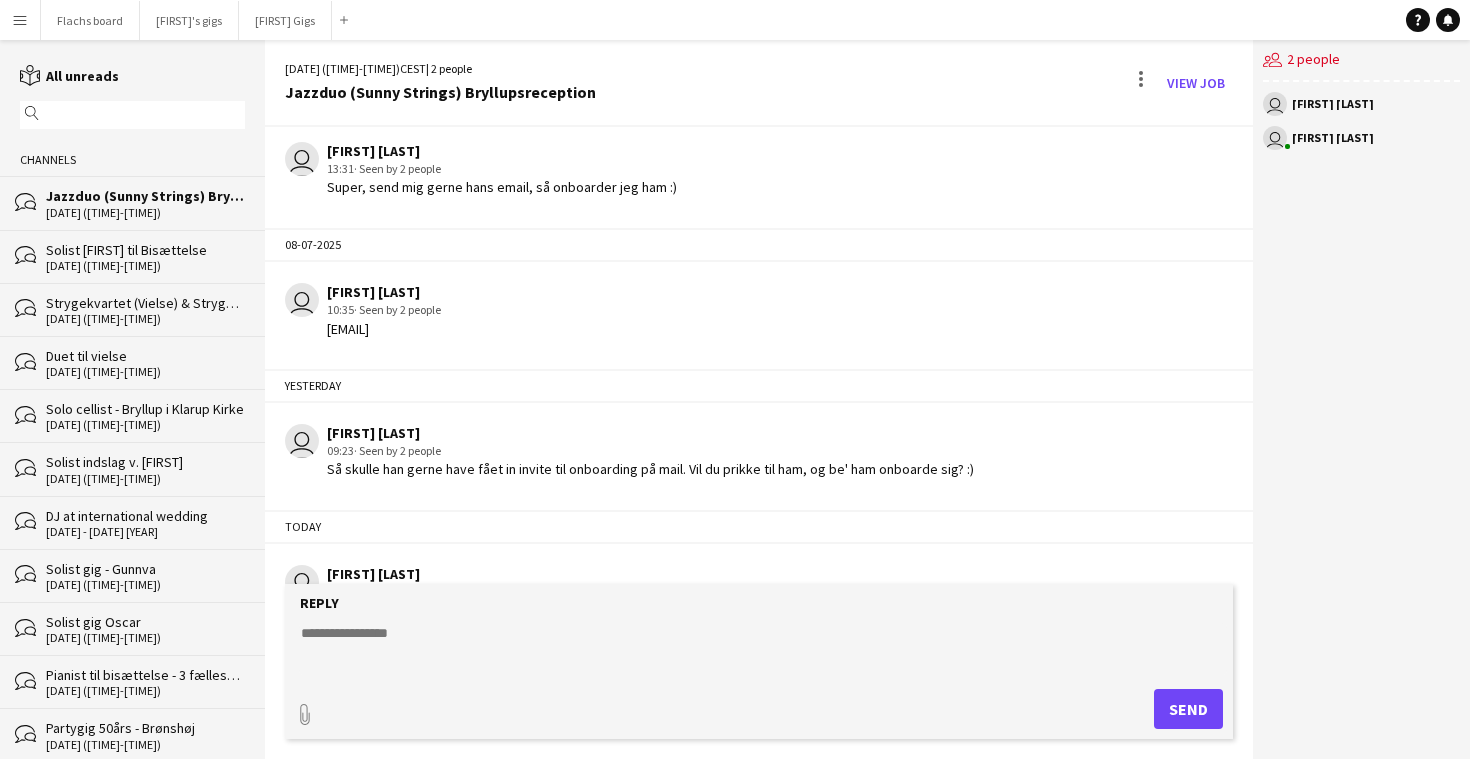 drag, startPoint x: 501, startPoint y: 334, endPoint x: 328, endPoint y: 327, distance: 173.14156 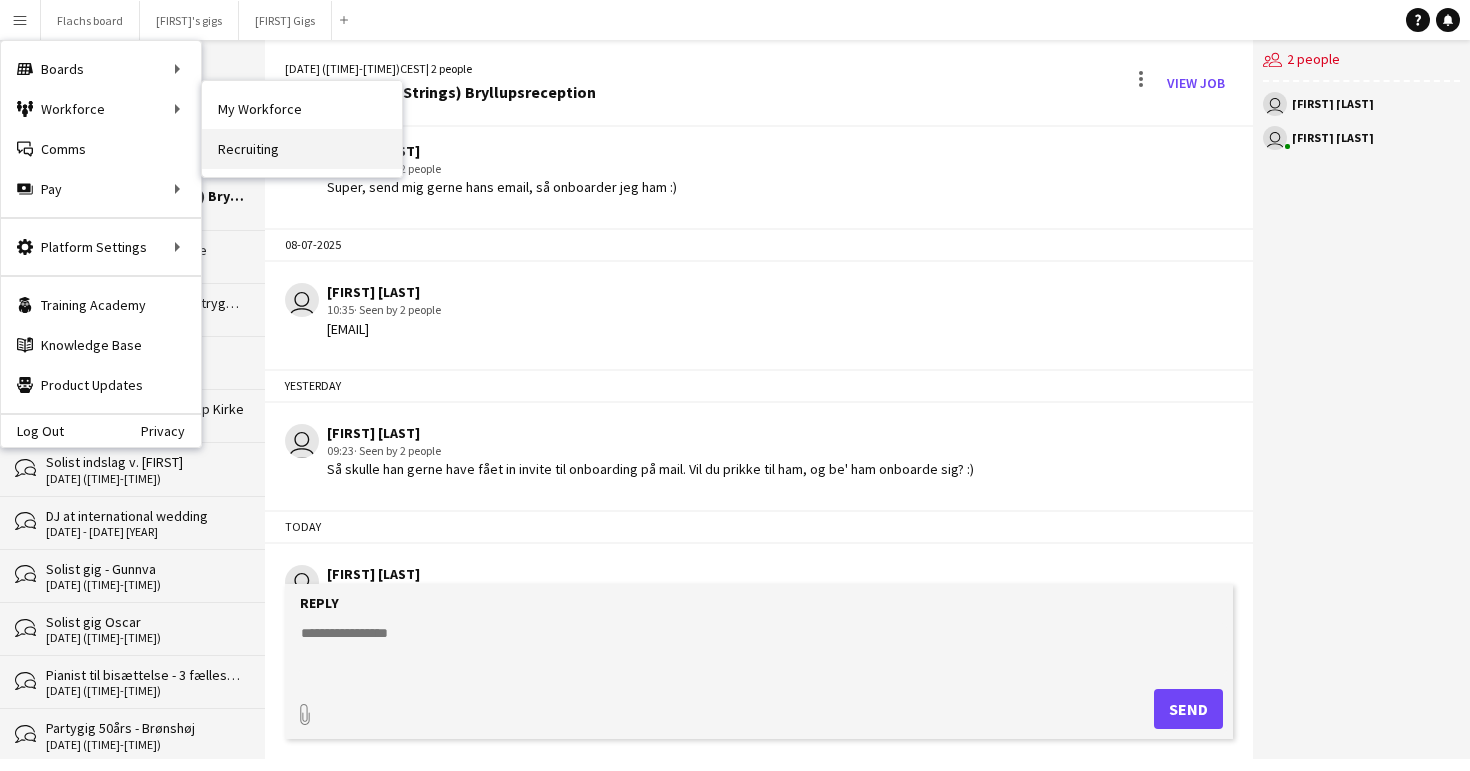 click on "Recruiting" at bounding box center [302, 149] 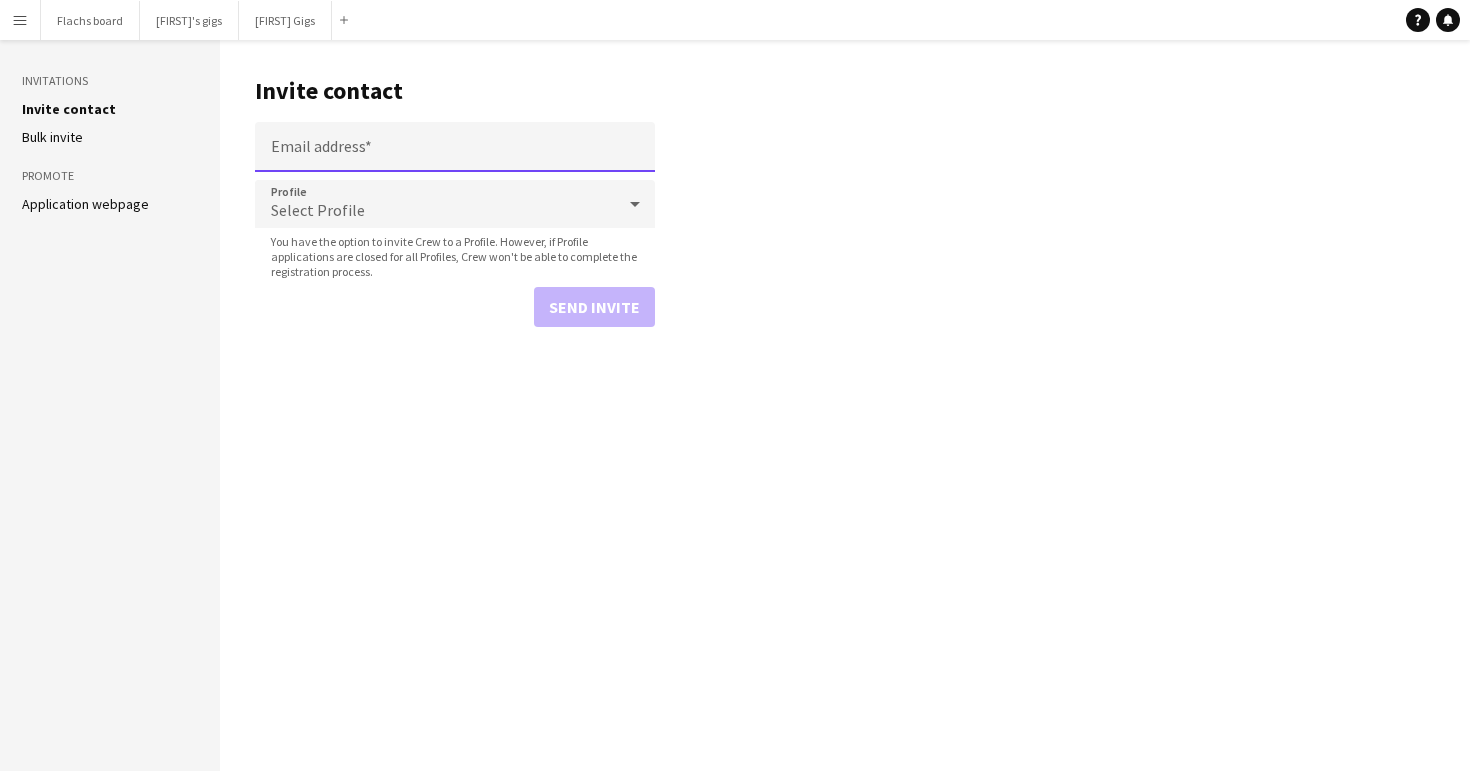 click on "Email address" at bounding box center [455, 147] 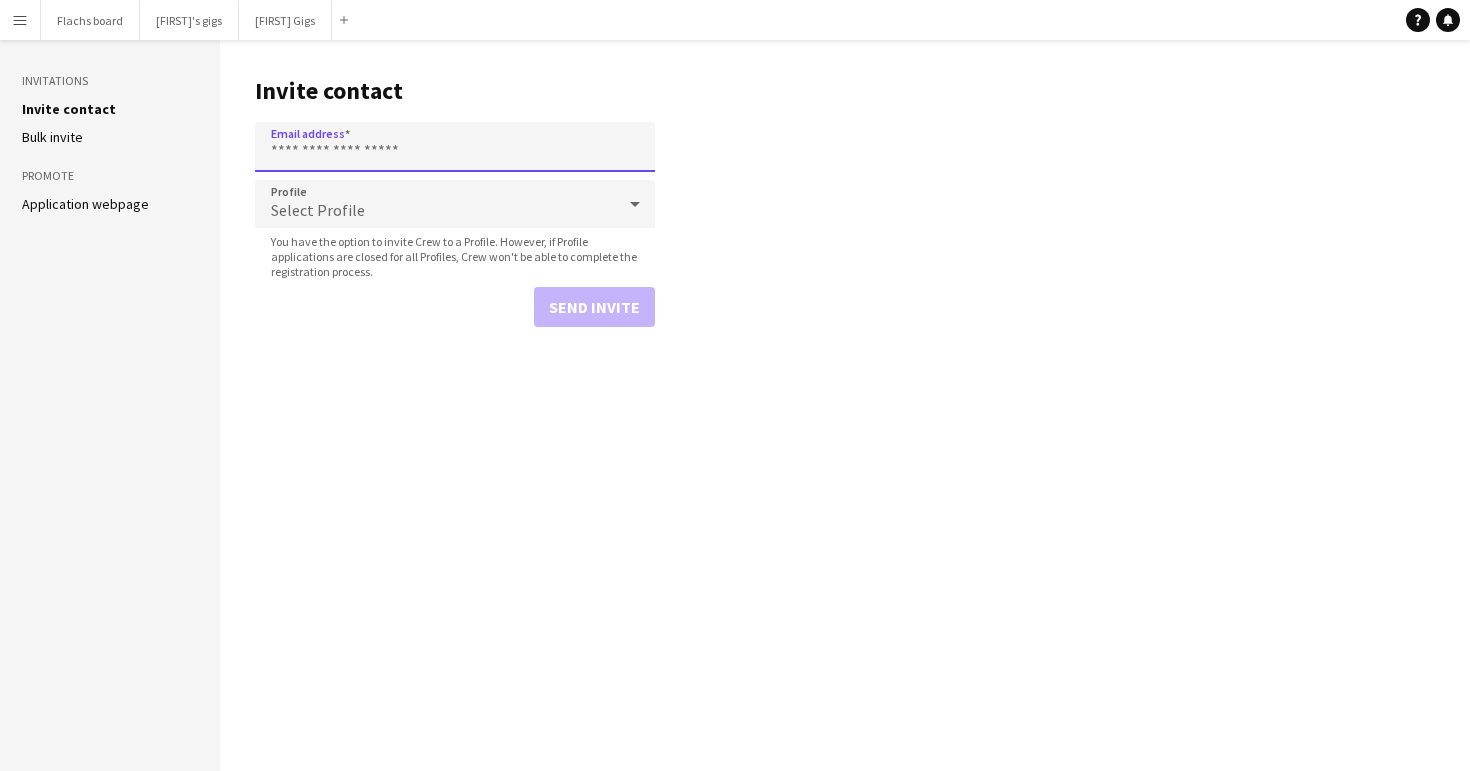 paste on "**********" 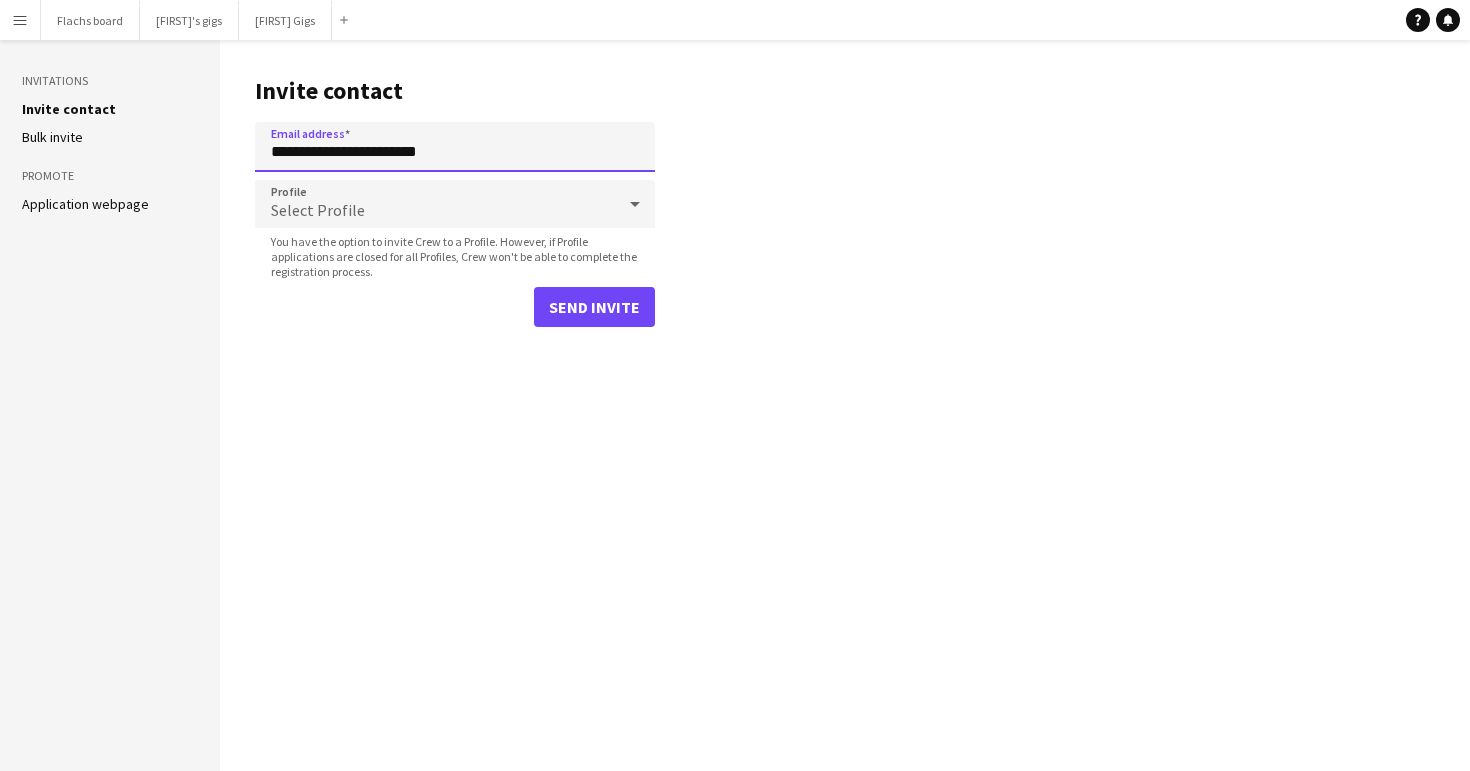 type on "**********" 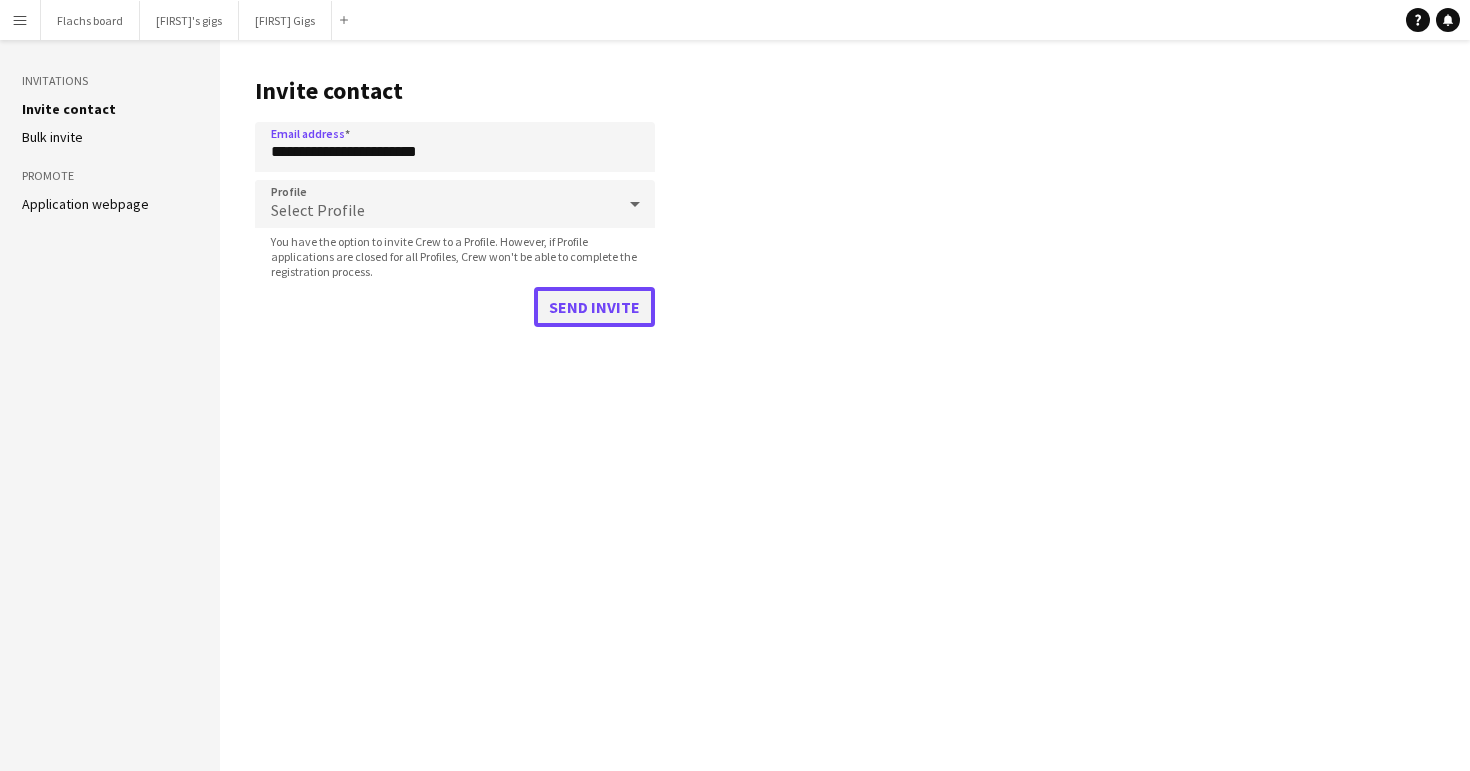 click on "Send invite" 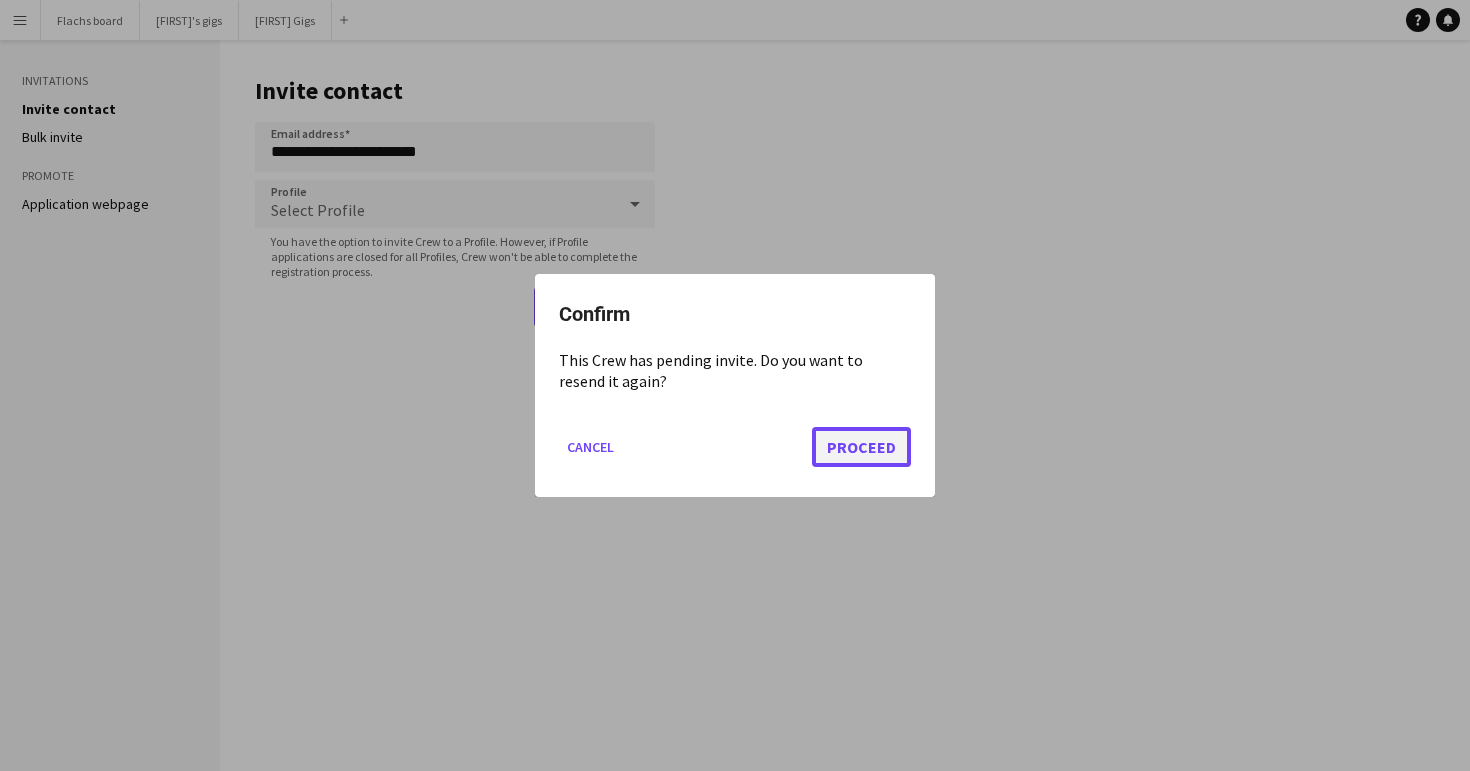 click on "Proceed" 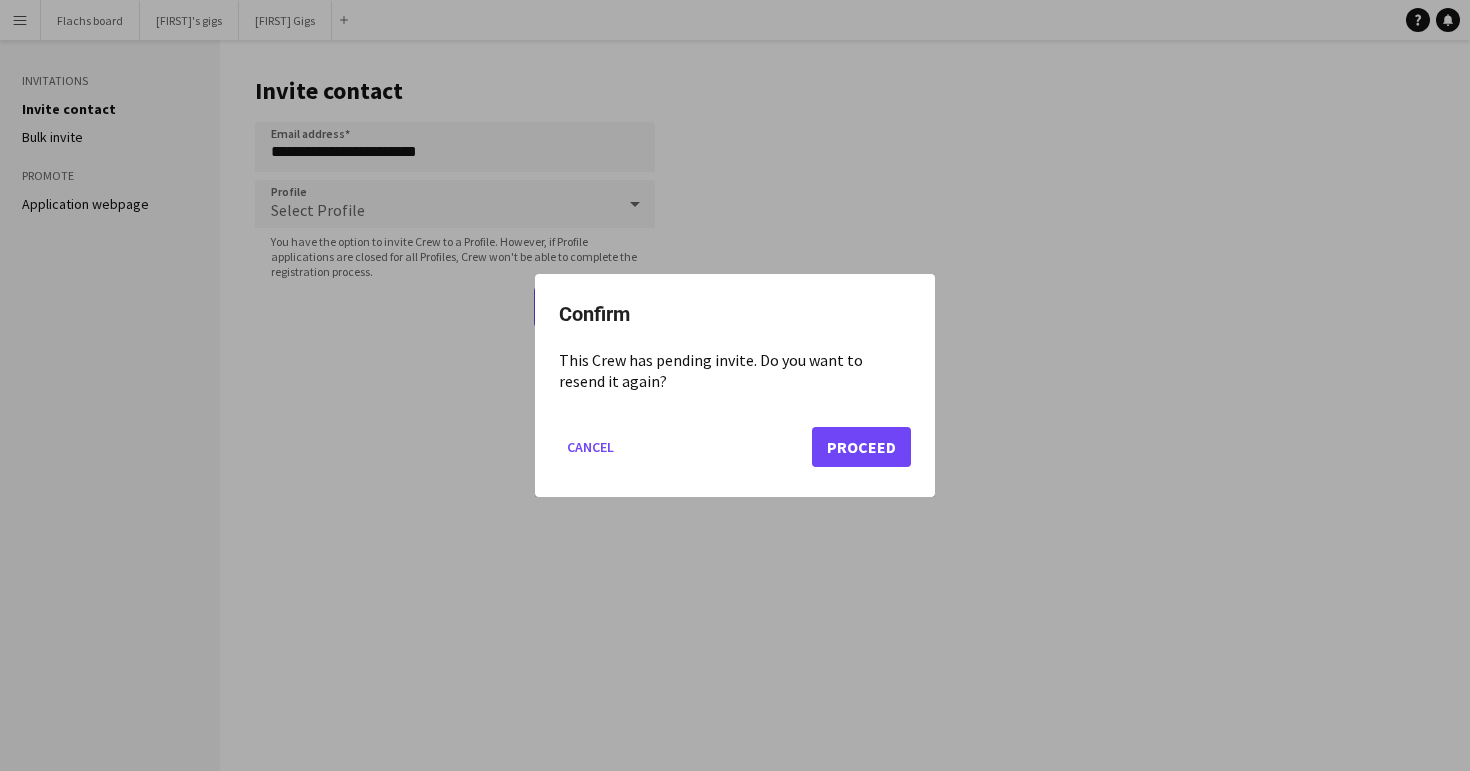 type 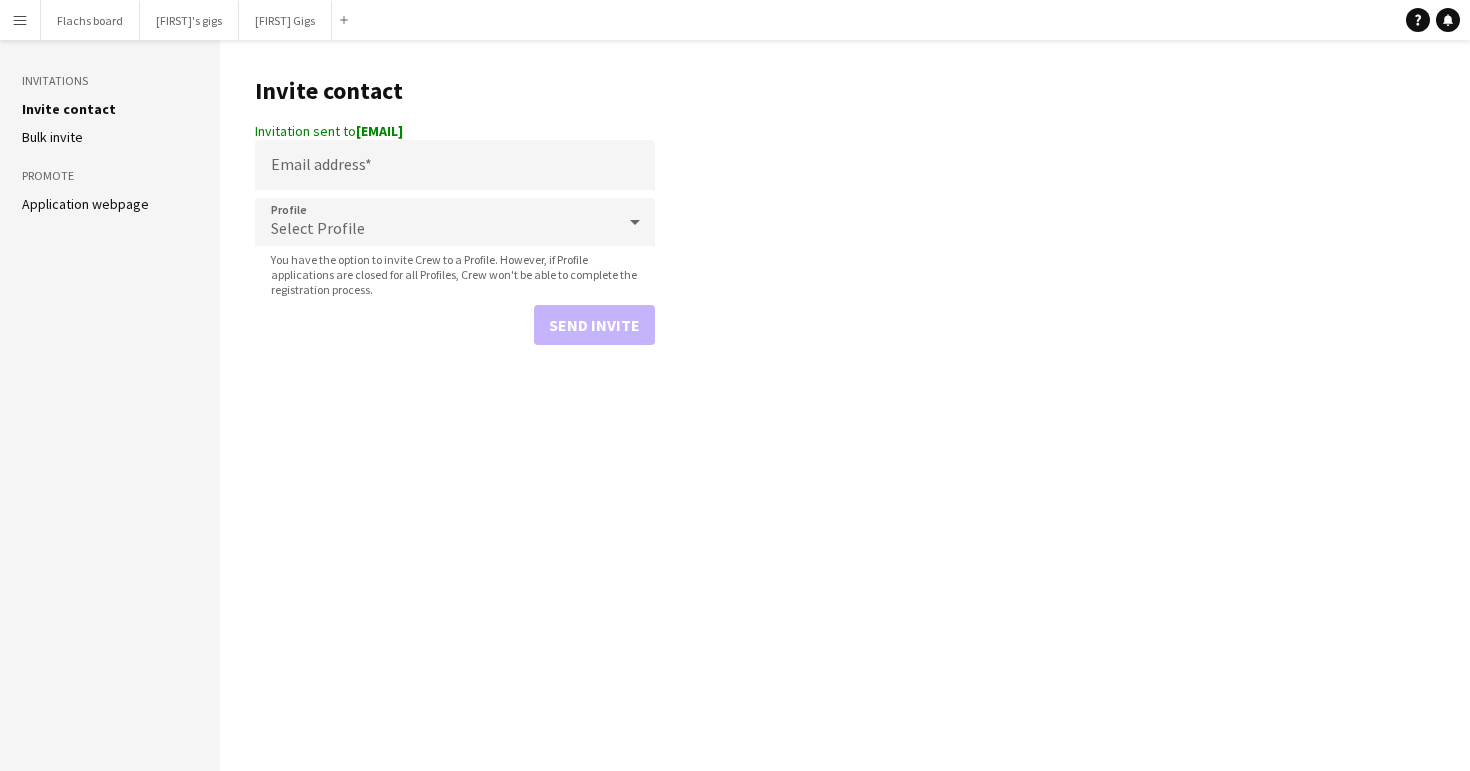 click on "Menu" at bounding box center [20, 20] 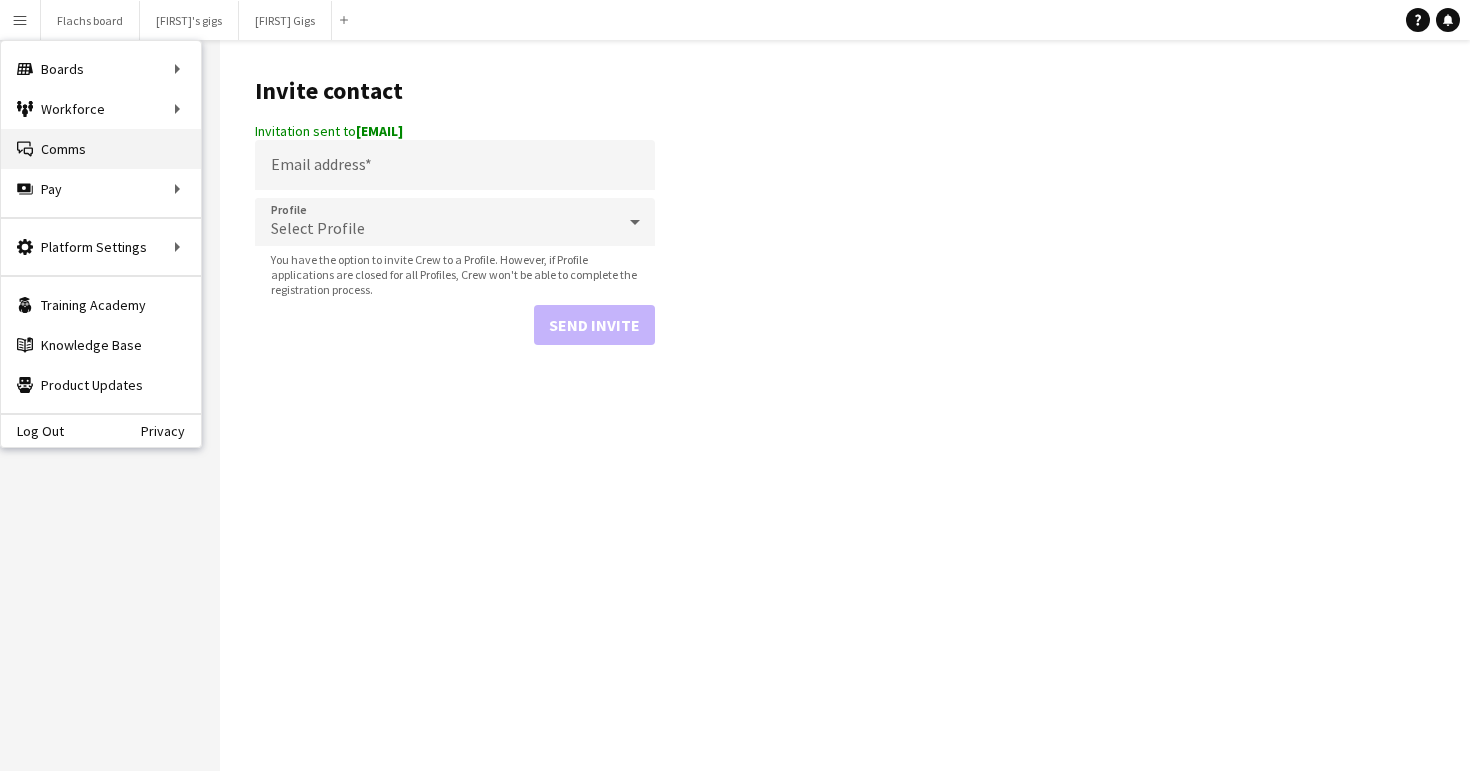 click on "Comms
Comms" at bounding box center [101, 149] 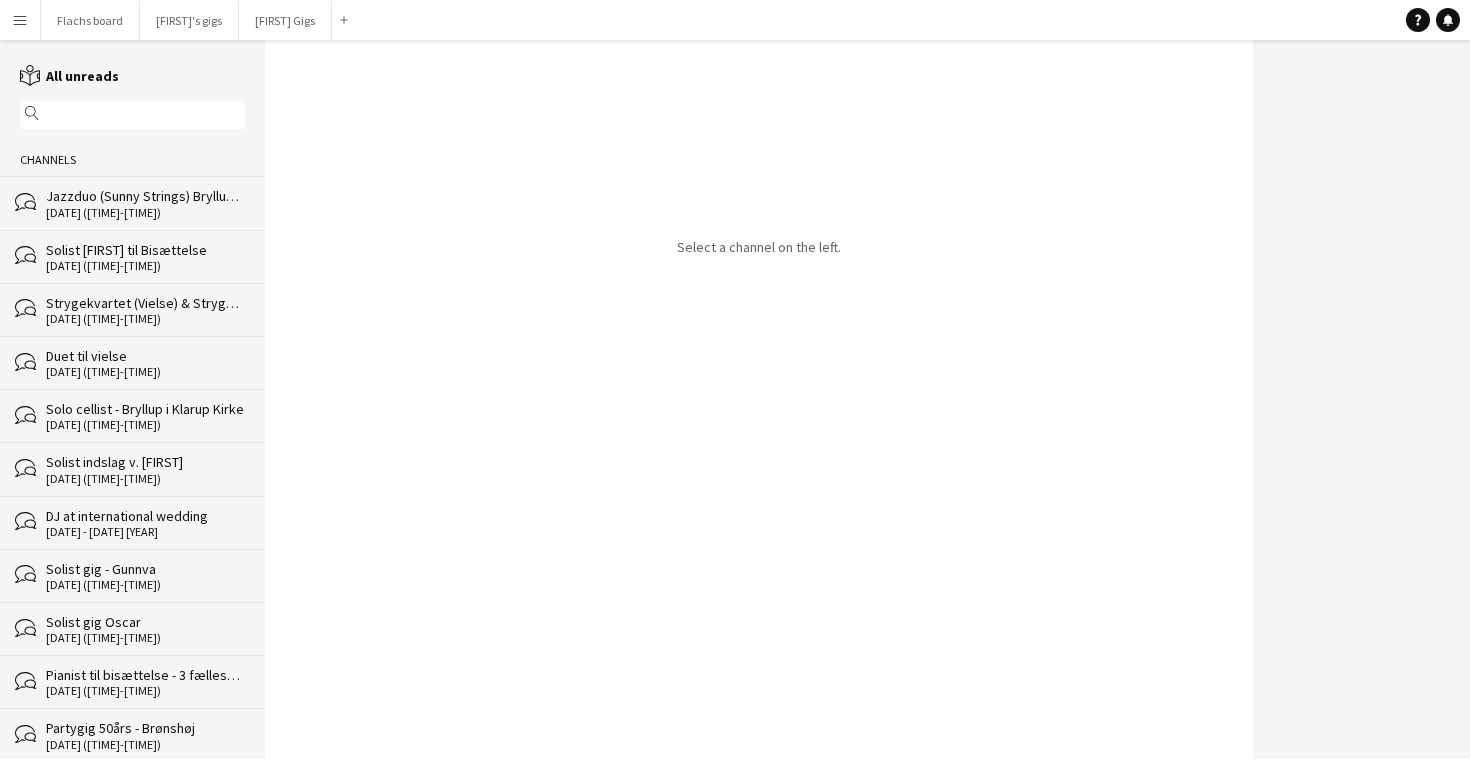 click on "Solist indslag v. [FIRST]" 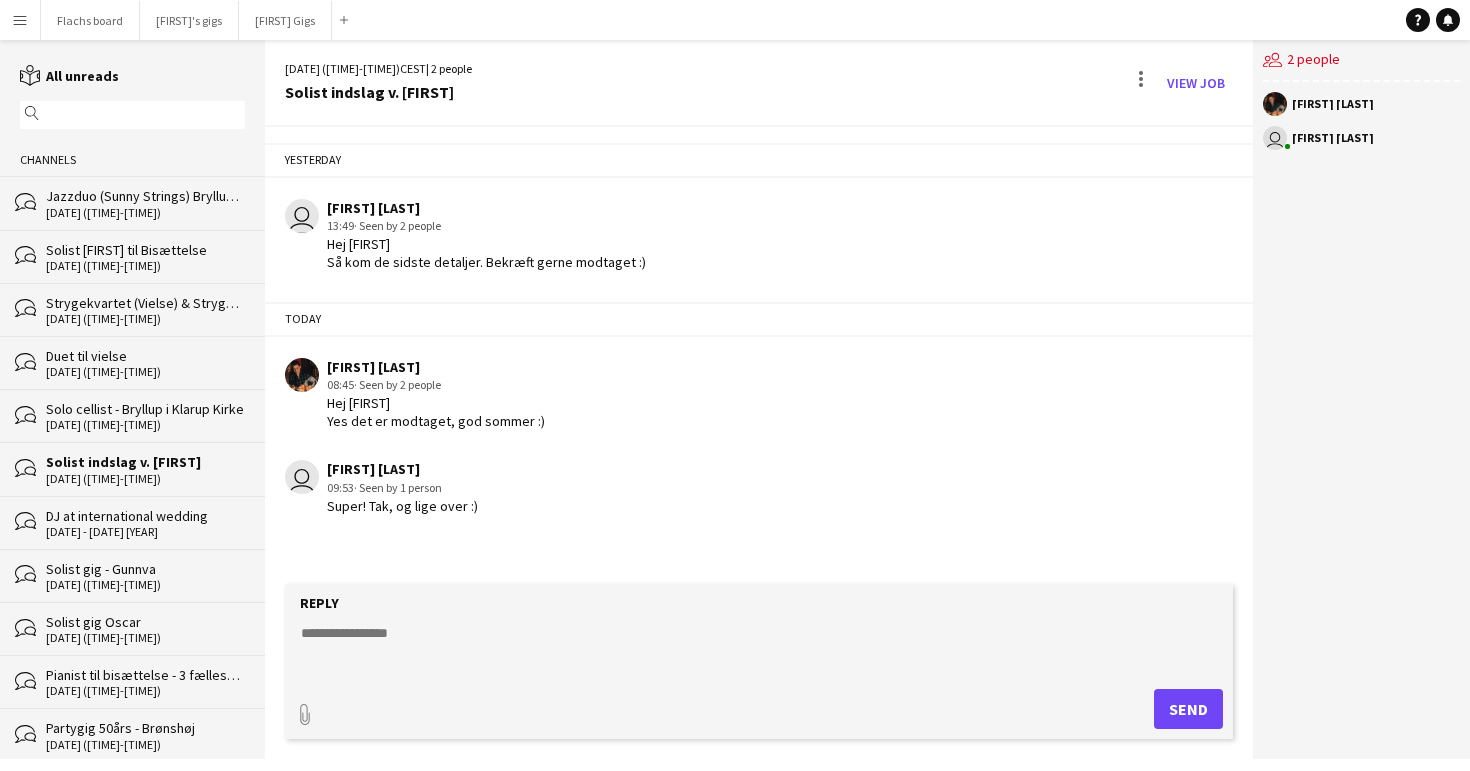 click on "Solo cellist - Bryllup i Klarup Kirke" 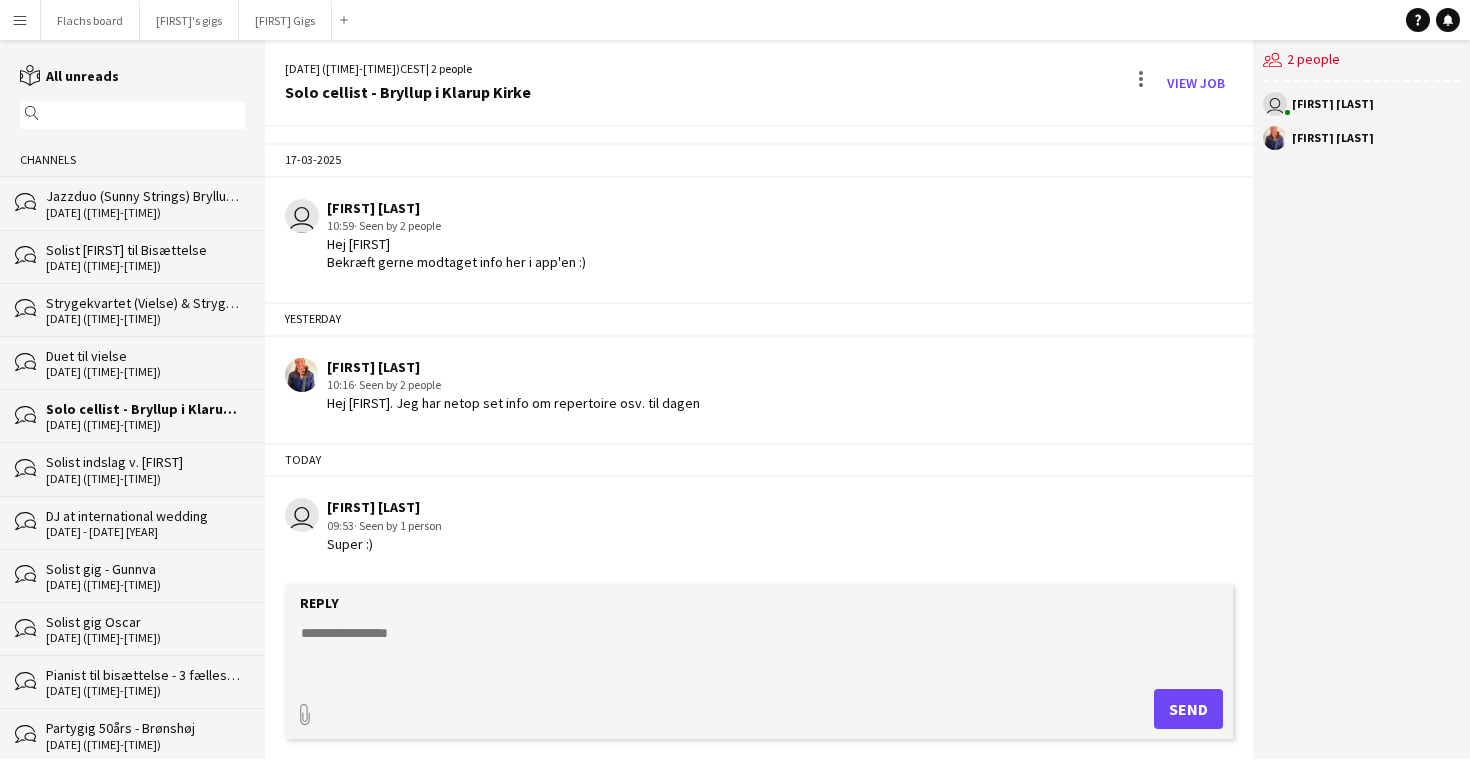 click on "[DATE] ([TIME]-[TIME])" 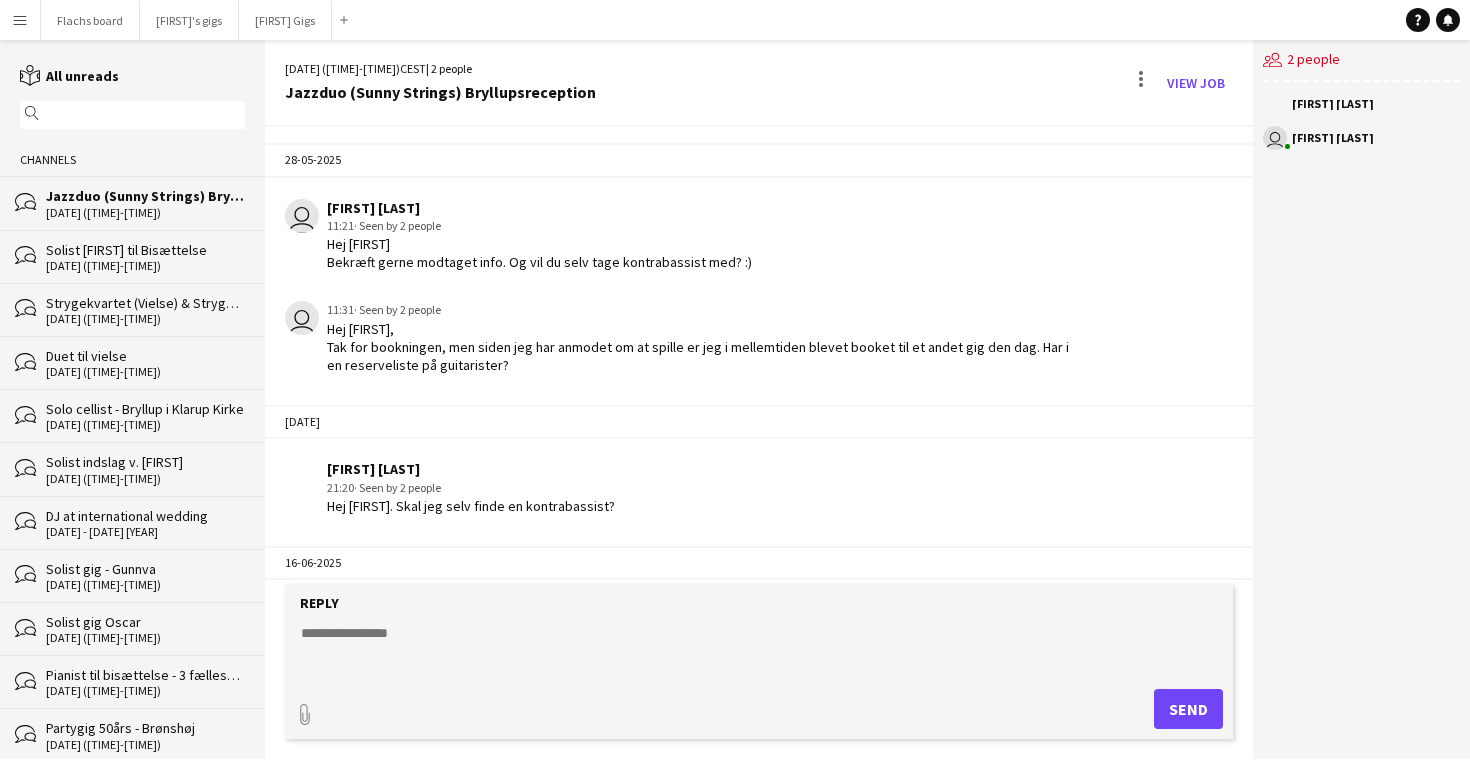 scroll, scrollTop: 884, scrollLeft: 0, axis: vertical 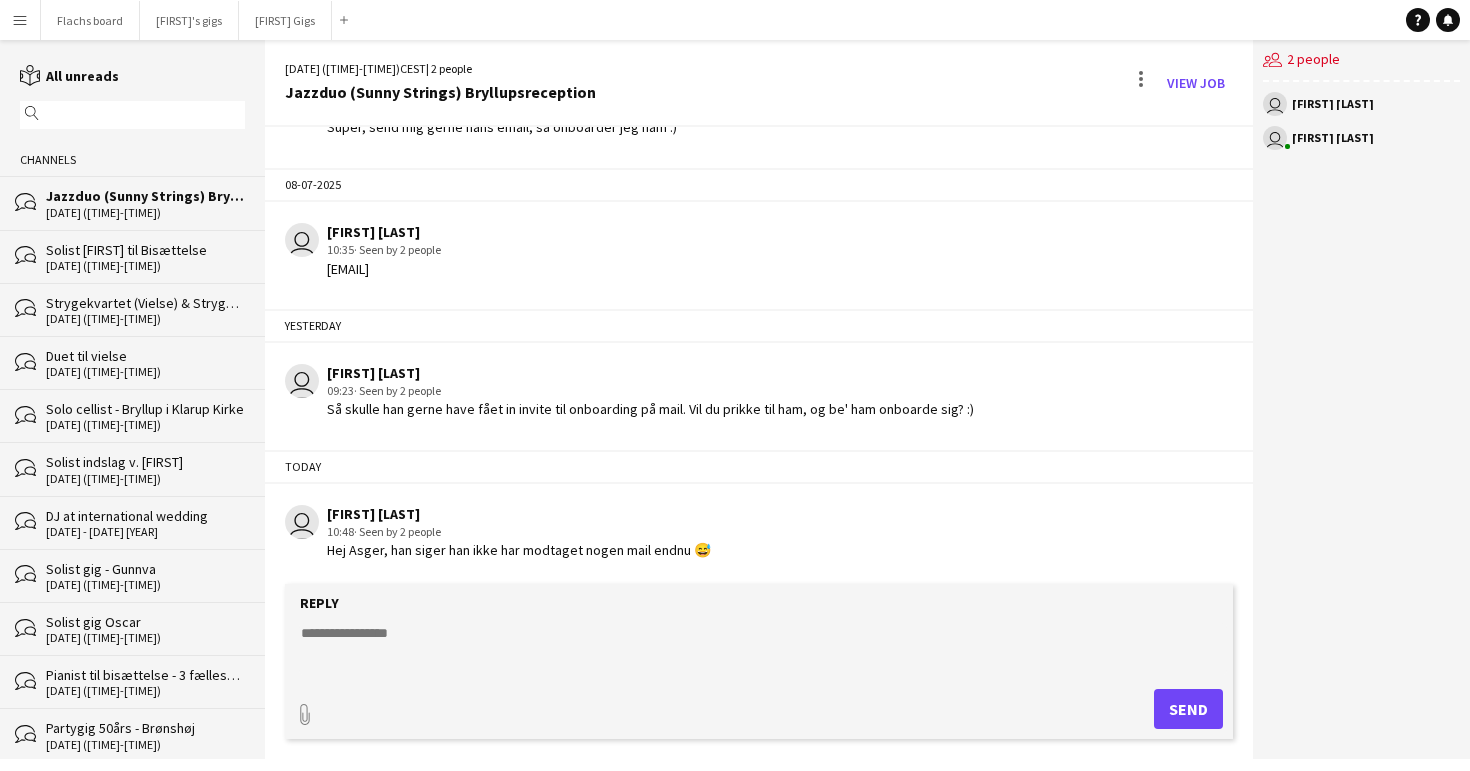 click 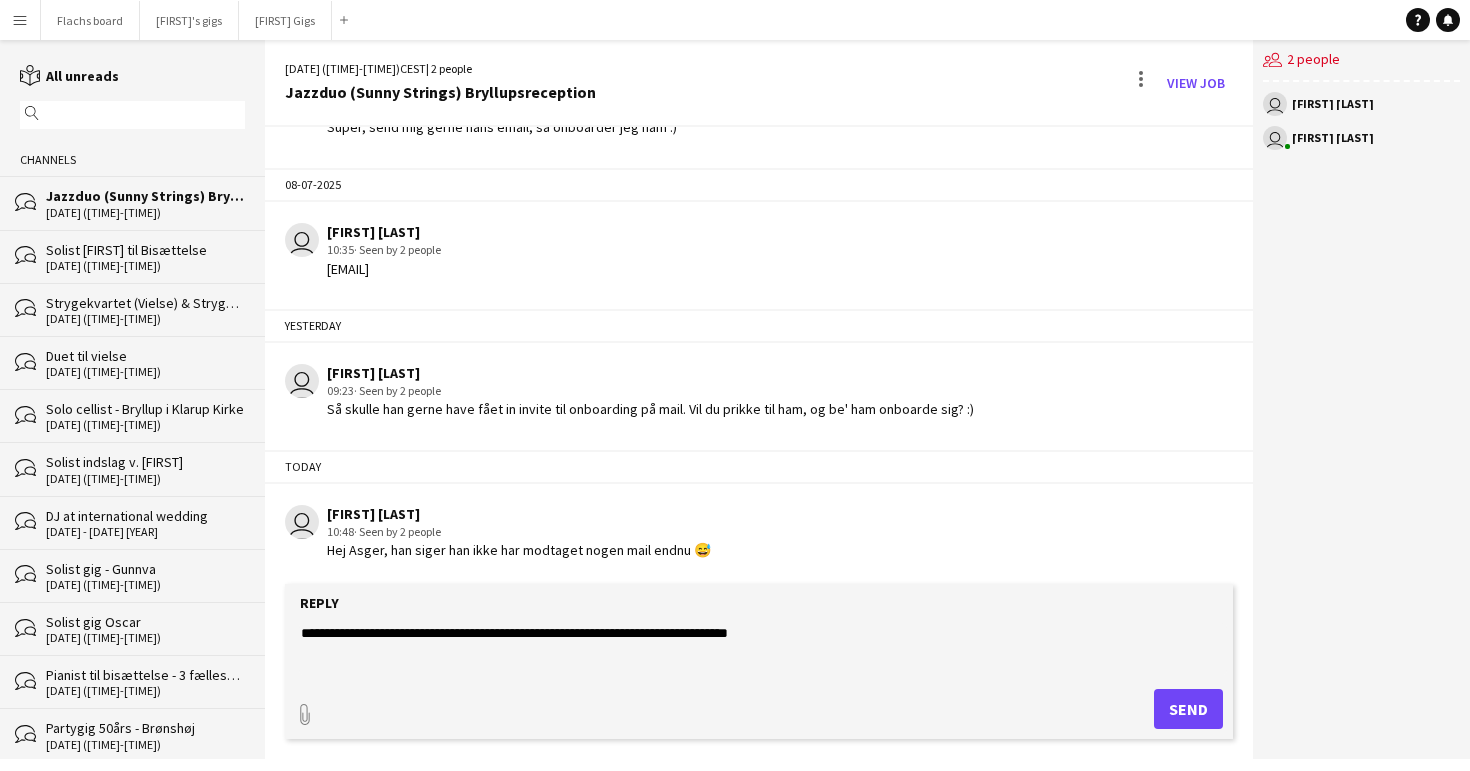 type on "**********" 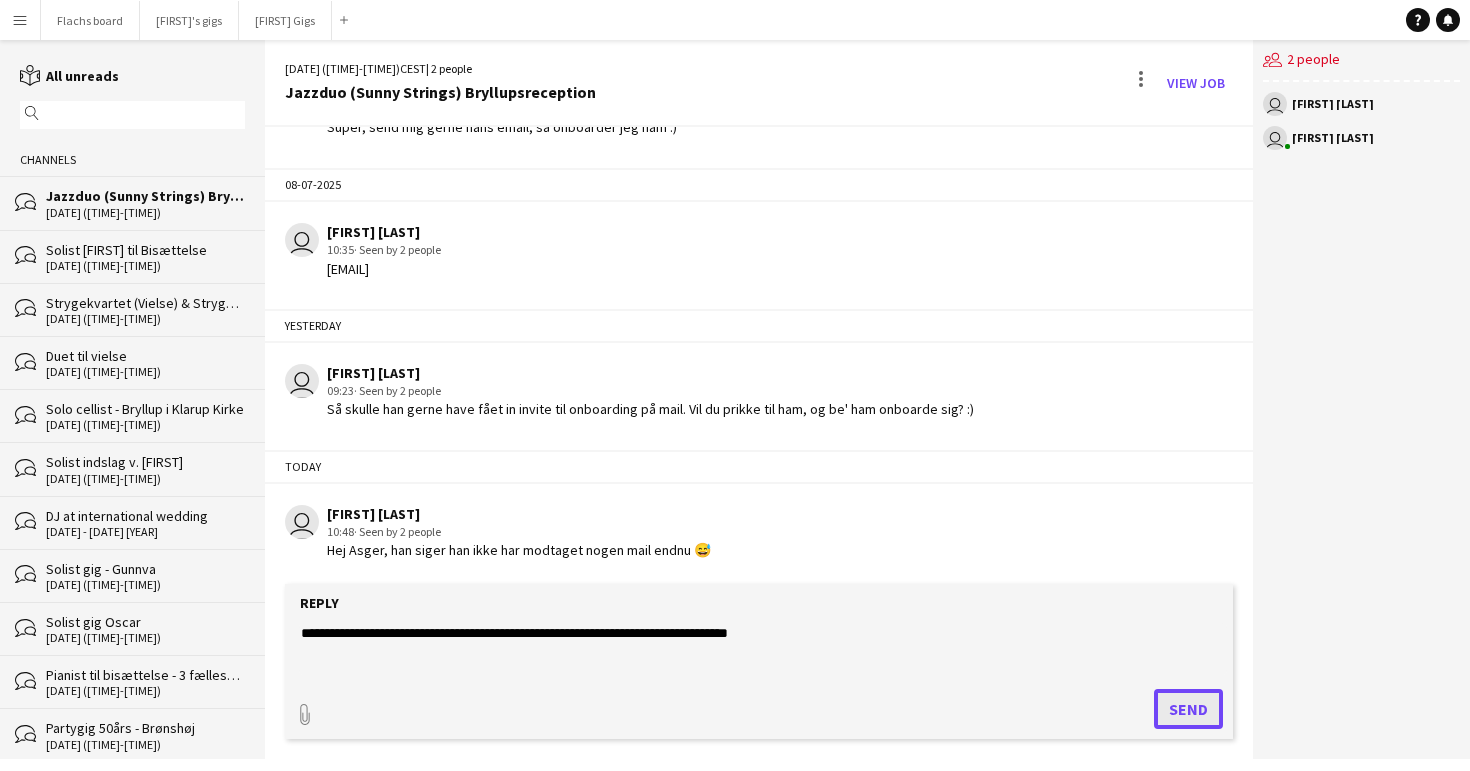 click on "Send" 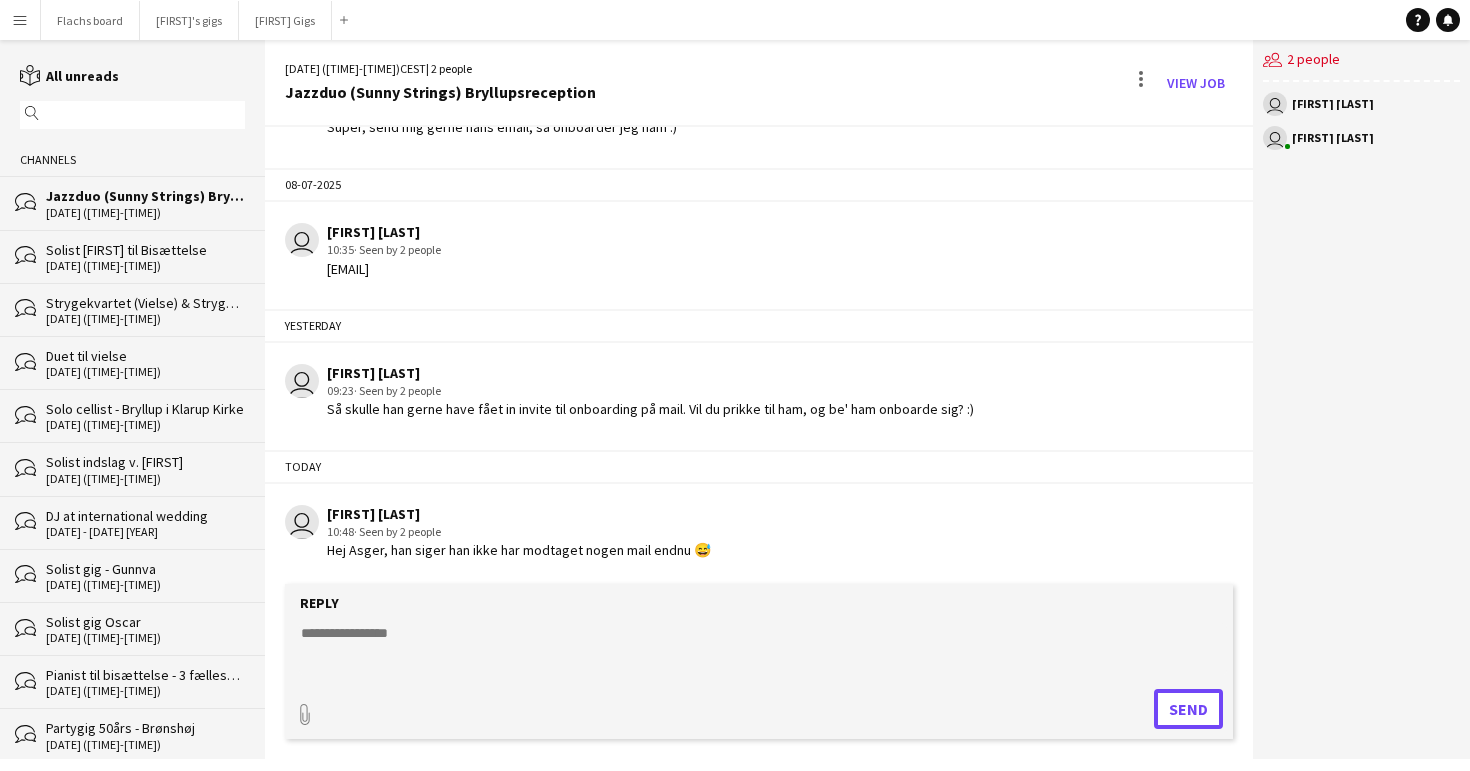 scroll, scrollTop: 969, scrollLeft: 0, axis: vertical 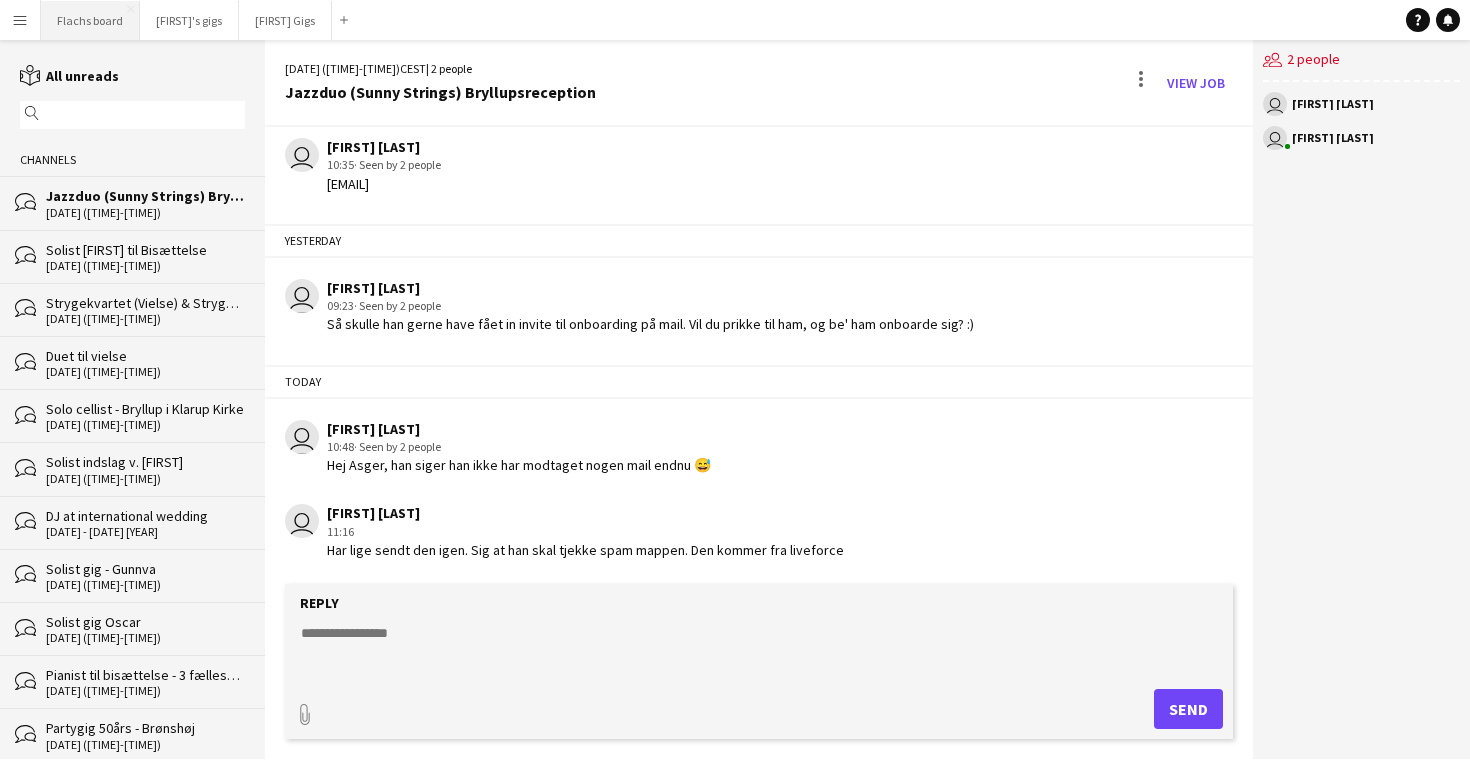 click on "Flachs board
Close" at bounding box center [90, 20] 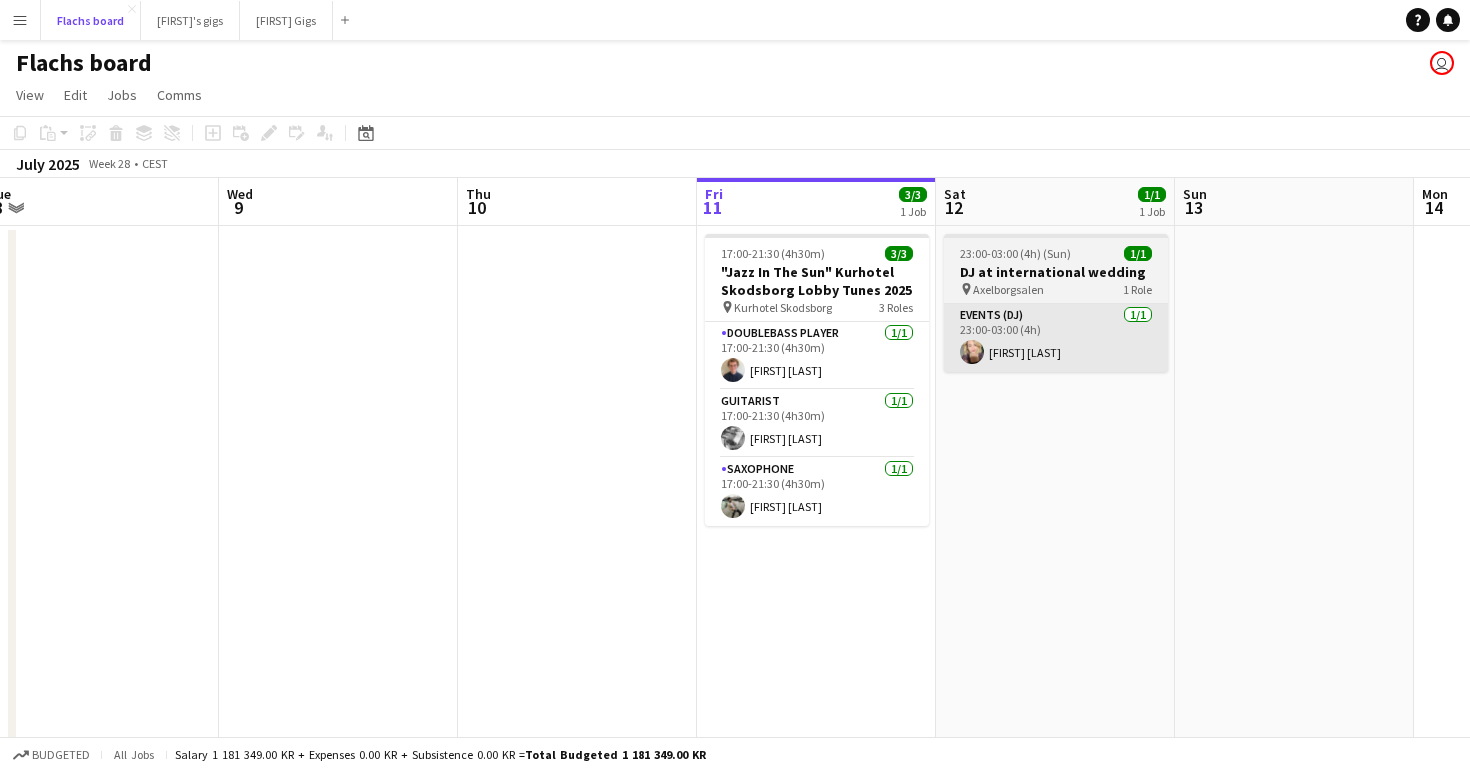 scroll, scrollTop: 0, scrollLeft: 803, axis: horizontal 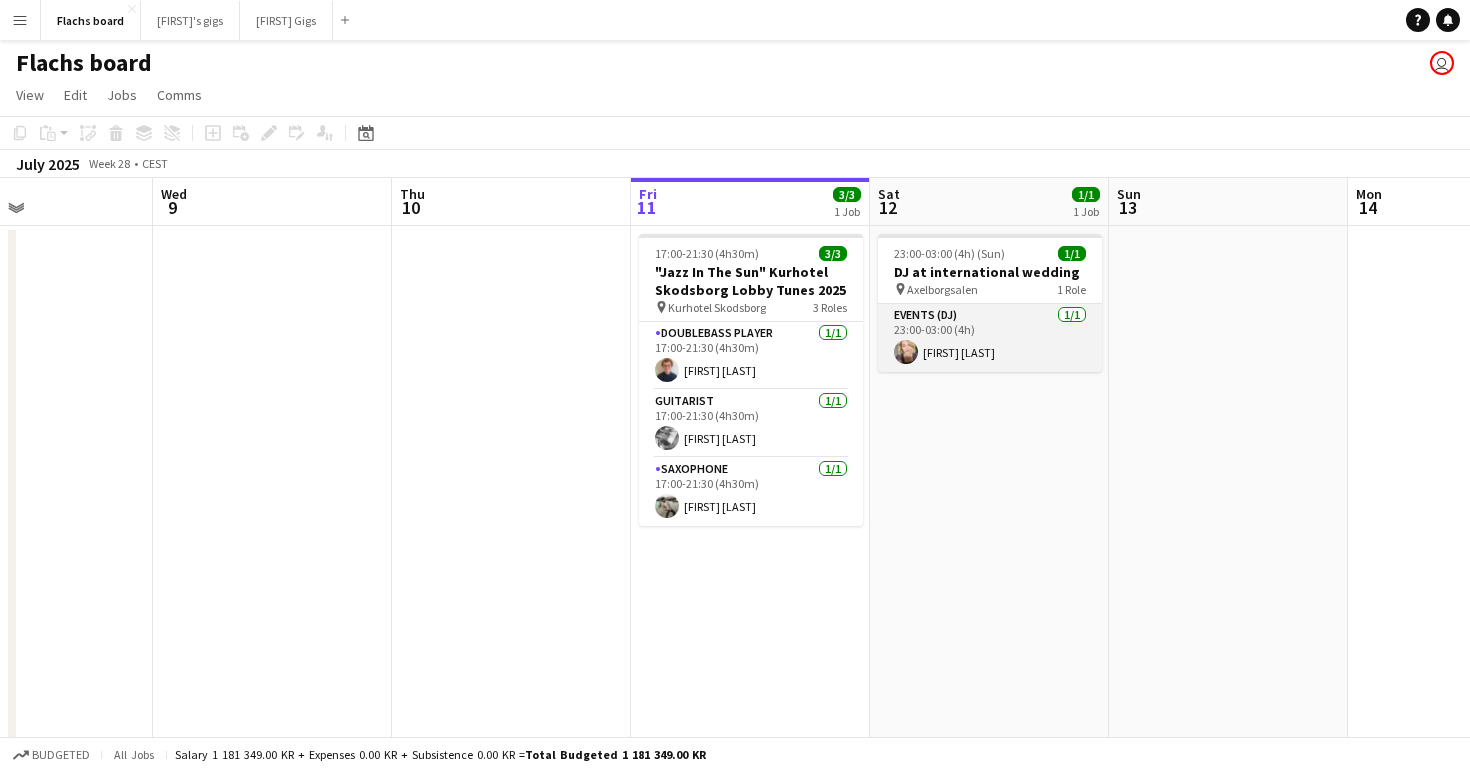 click on "Events (DJ)   1/1   [TIME]-[TIME] ([DURATION])
[FIRST] [LAST]" at bounding box center [990, 338] 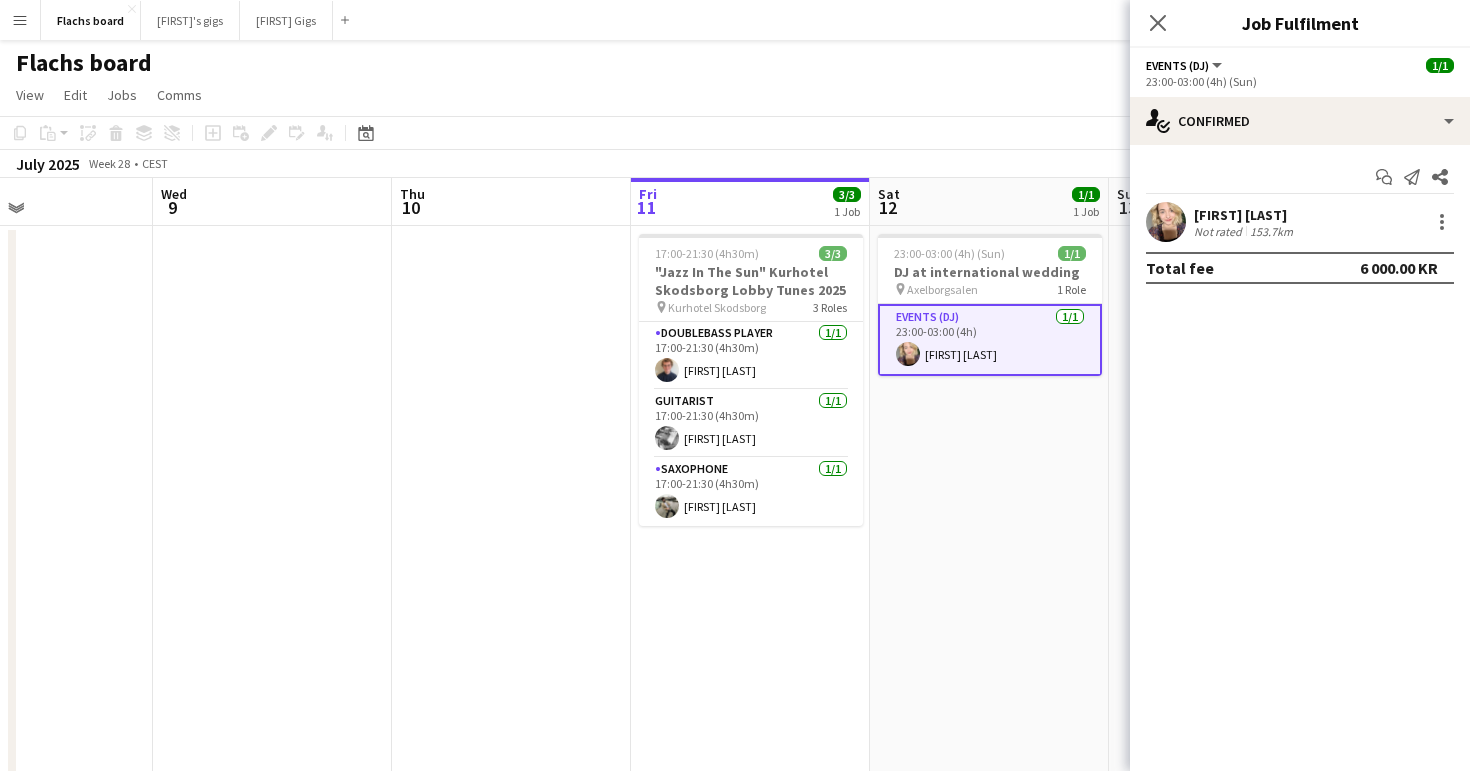 click on "23:00-03:00 (4h) (Sun)   1/1   DJ at international wedding
pin
Axelborgsalen   1 Role   Events (DJ)   1/1   23:00-03:00 (4h)
[FIRST] [LAST]" at bounding box center (989, 596) 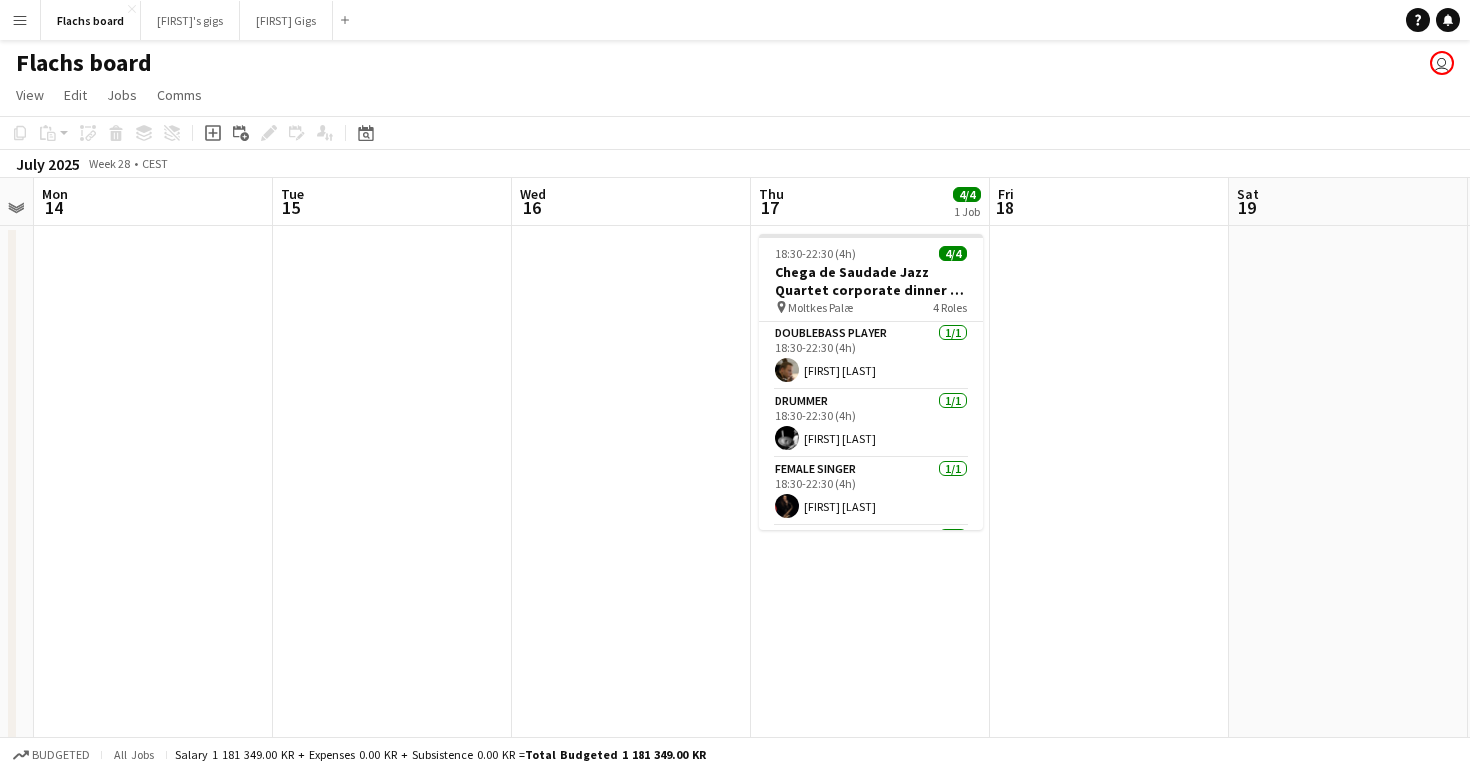 scroll, scrollTop: 0, scrollLeft: 650, axis: horizontal 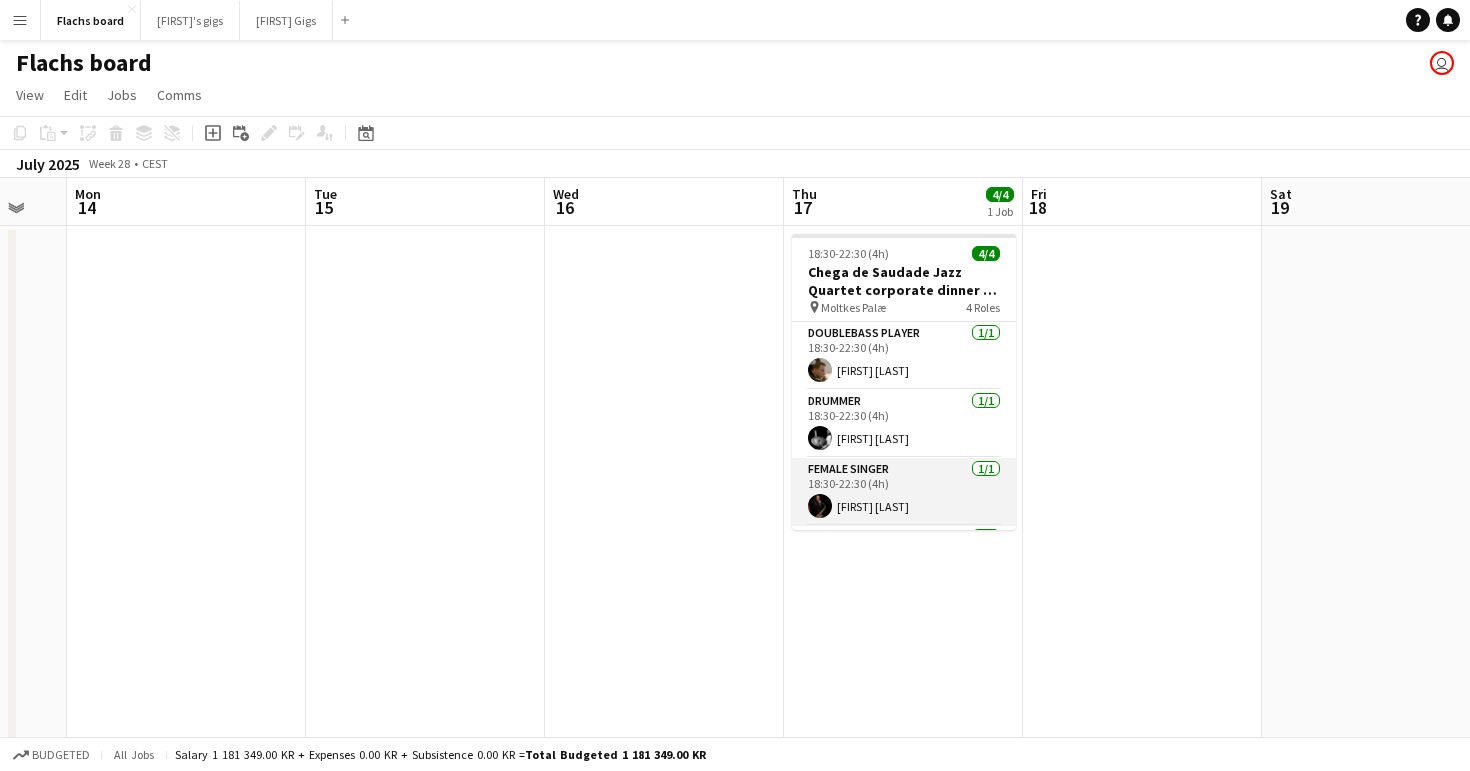 click on "Female Singer   1/1   [TIME]-[TIME] ([DURATION])
single-neutral-actions
[FIRST] [LAST]" at bounding box center [904, 492] 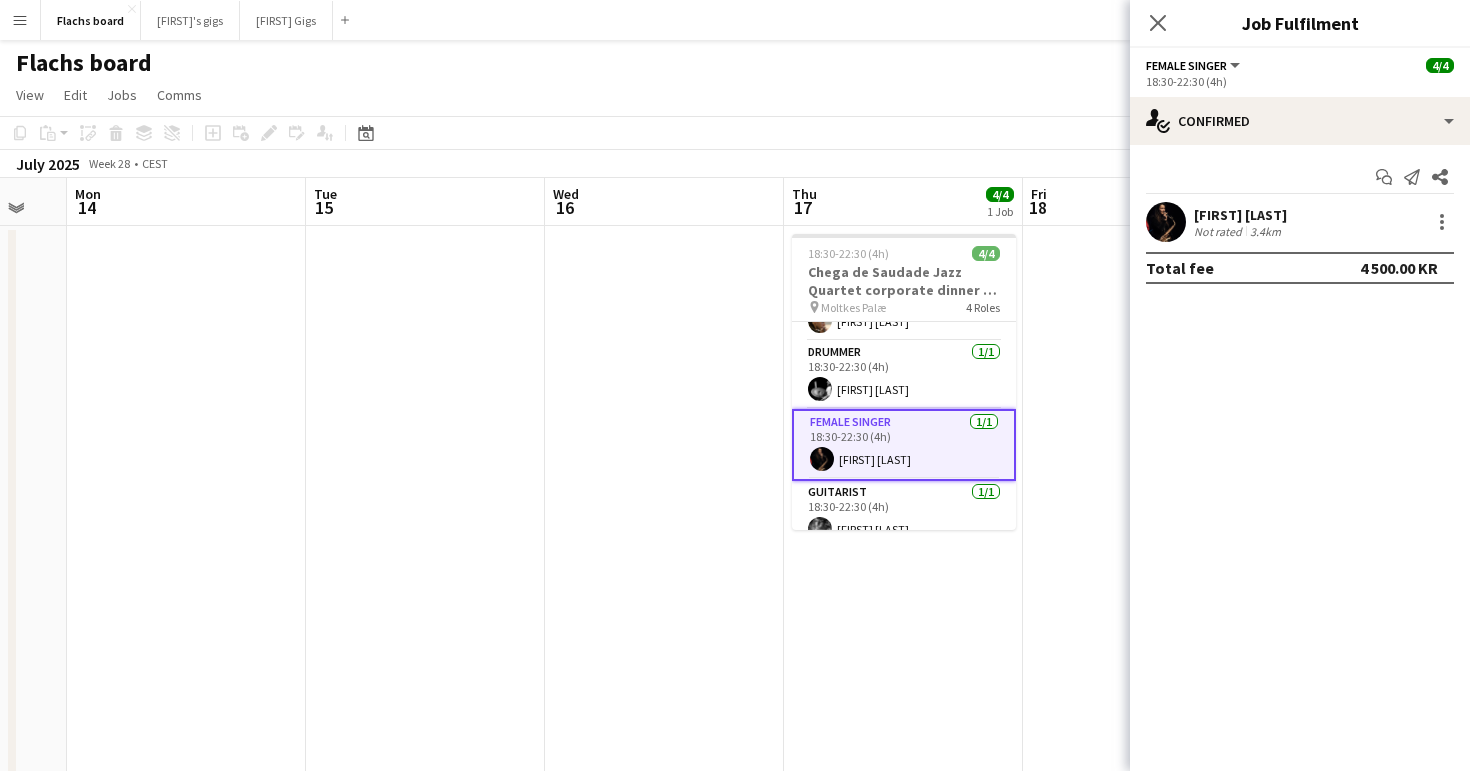 scroll, scrollTop: 68, scrollLeft: 0, axis: vertical 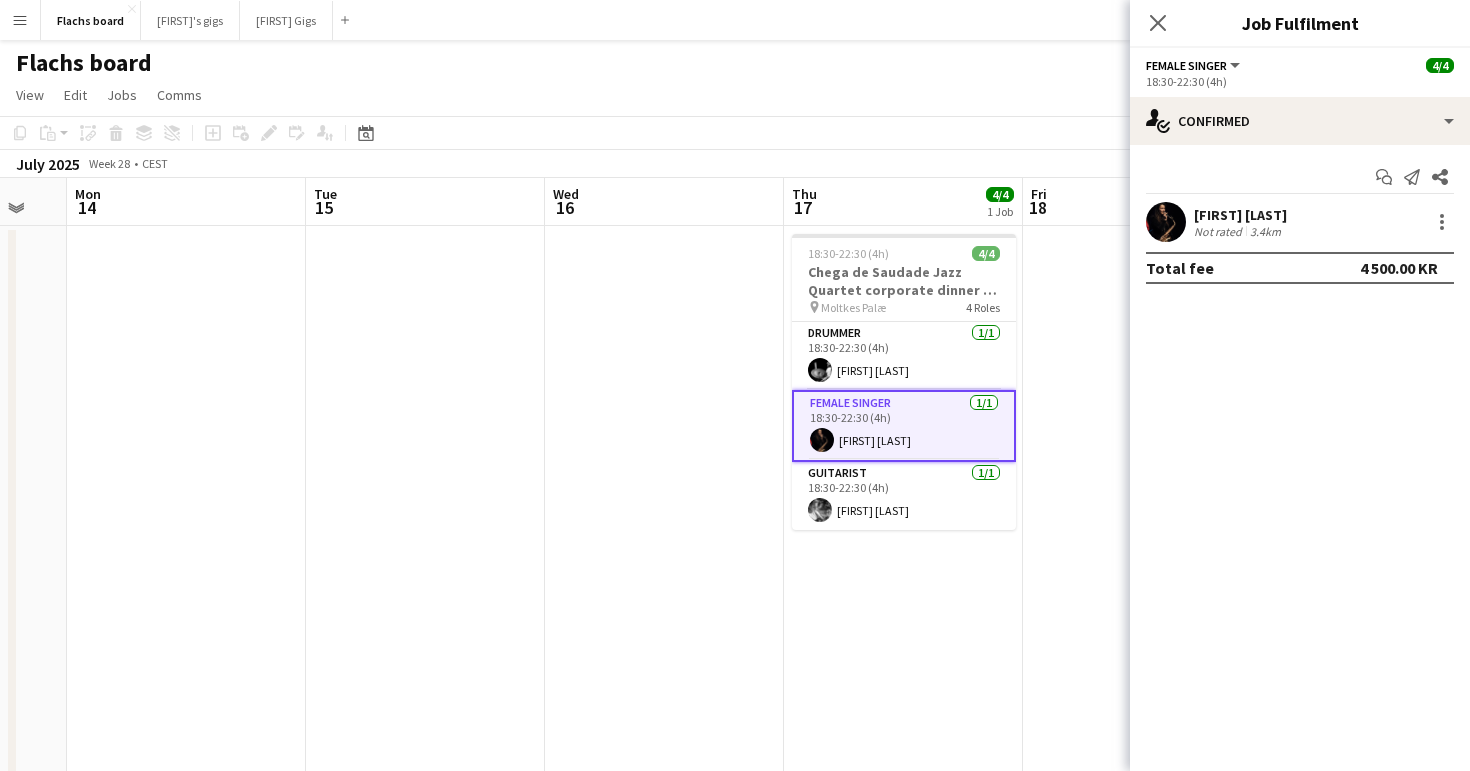 click on "Guitarist   1/1   [TIME]-[TIME] ([TIME])
[FIRST] [LAST]" at bounding box center [904, 496] 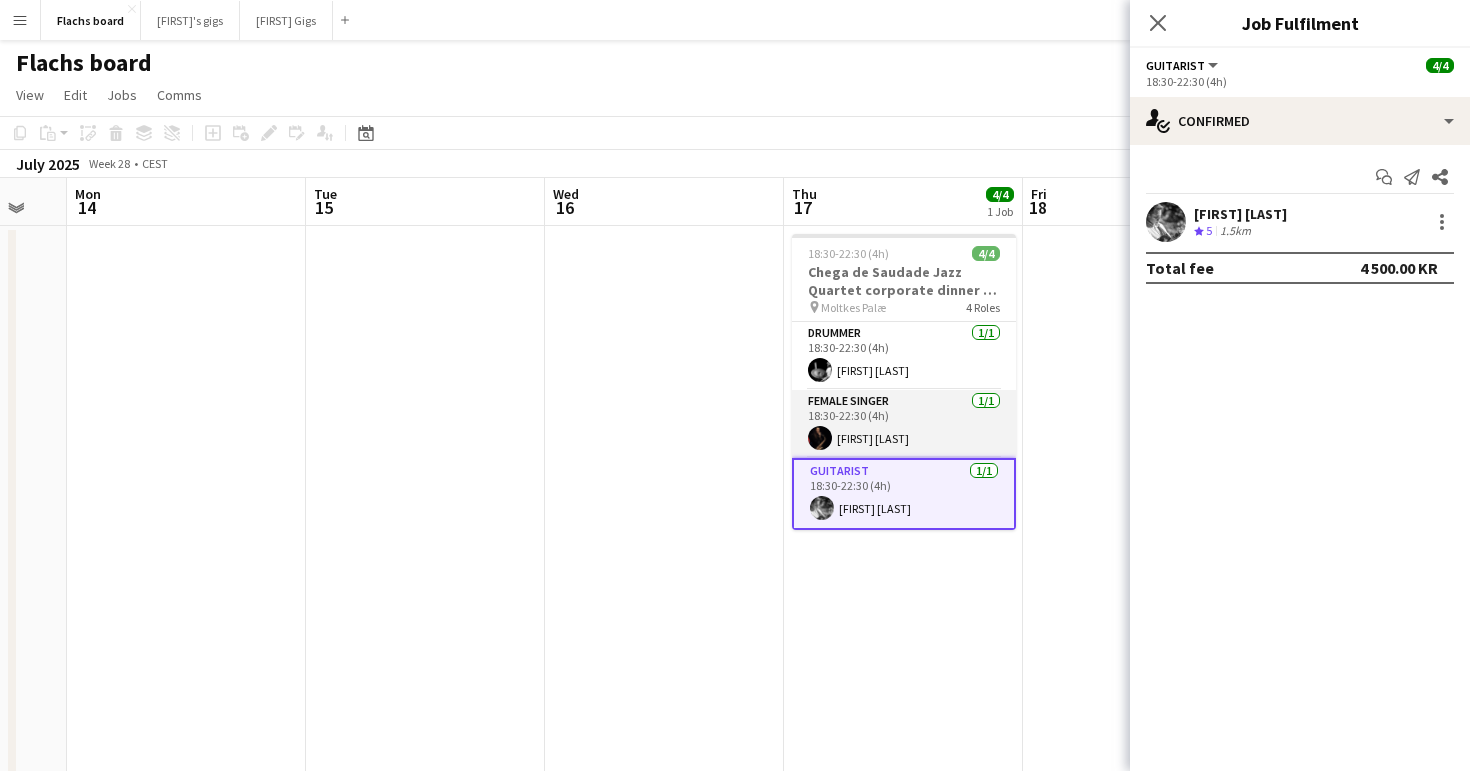 scroll, scrollTop: 0, scrollLeft: 0, axis: both 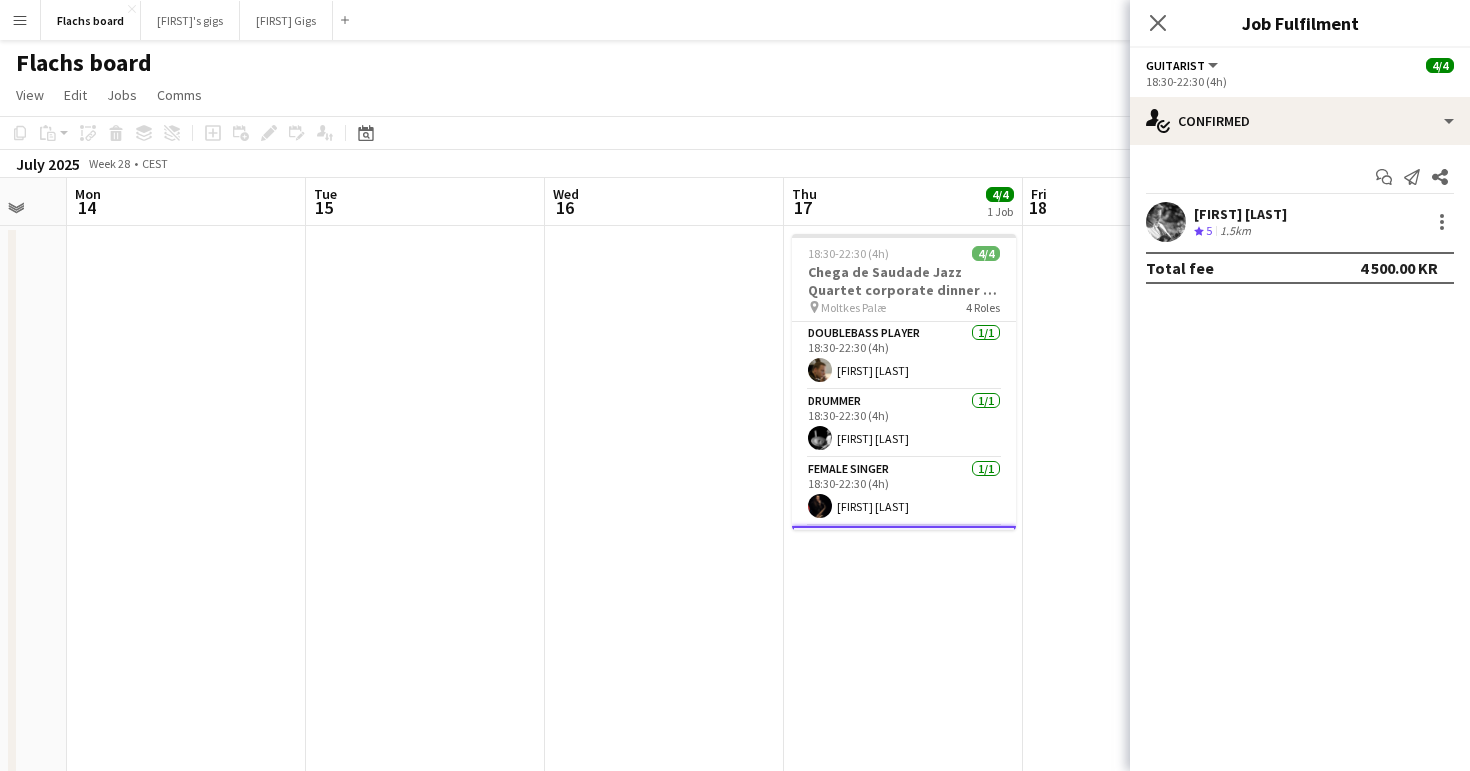 click on "4/4   Chega de Saudade Jazz Quartet corporate dinner at Moltkes
pin
Moltkes Palæ    4 Roles   Doublebass Player   1/1   [TIME]-[TIME] ([DURATION])
[FIRST] [LAST]  Drummer   1/1   [TIME]-[TIME] ([DURATION])
[FIRST] [LAST]  Female Singer   1/1   [TIME]-[TIME] ([DURATION])
[FIRST] [LAST]  Guitarist   1/1   [TIME]-[TIME] ([DURATION])
[FIRST] [LAST]" at bounding box center [903, 596] 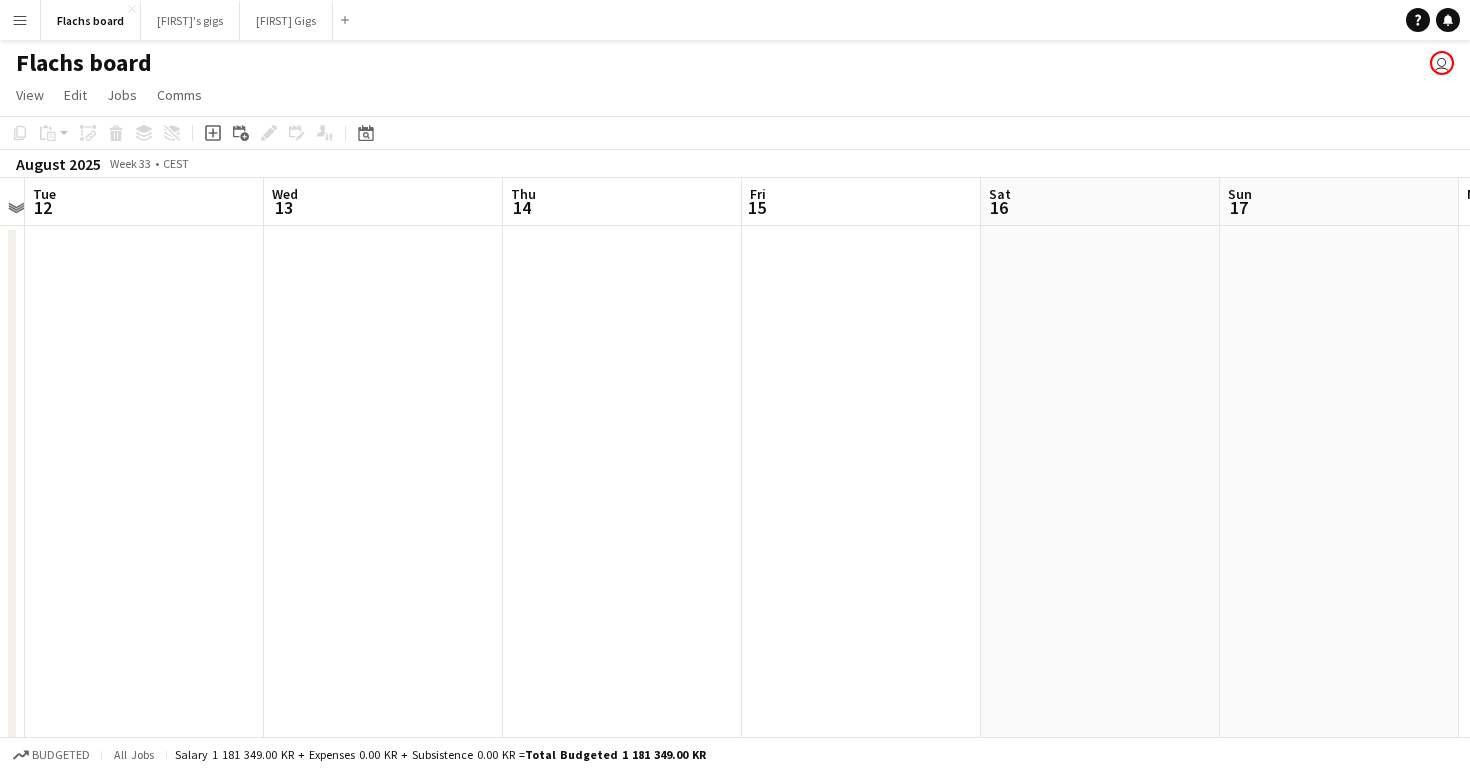 scroll, scrollTop: 0, scrollLeft: 726, axis: horizontal 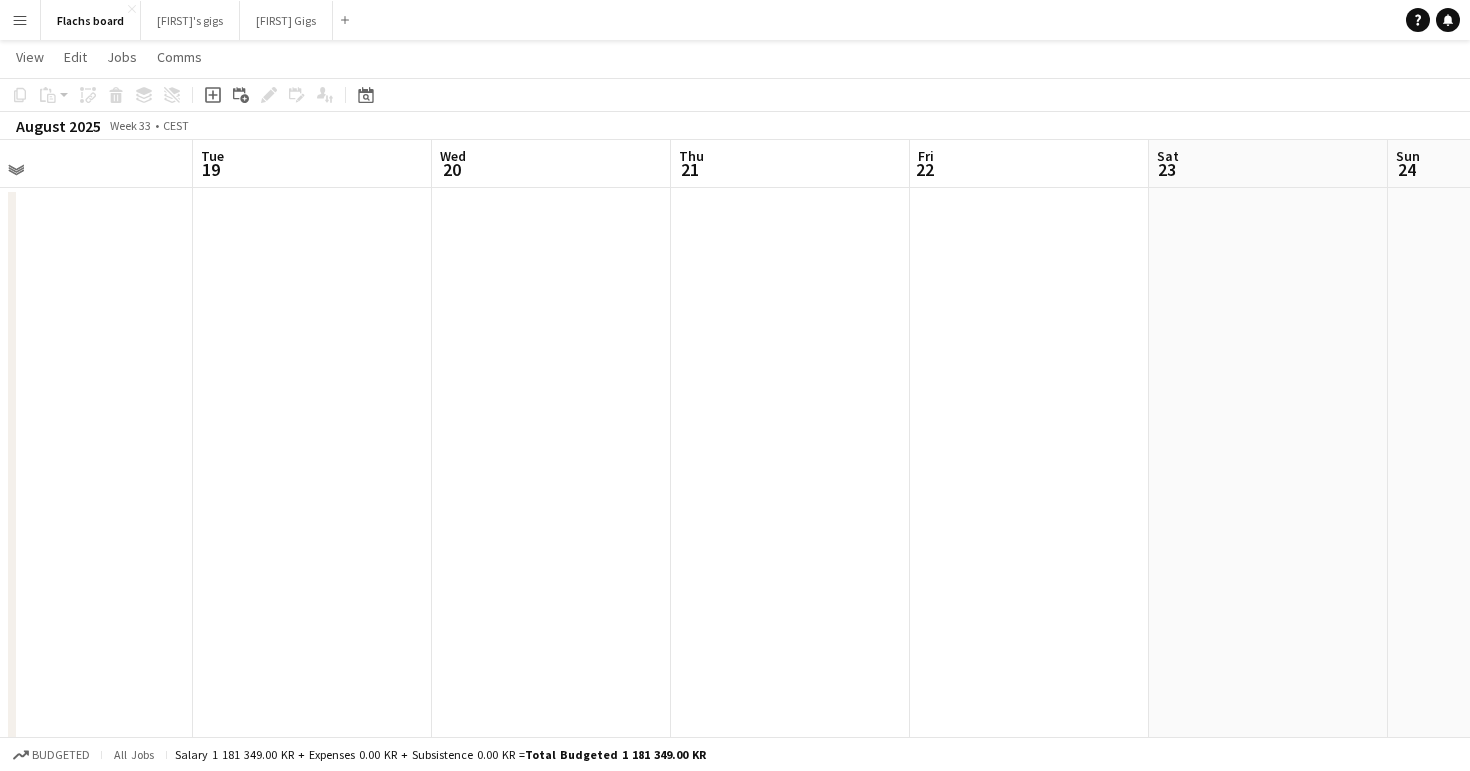 click at bounding box center [790, 937] 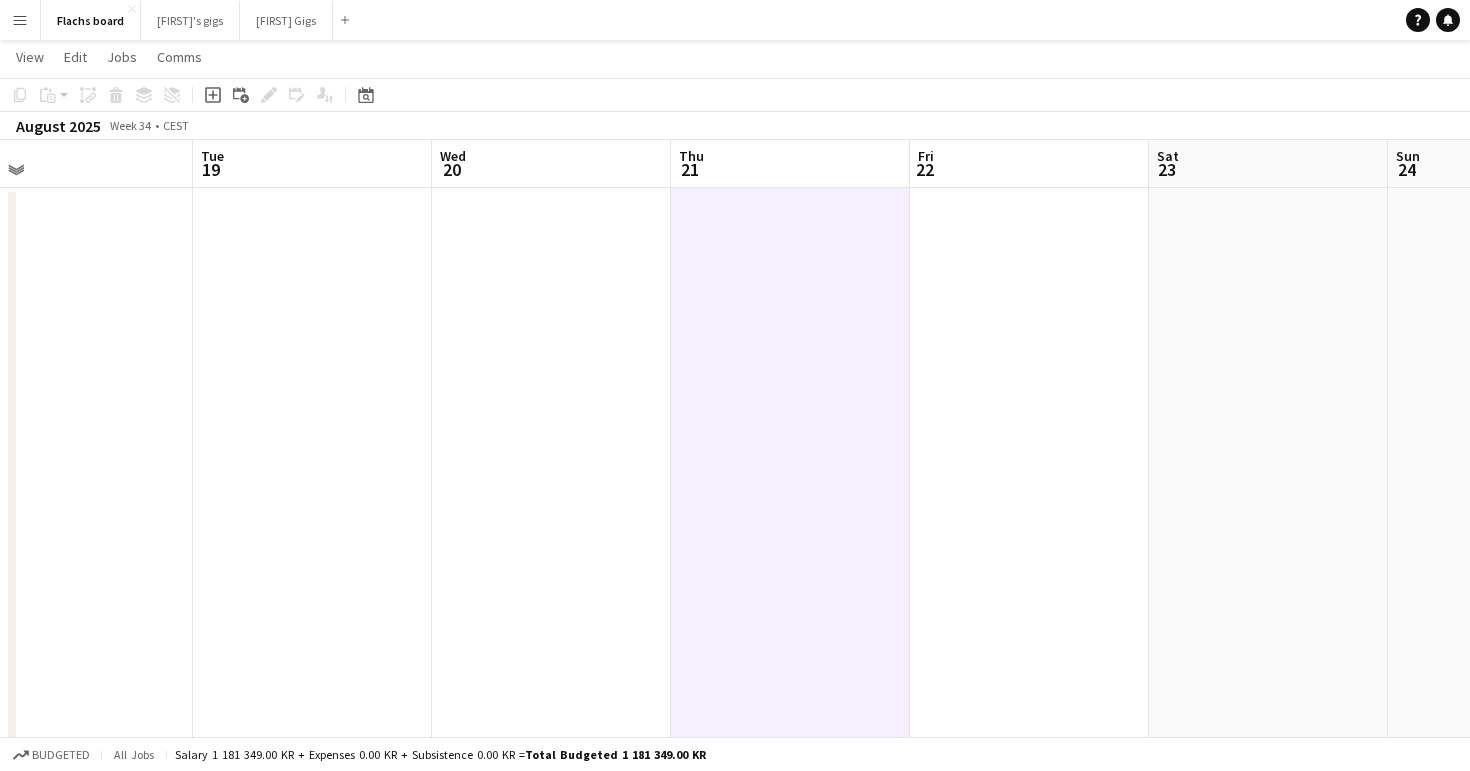 scroll, scrollTop: 0, scrollLeft: 0, axis: both 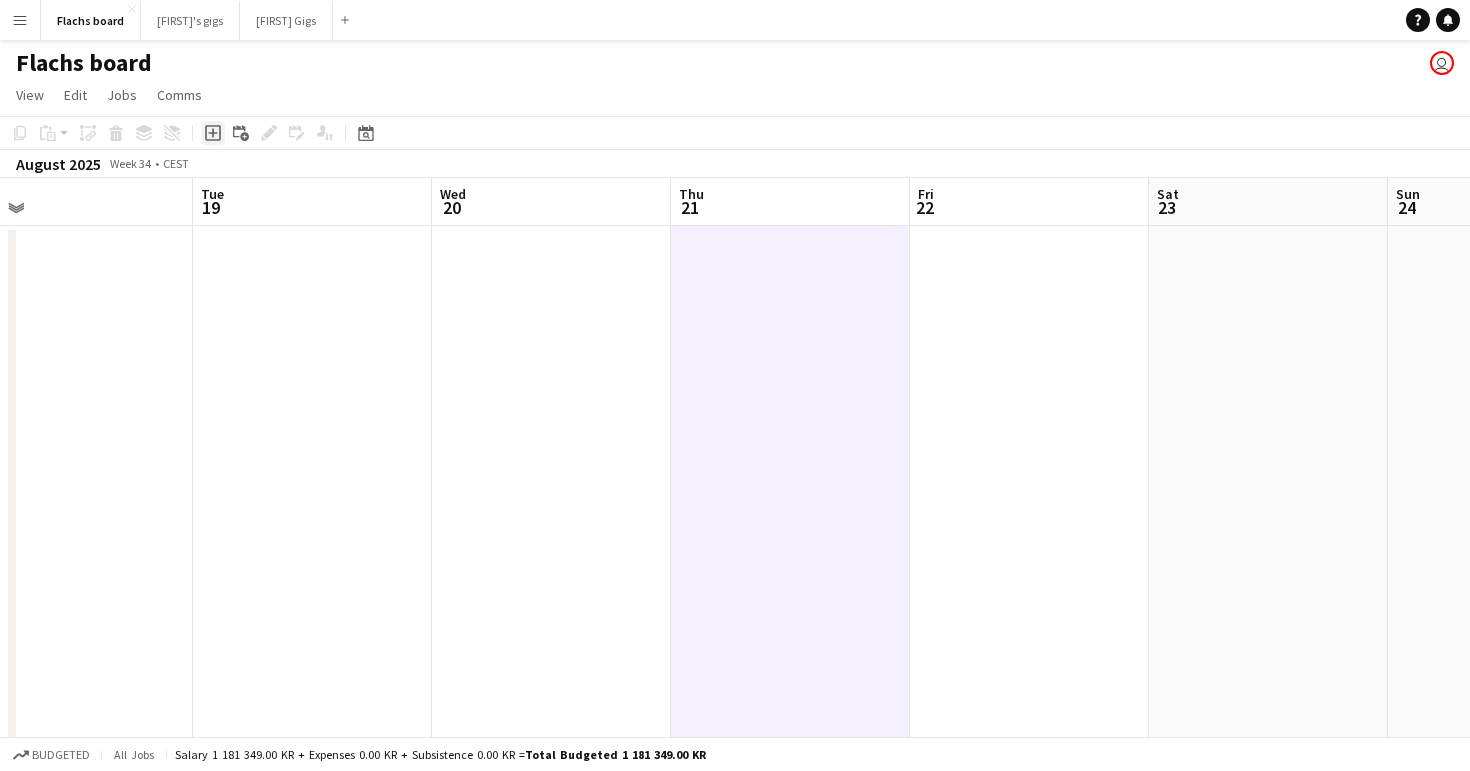 click 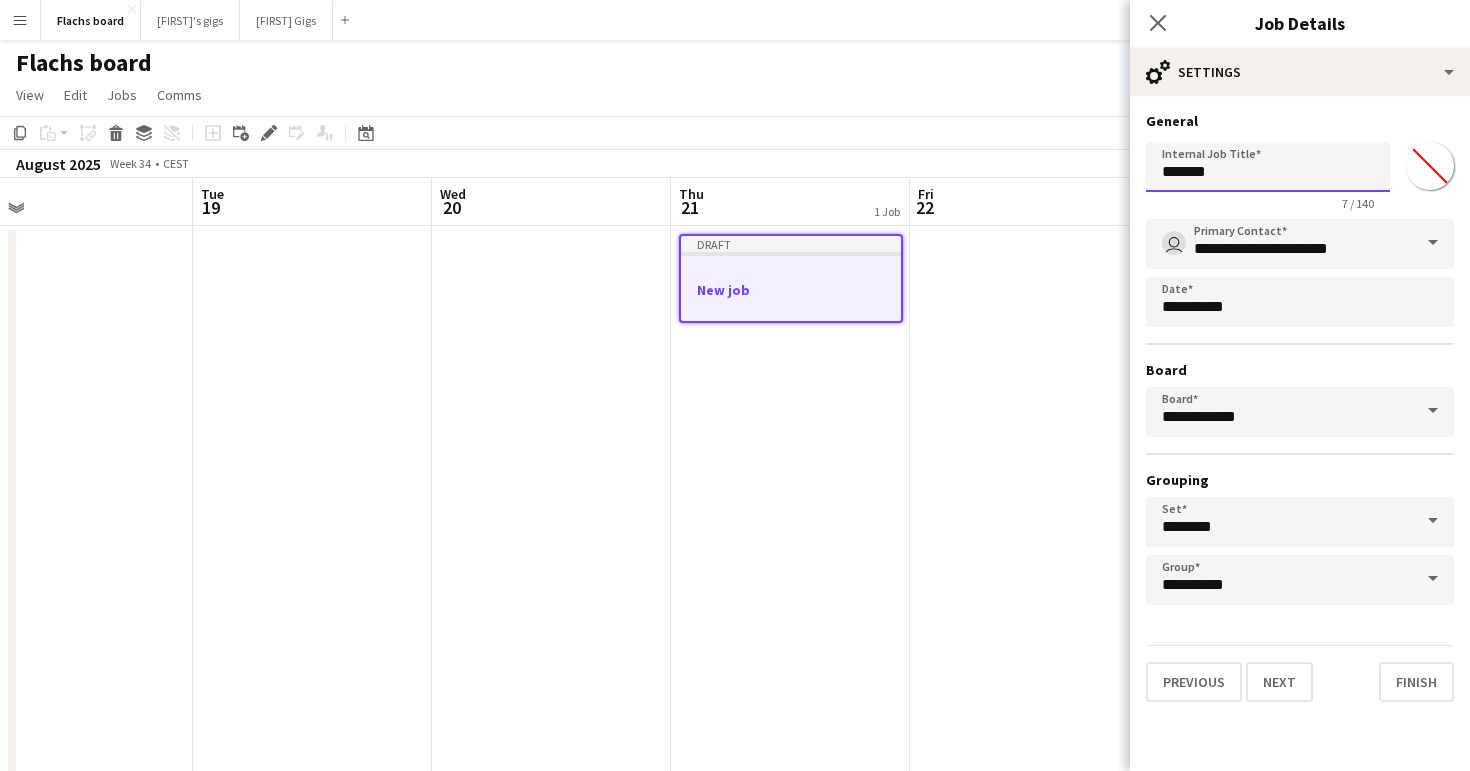 click on "*******" at bounding box center (1268, 167) 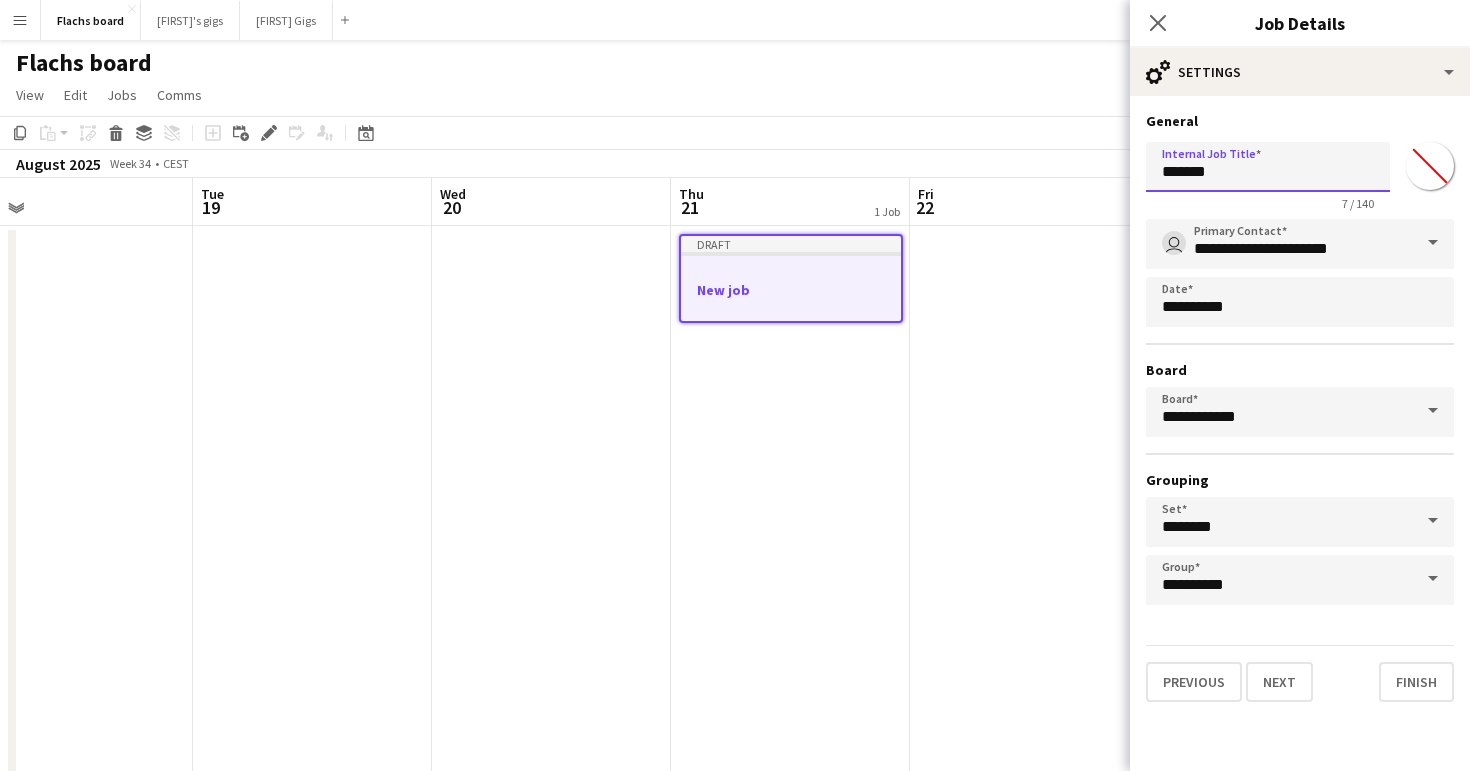 click on "*******" at bounding box center [1268, 167] 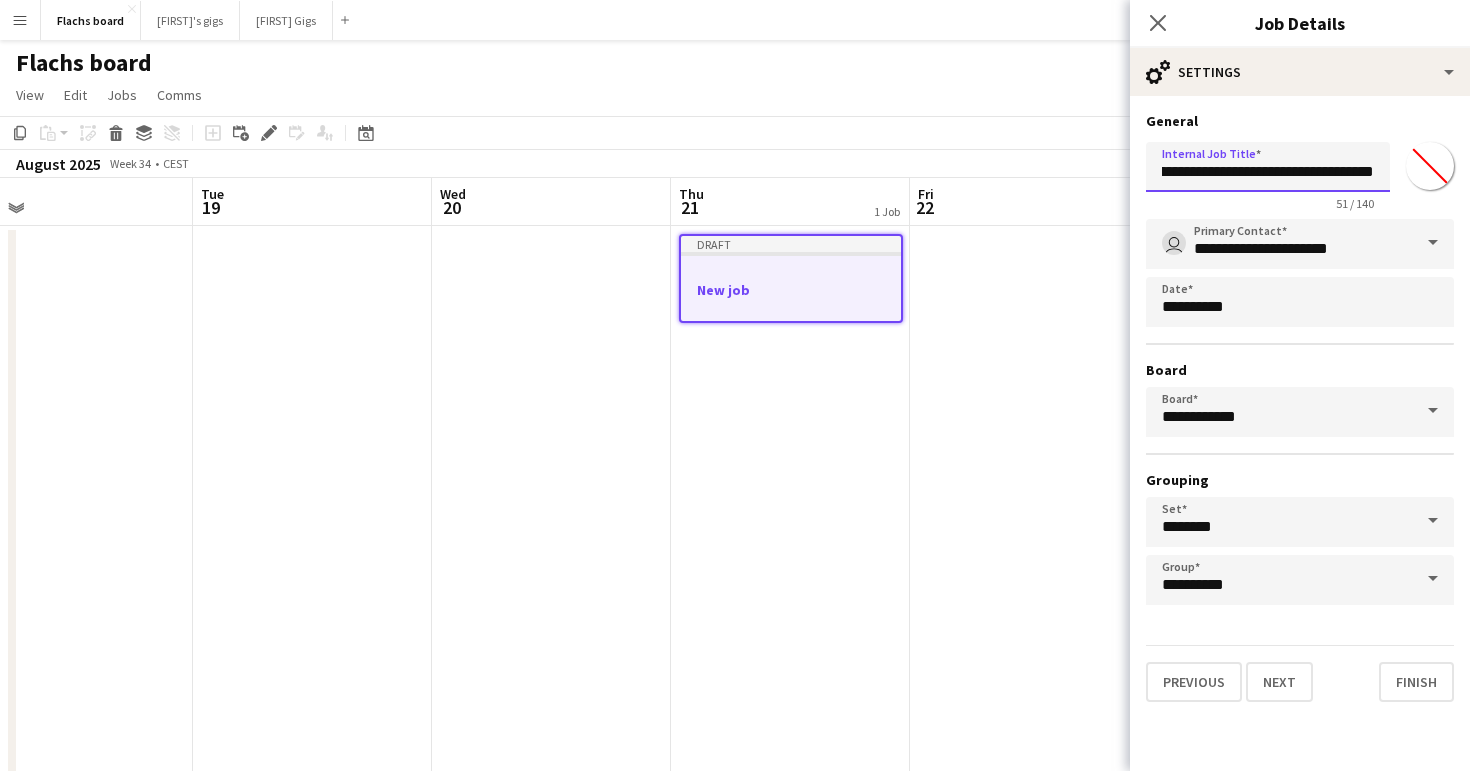 scroll, scrollTop: 0, scrollLeft: 124, axis: horizontal 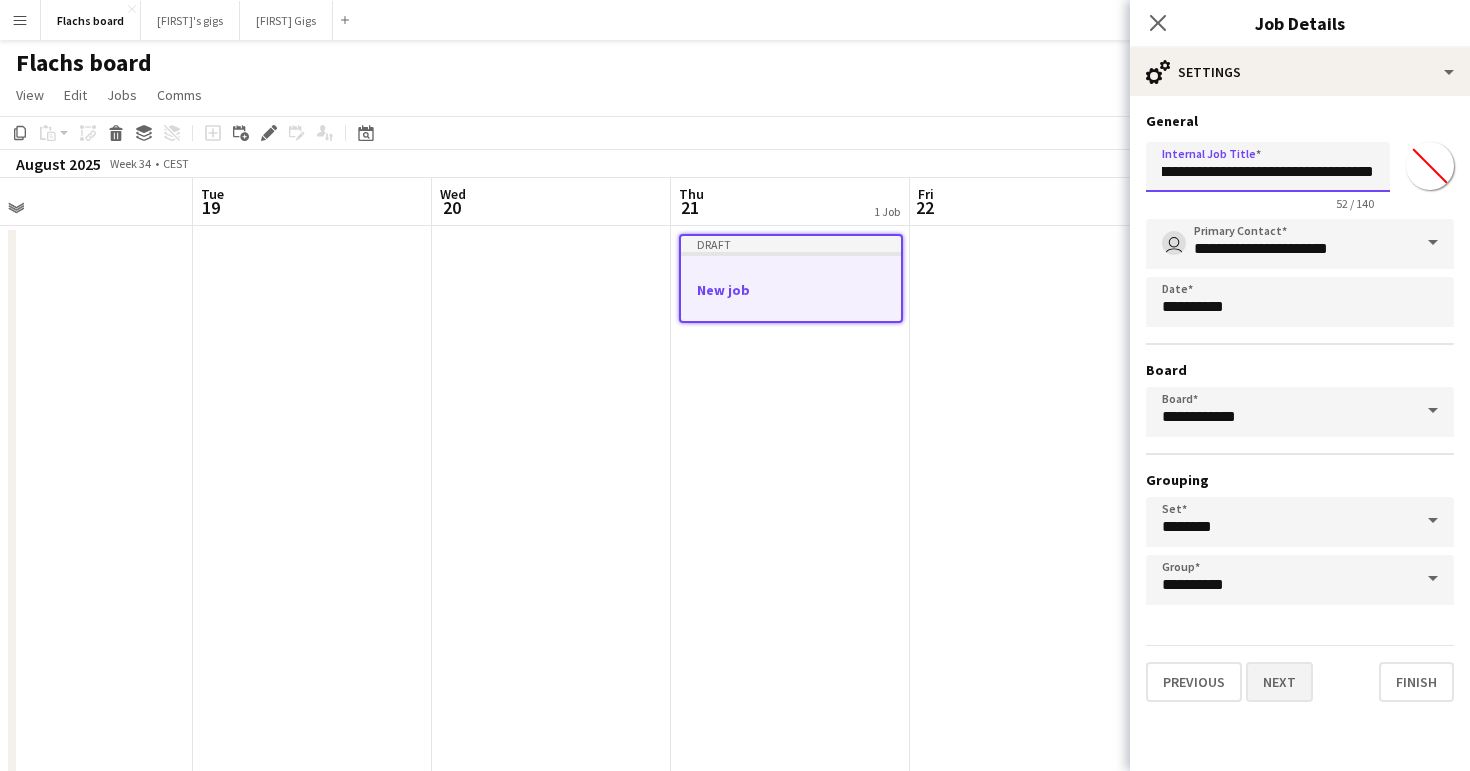 type on "**********" 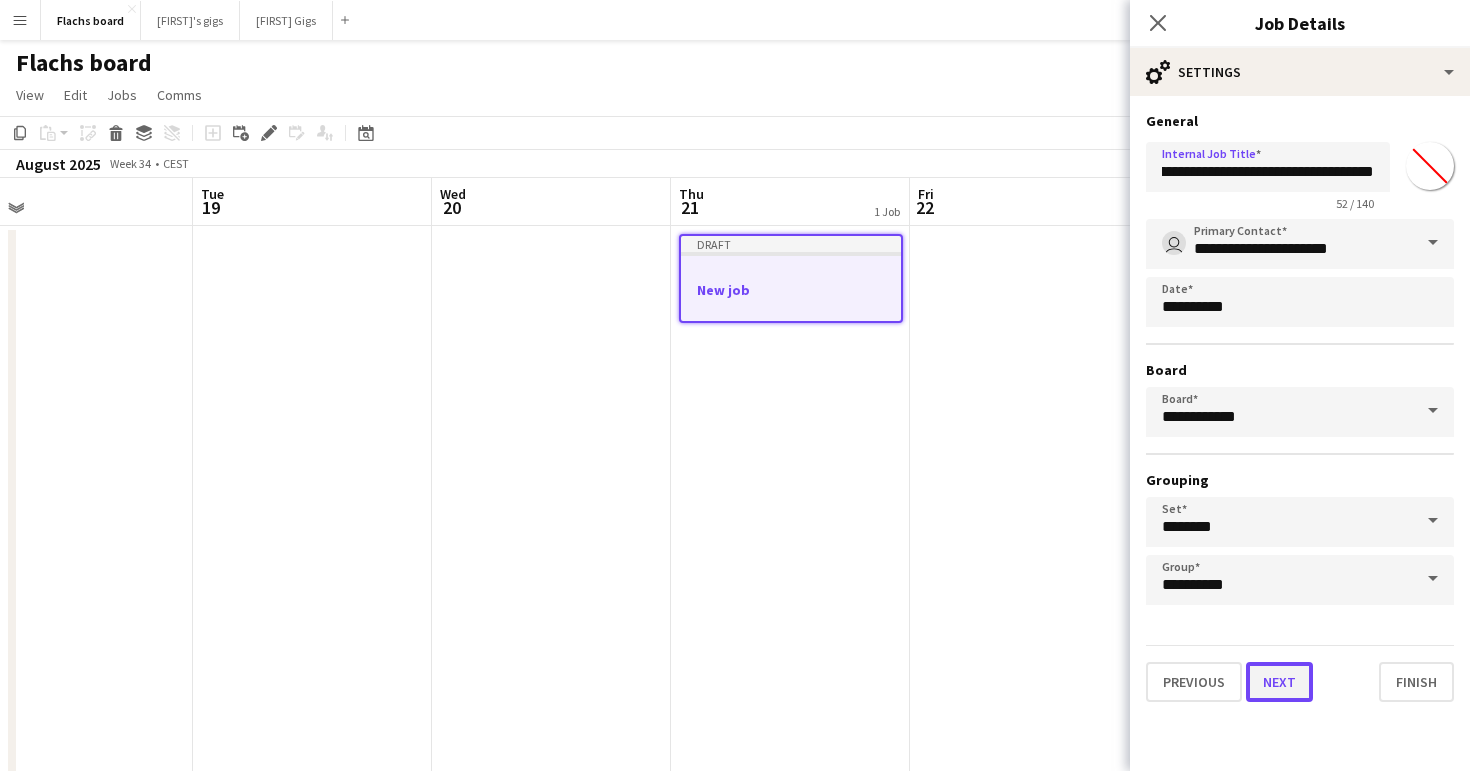 click on "Next" at bounding box center [1279, 682] 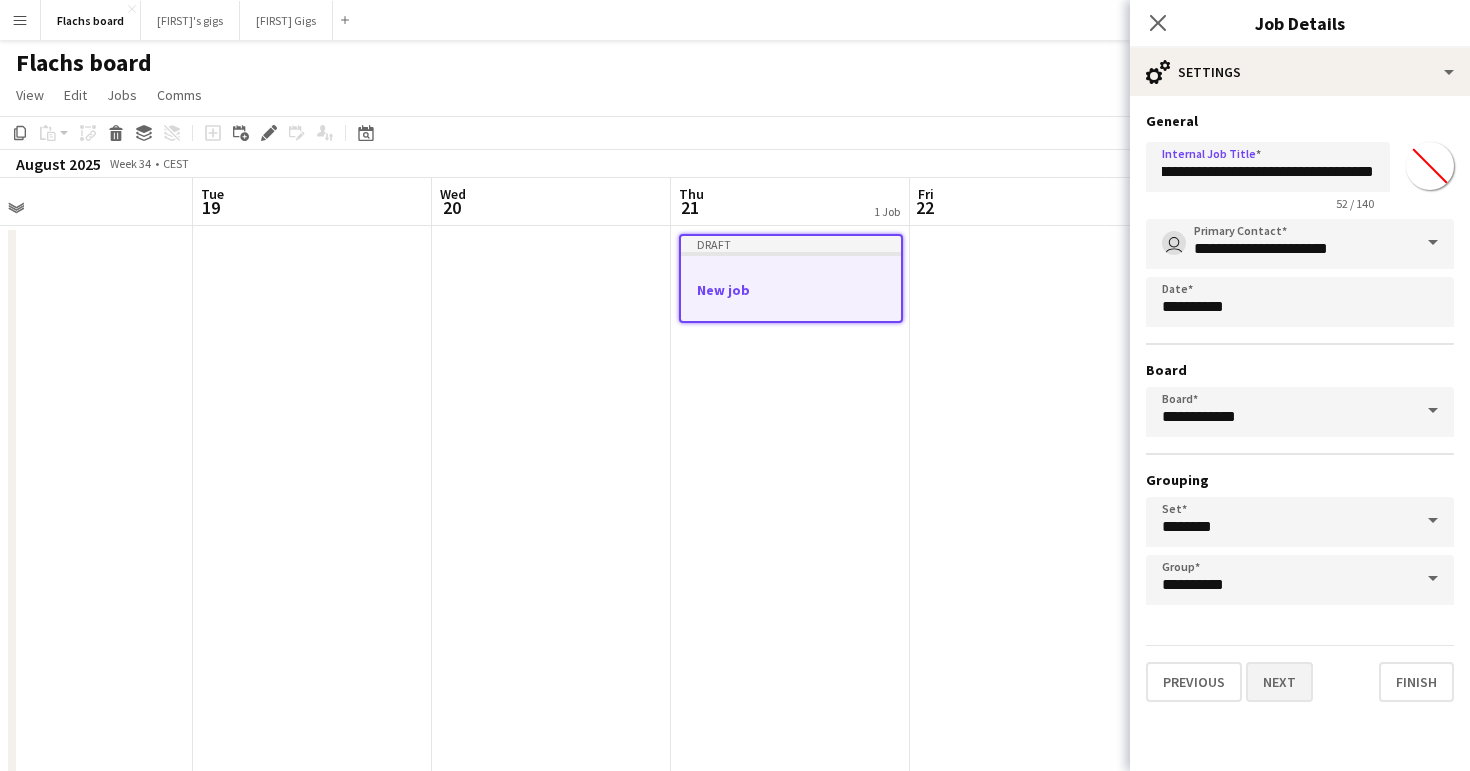 scroll, scrollTop: 0, scrollLeft: 0, axis: both 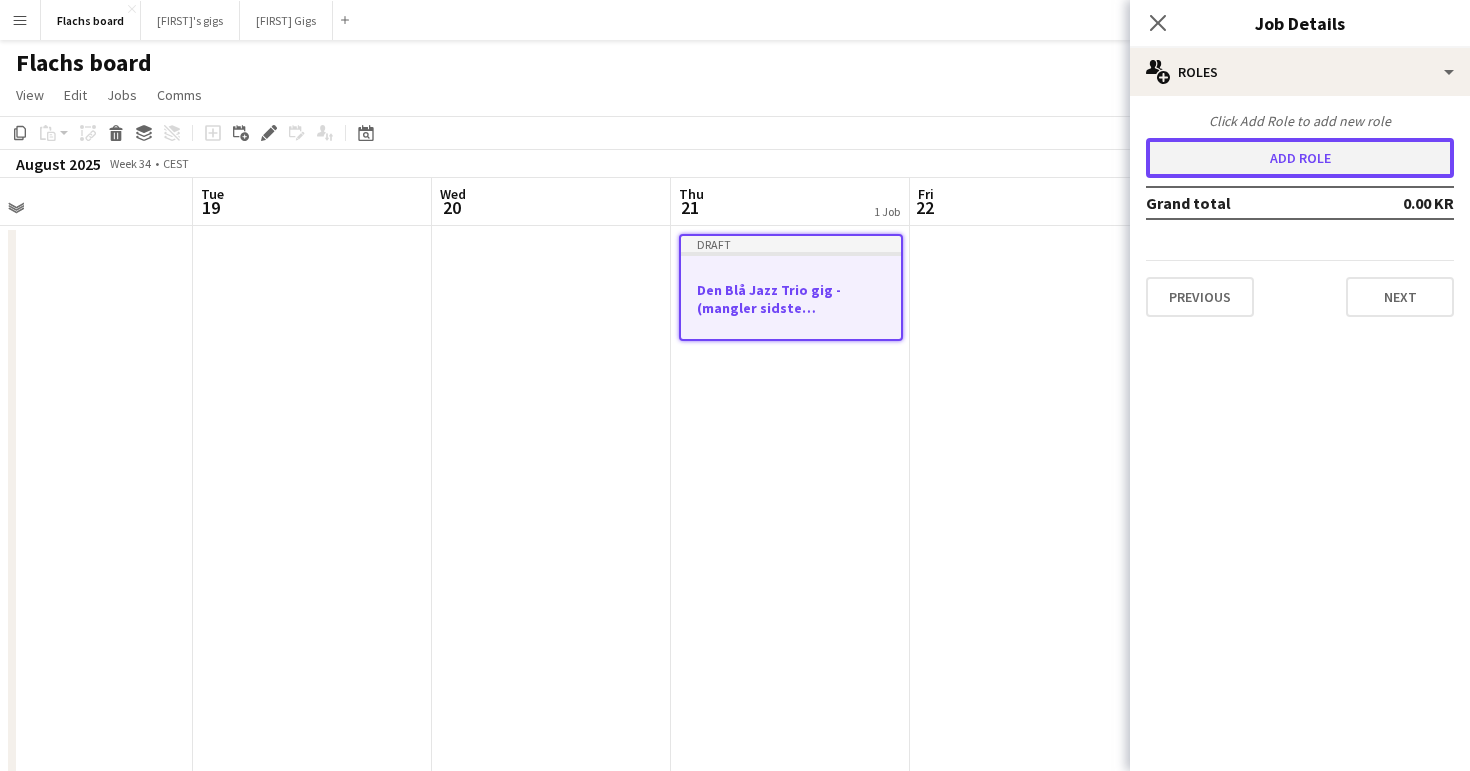 click on "Add role" at bounding box center [1300, 158] 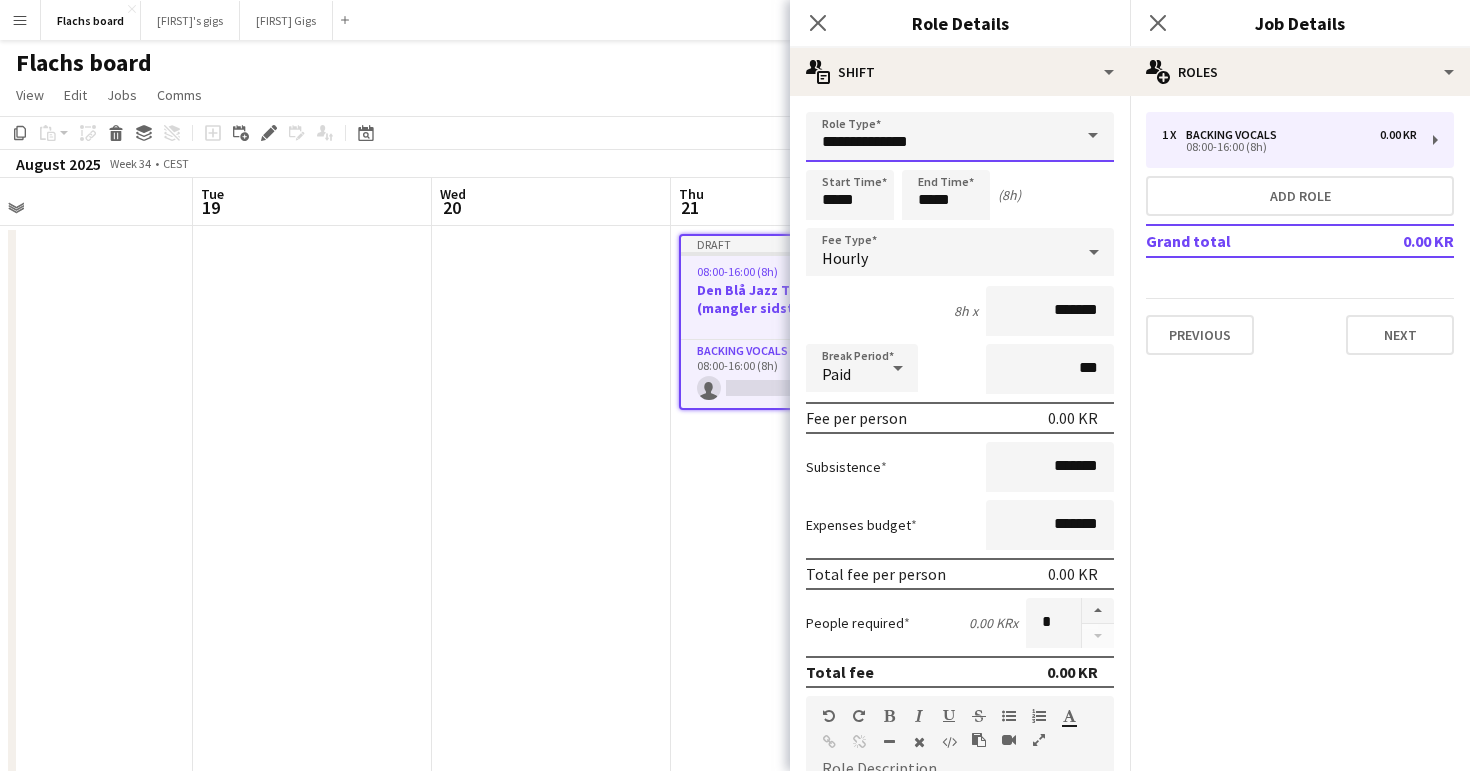 click on "**********" at bounding box center [960, 137] 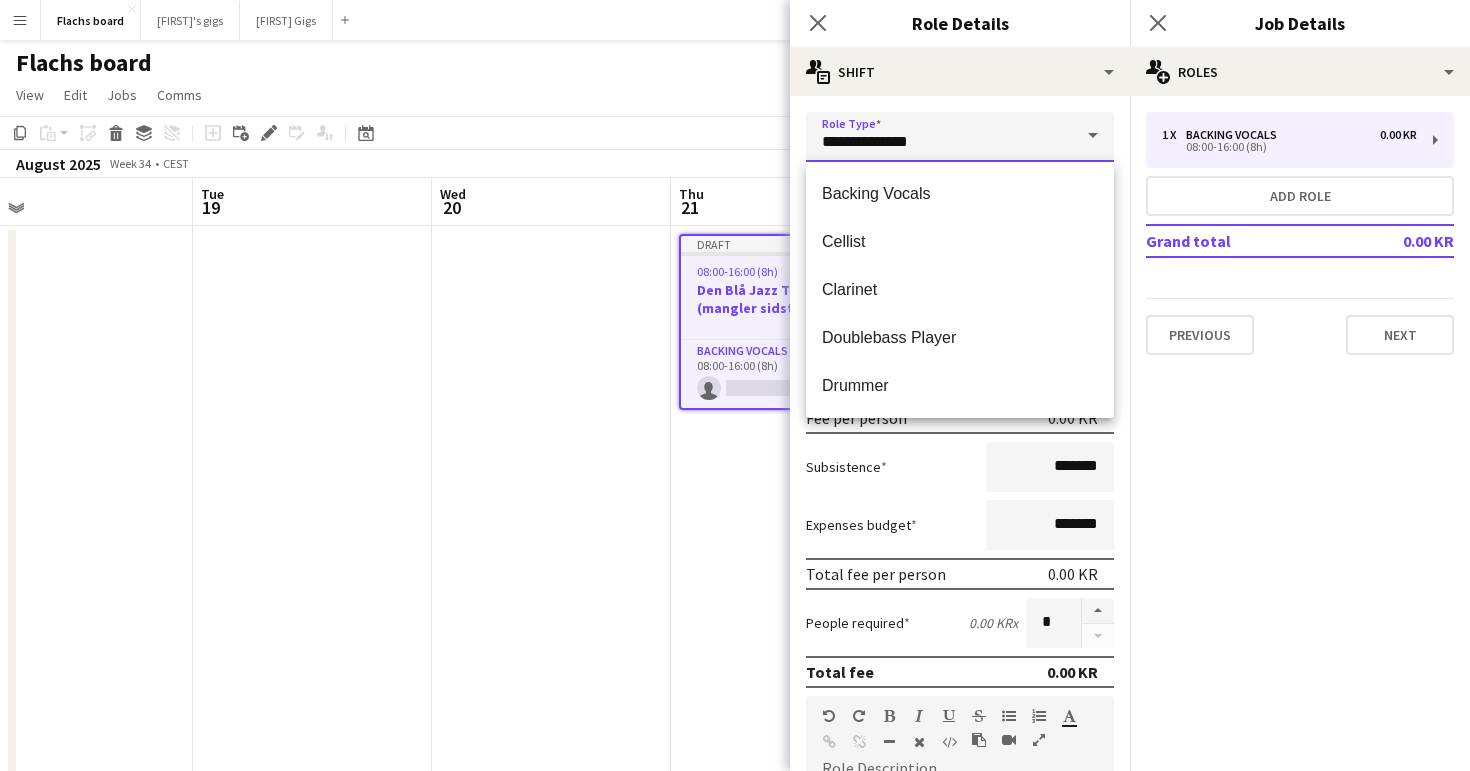 click on "**********" at bounding box center [960, 137] 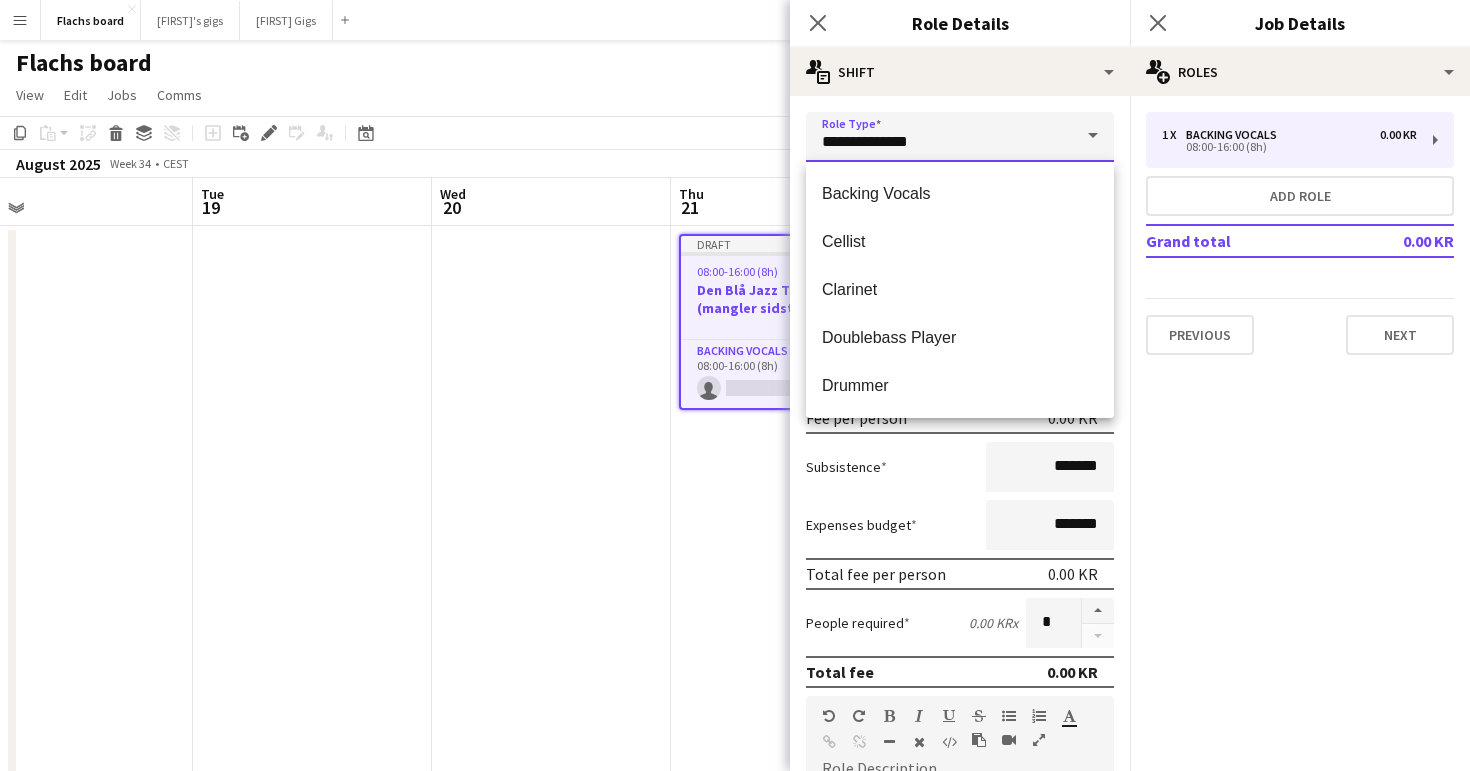 click on "**********" at bounding box center (960, 137) 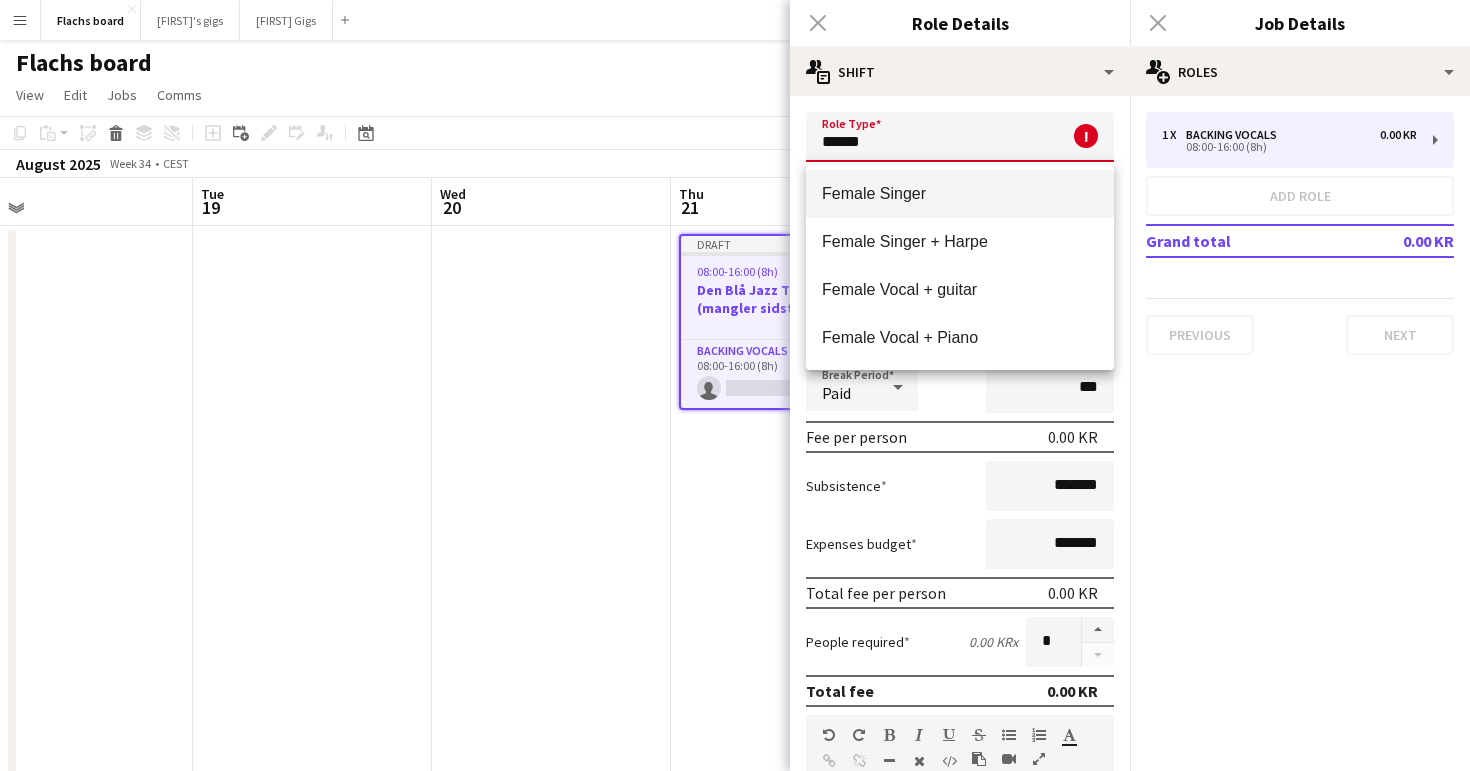 click on "Female Singer" at bounding box center (960, 194) 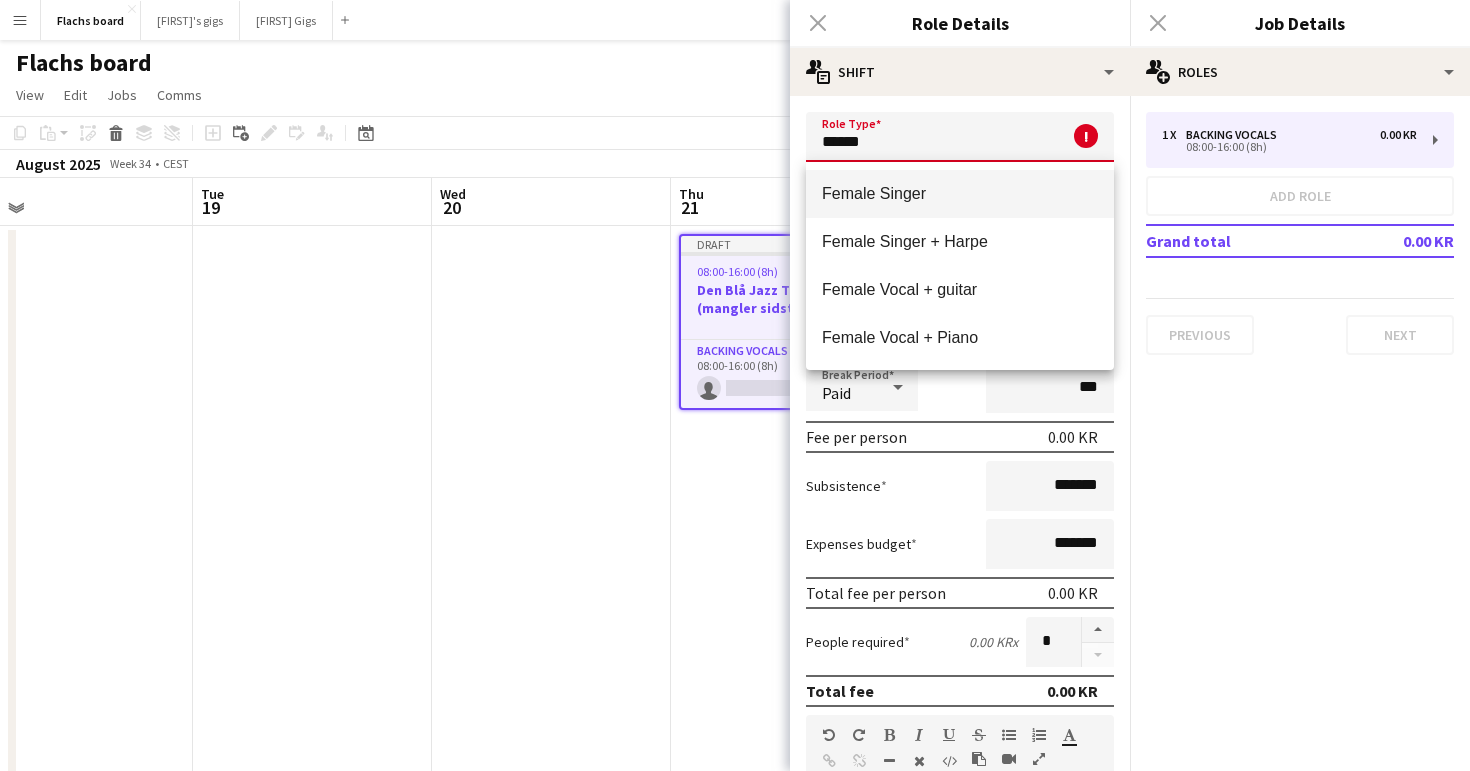 type on "**********" 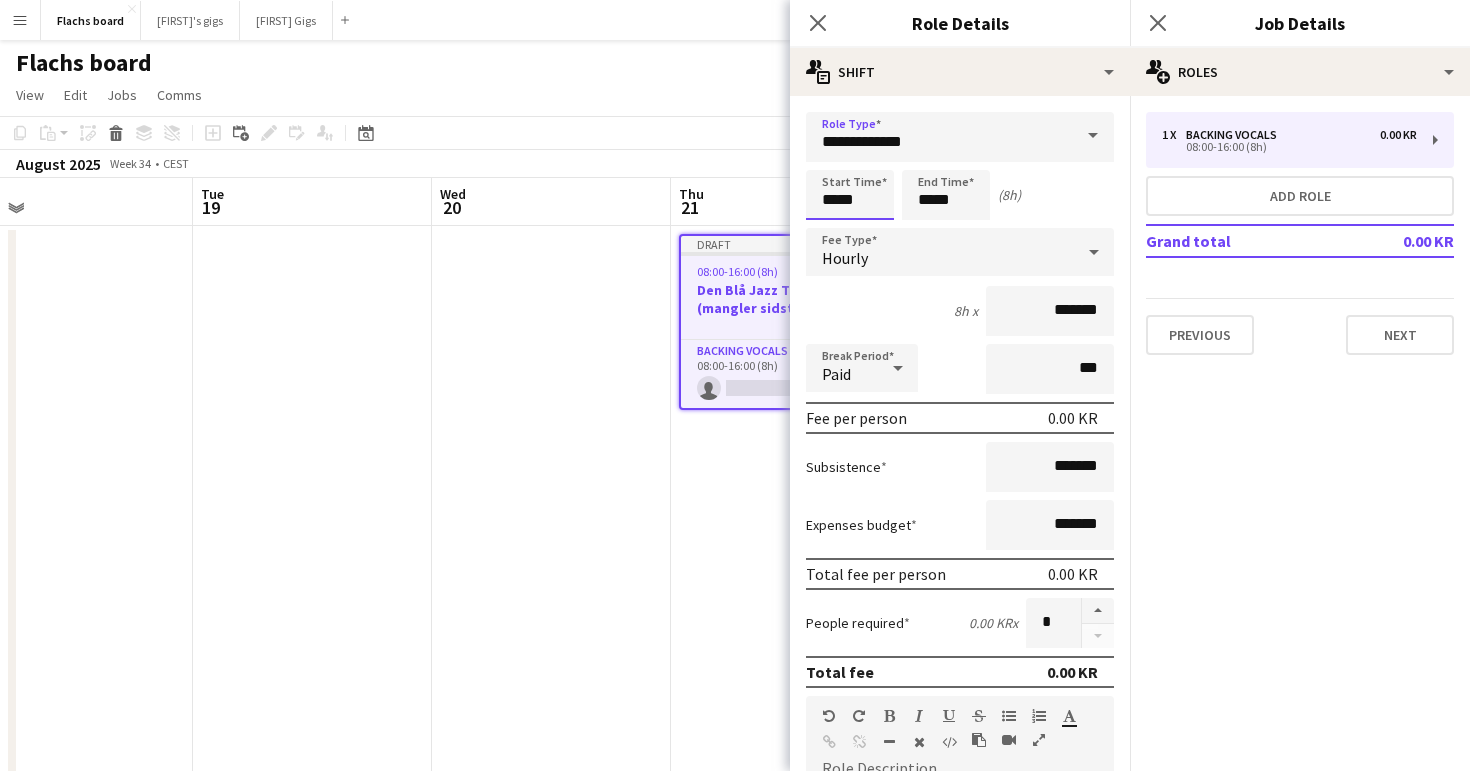 click on "*****" at bounding box center (850, 195) 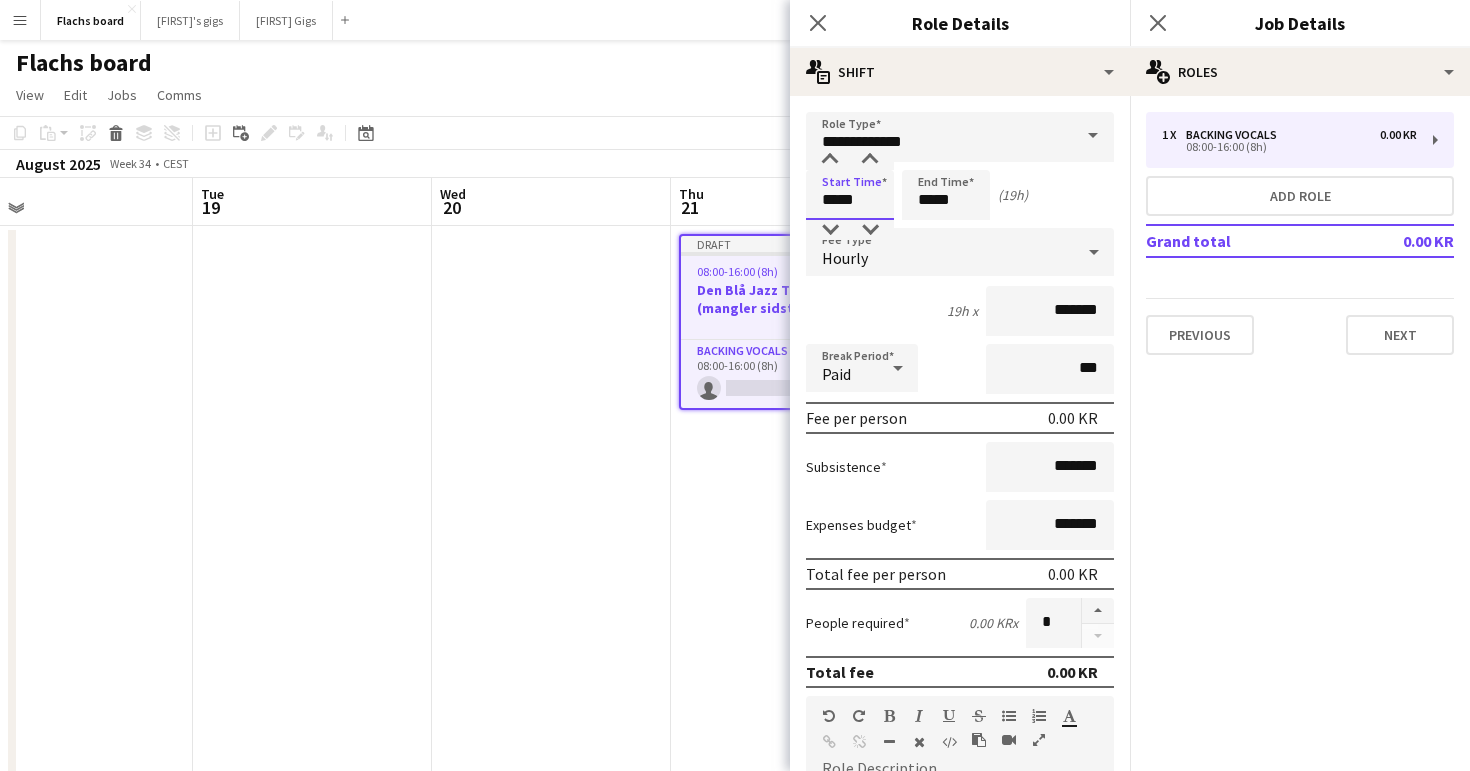 type on "*****" 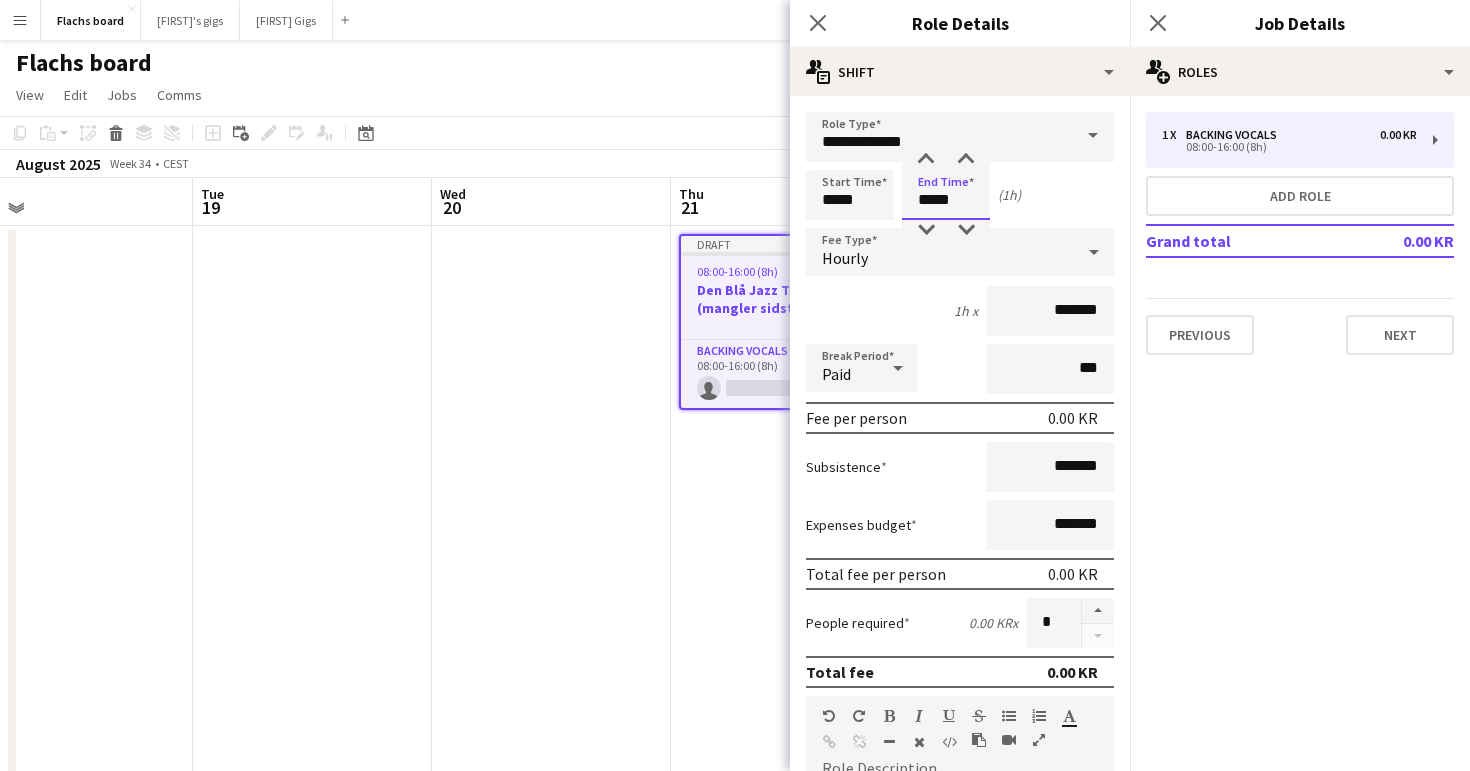 type on "*****" 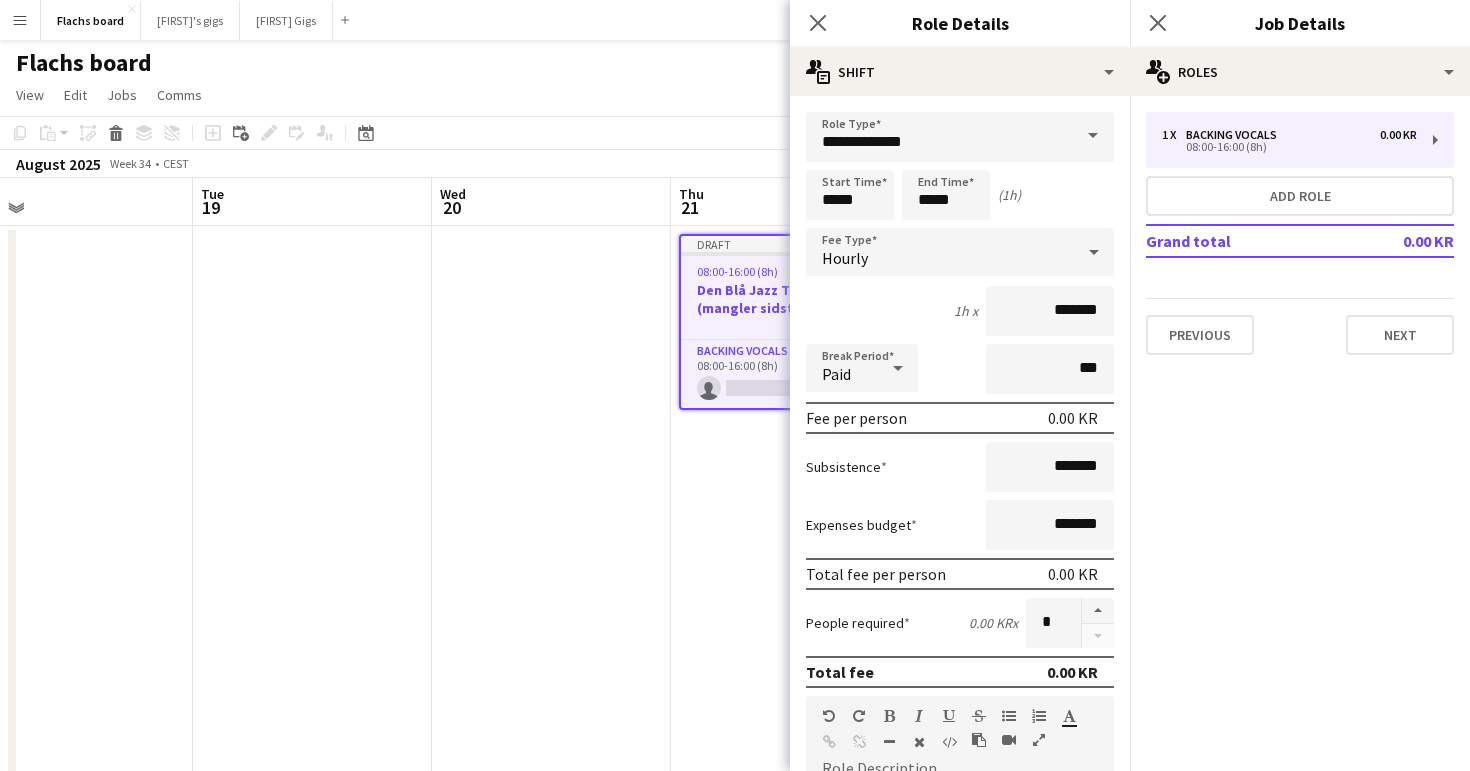 click on "1h x  *******" at bounding box center [960, 311] 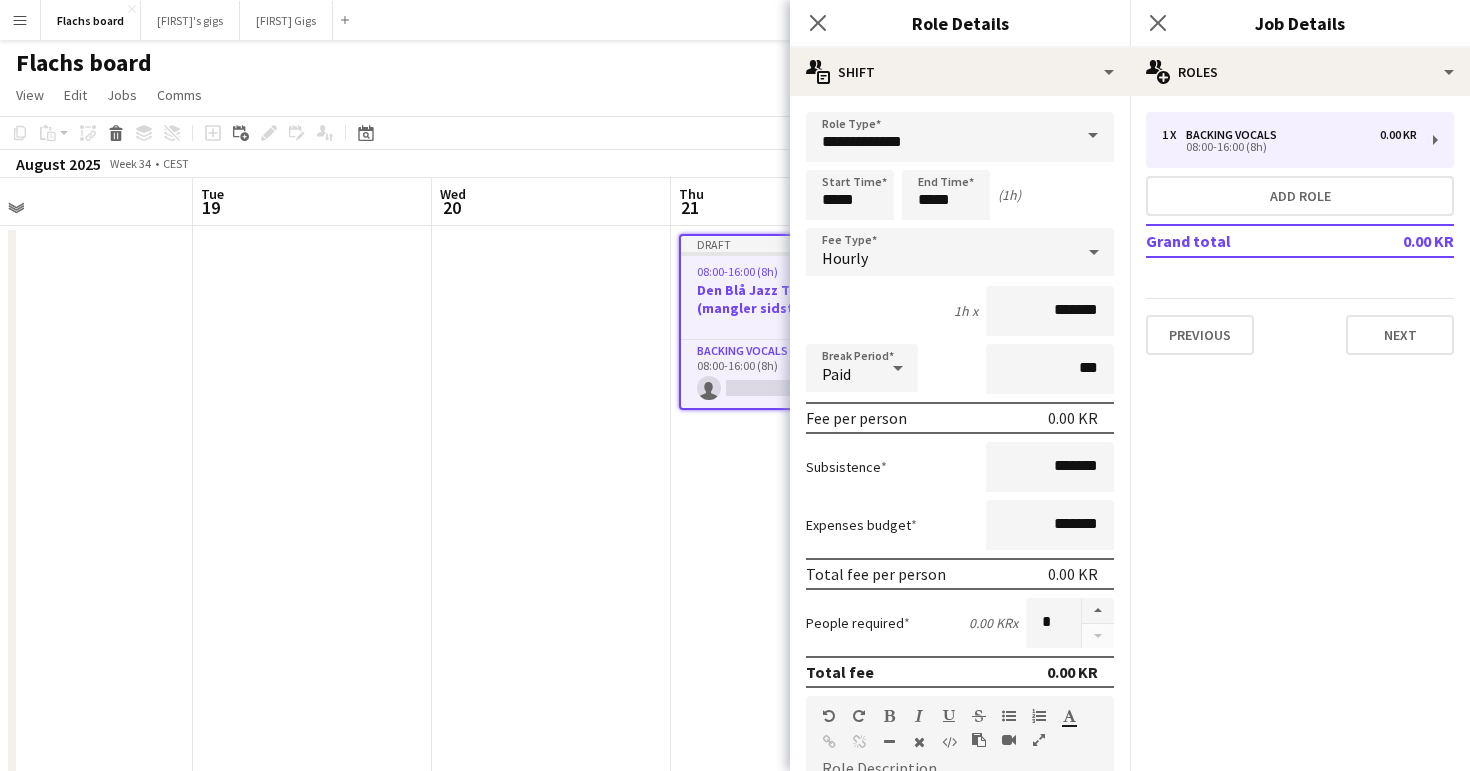 click on "Hourly" at bounding box center (845, 258) 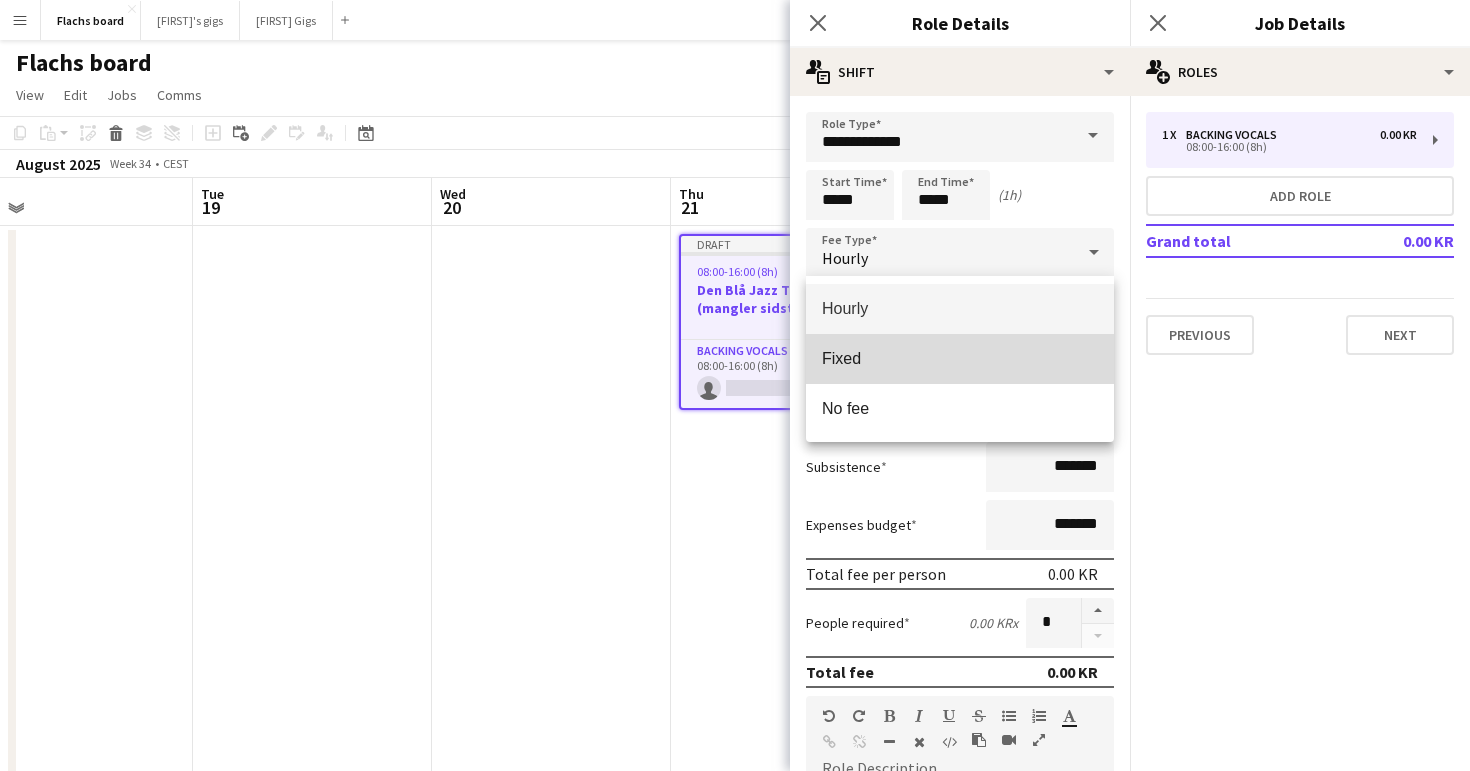 click on "Fixed" at bounding box center [960, 358] 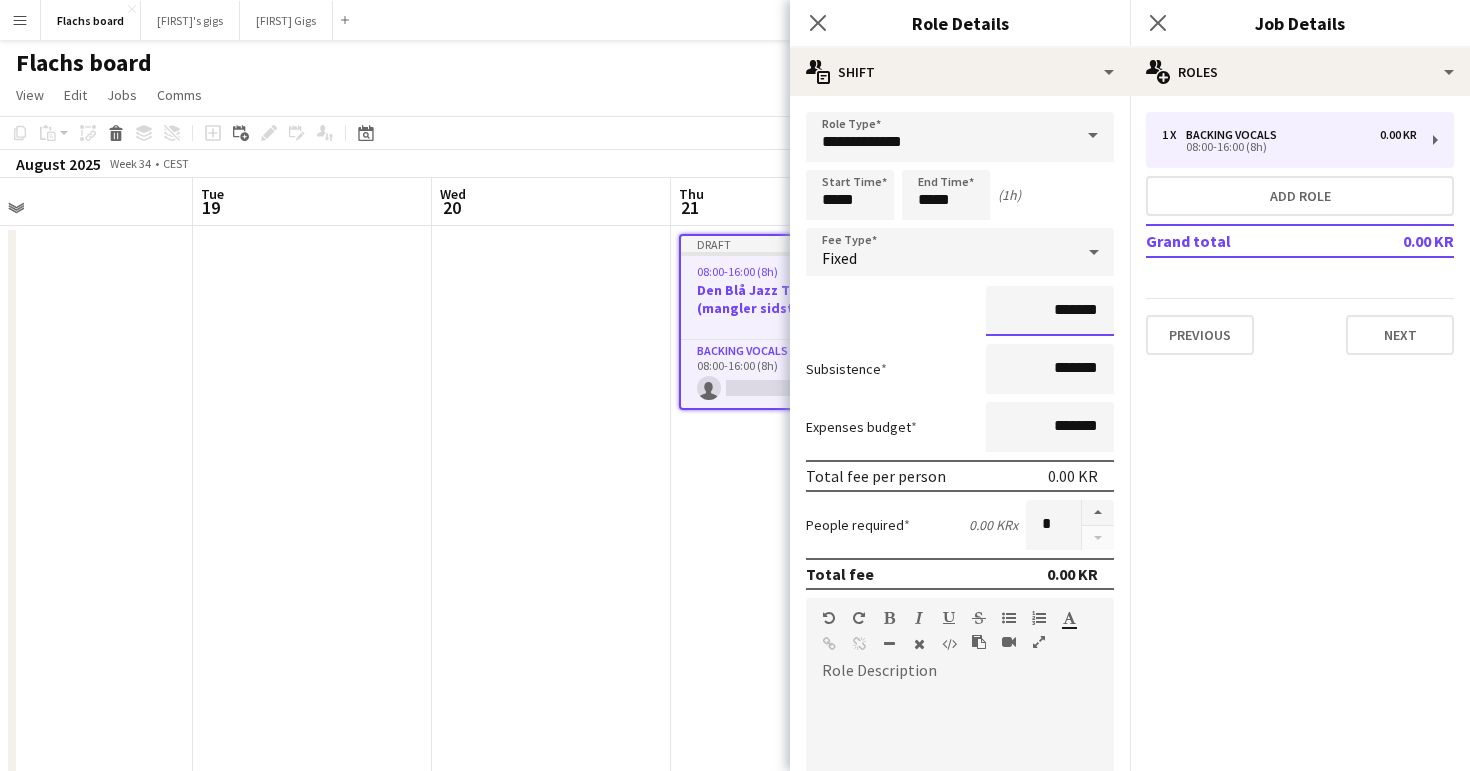 click on "*******" at bounding box center (1050, 311) 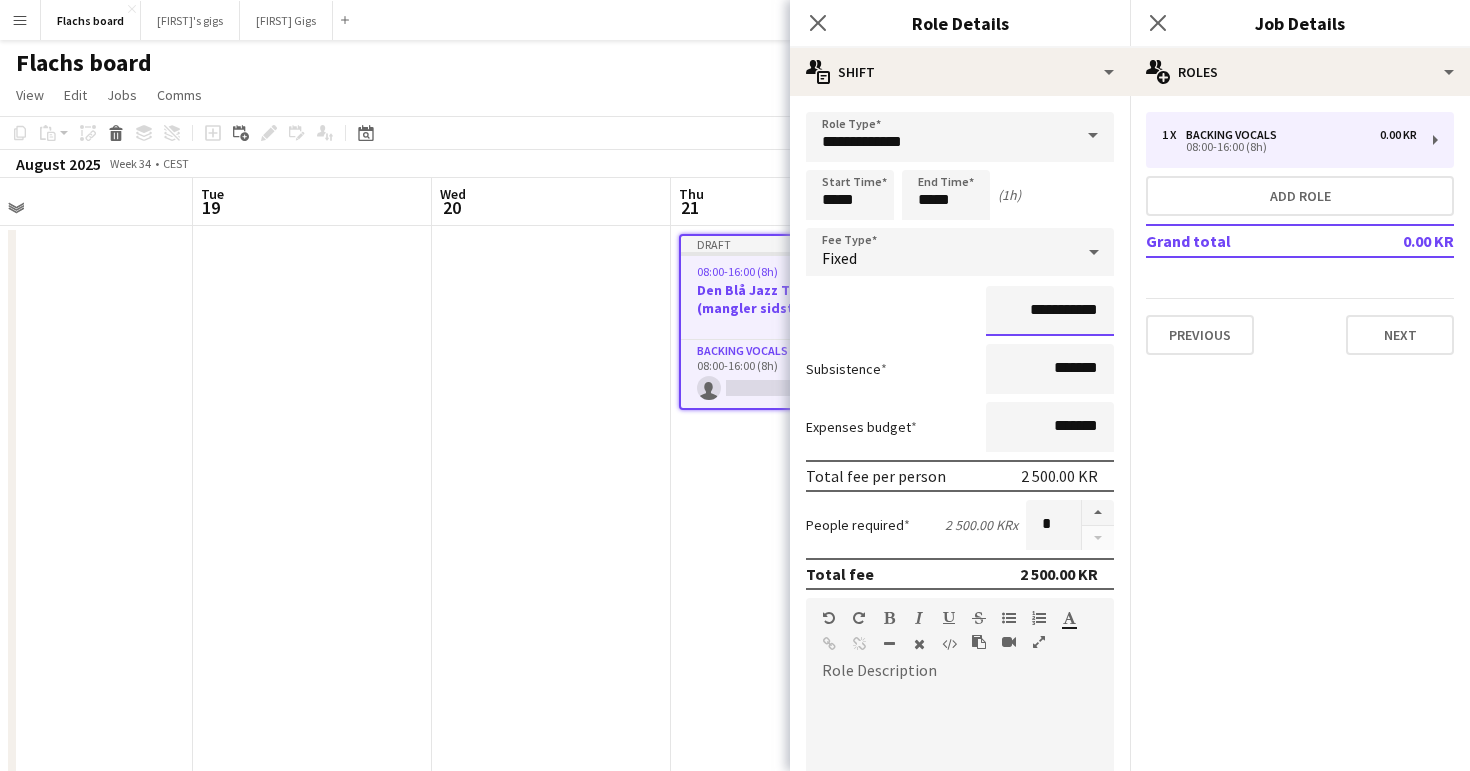 type on "**********" 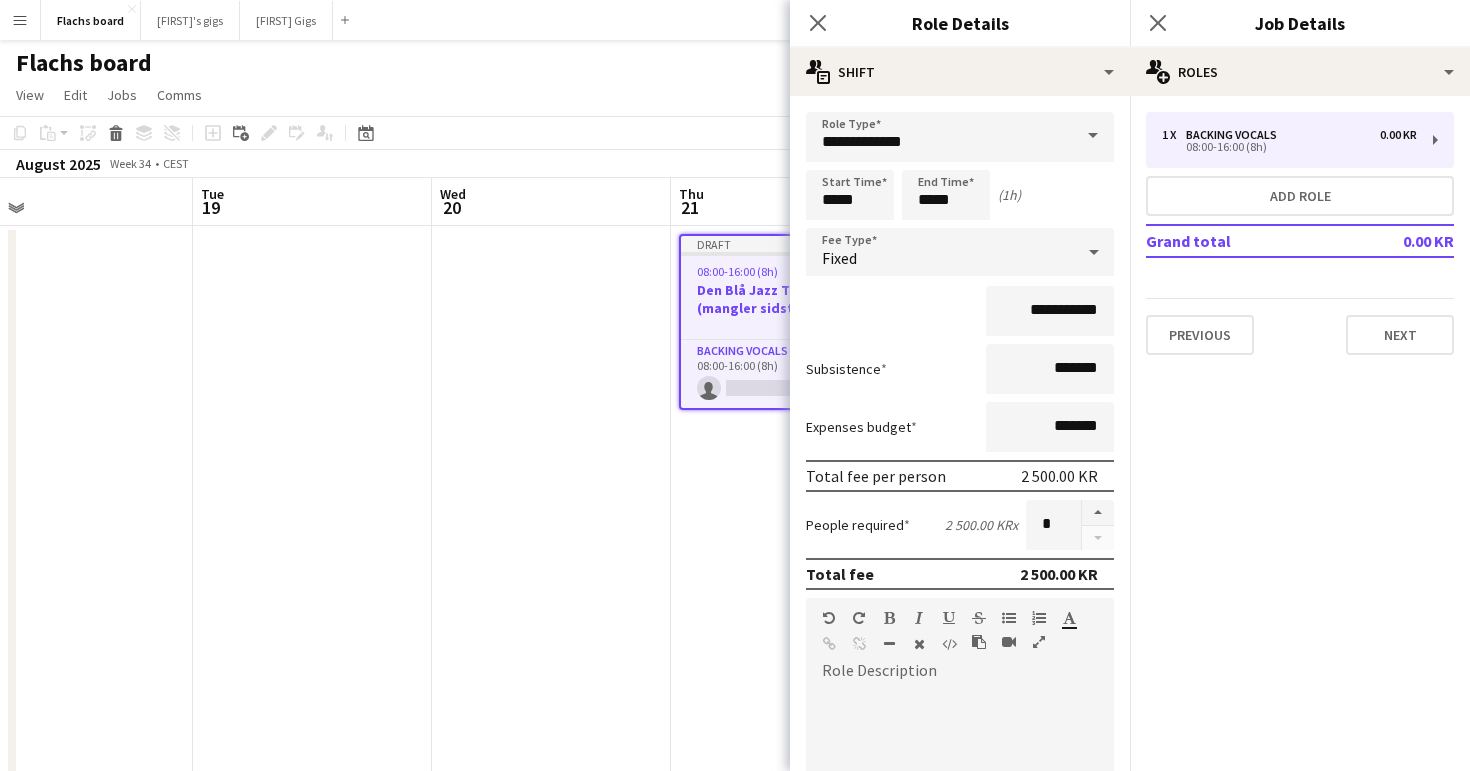 click on "**********" at bounding box center (960, 311) 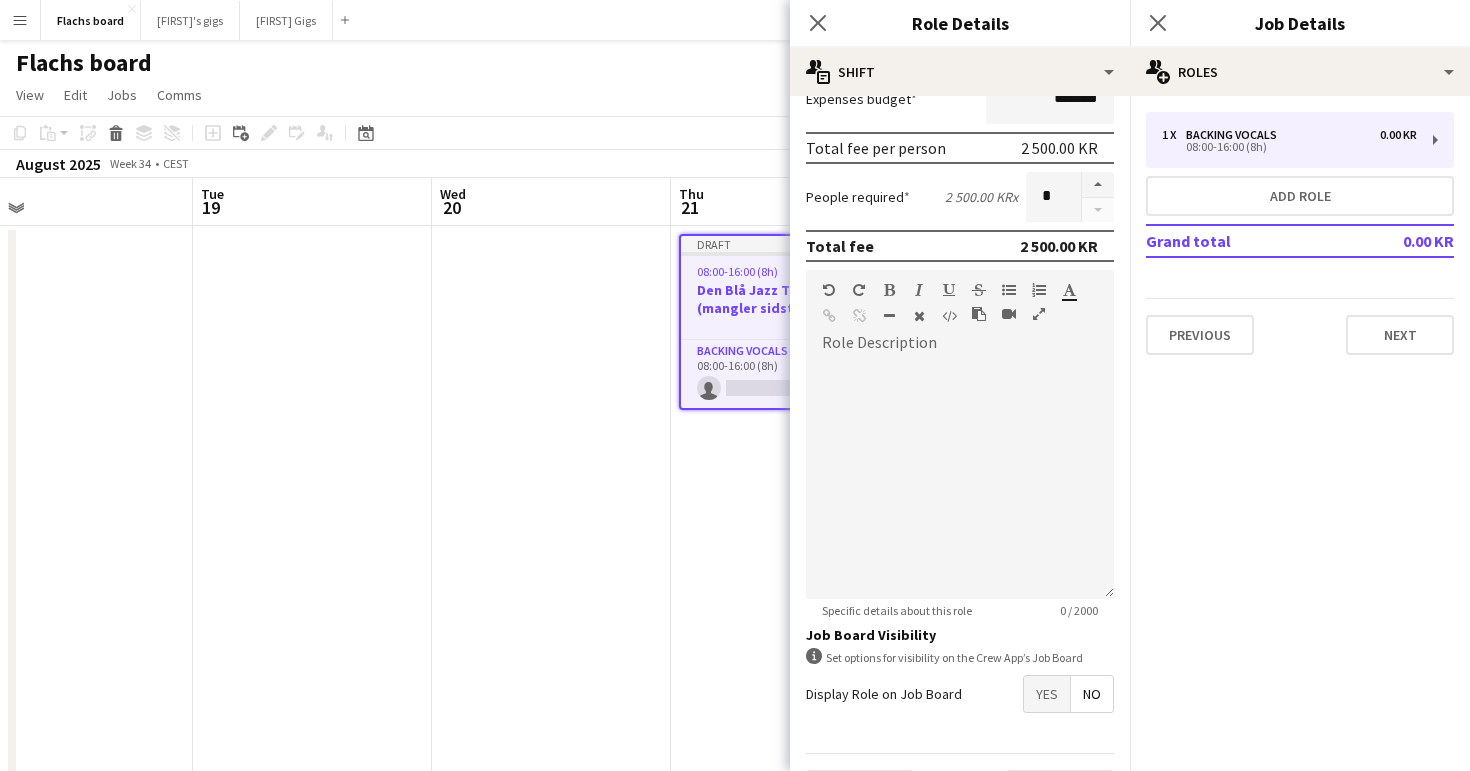 scroll, scrollTop: 383, scrollLeft: 0, axis: vertical 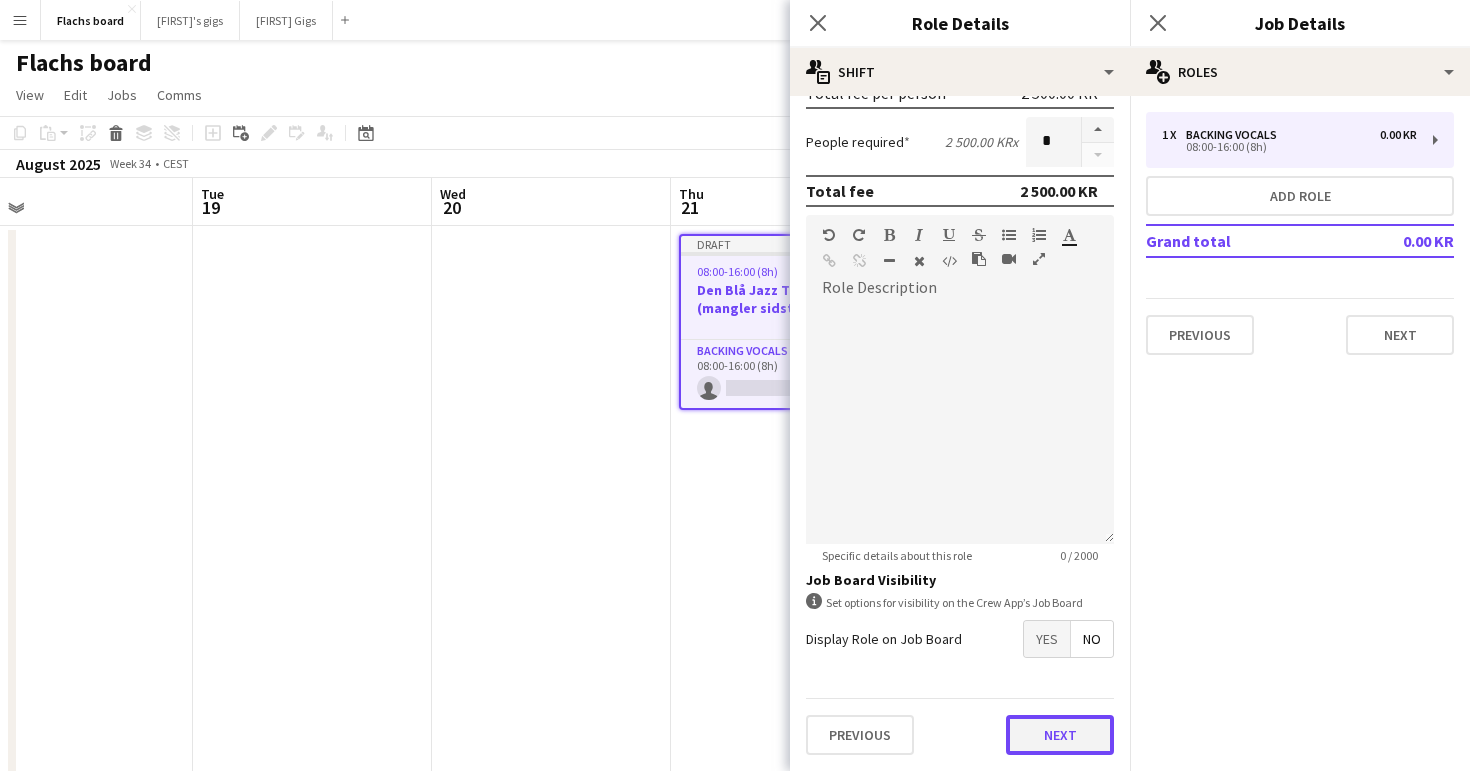 click on "Next" at bounding box center [1060, 735] 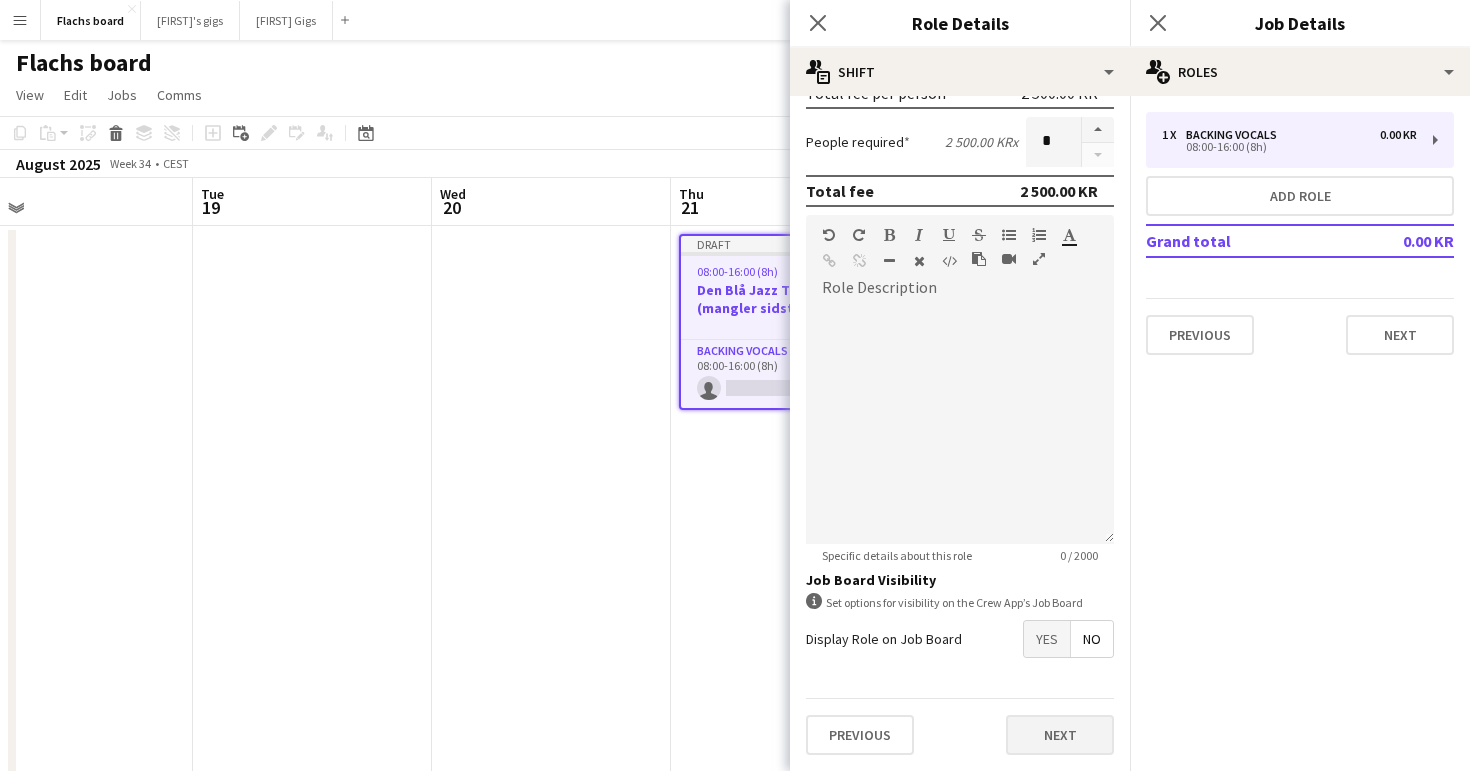 scroll, scrollTop: 0, scrollLeft: 0, axis: both 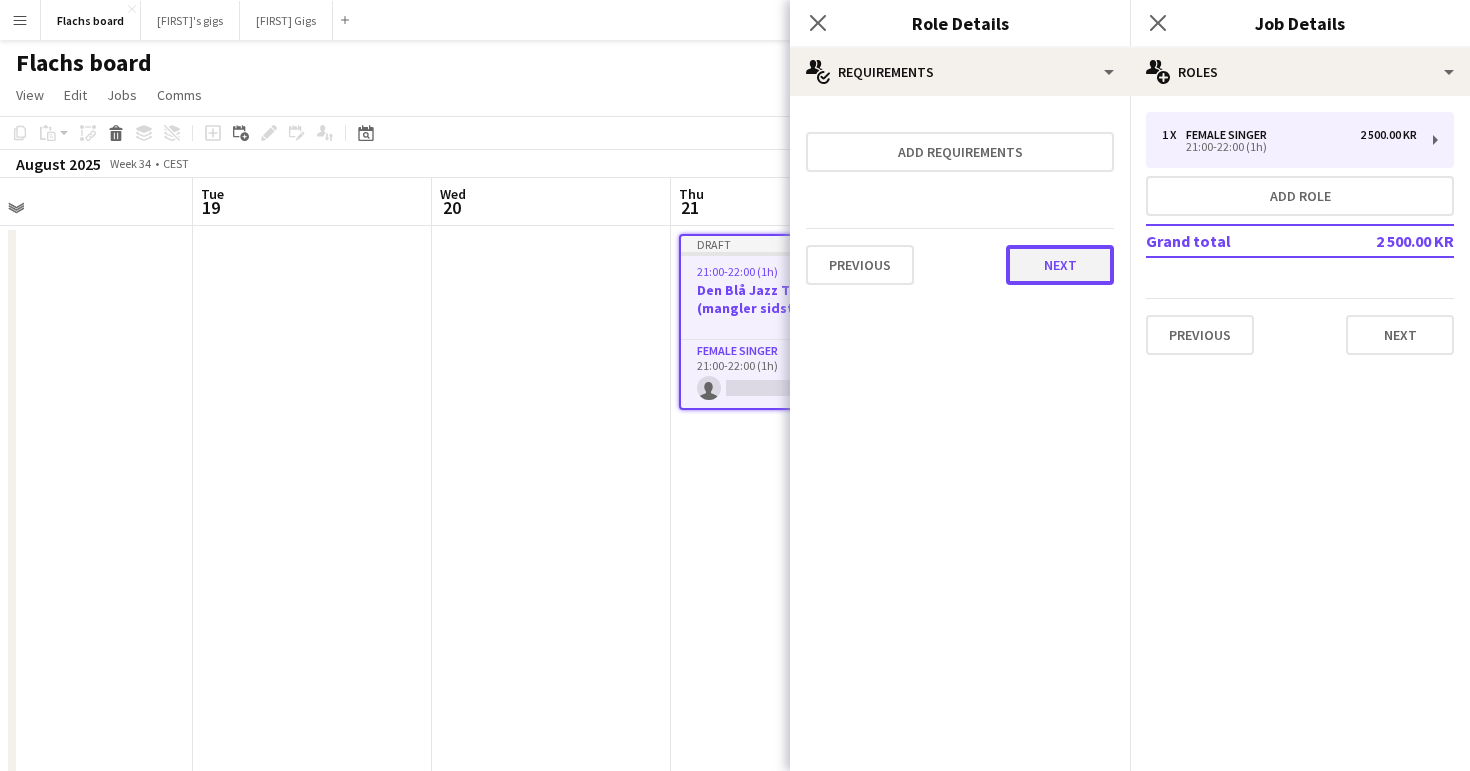 click on "Next" at bounding box center (1060, 265) 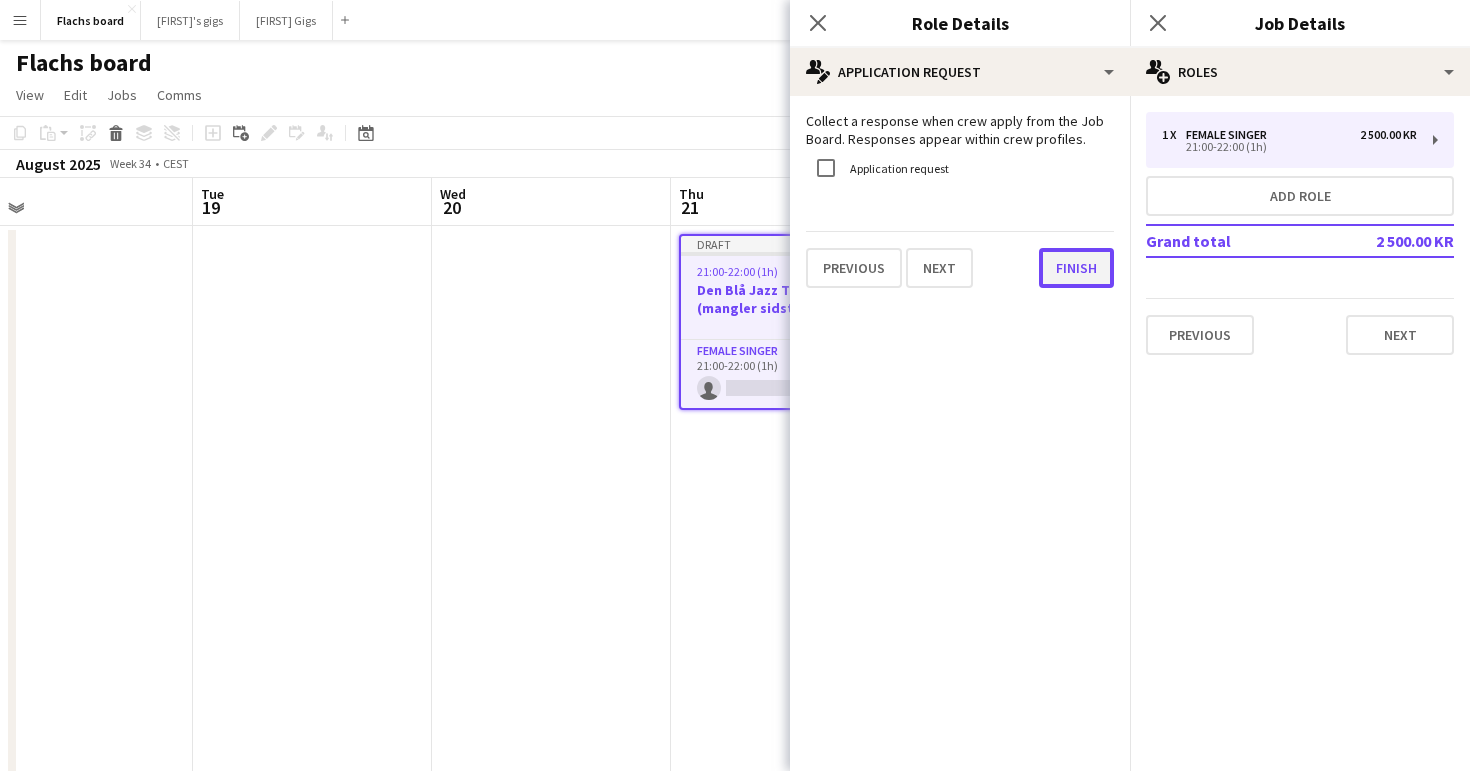 click on "Finish" at bounding box center [1076, 268] 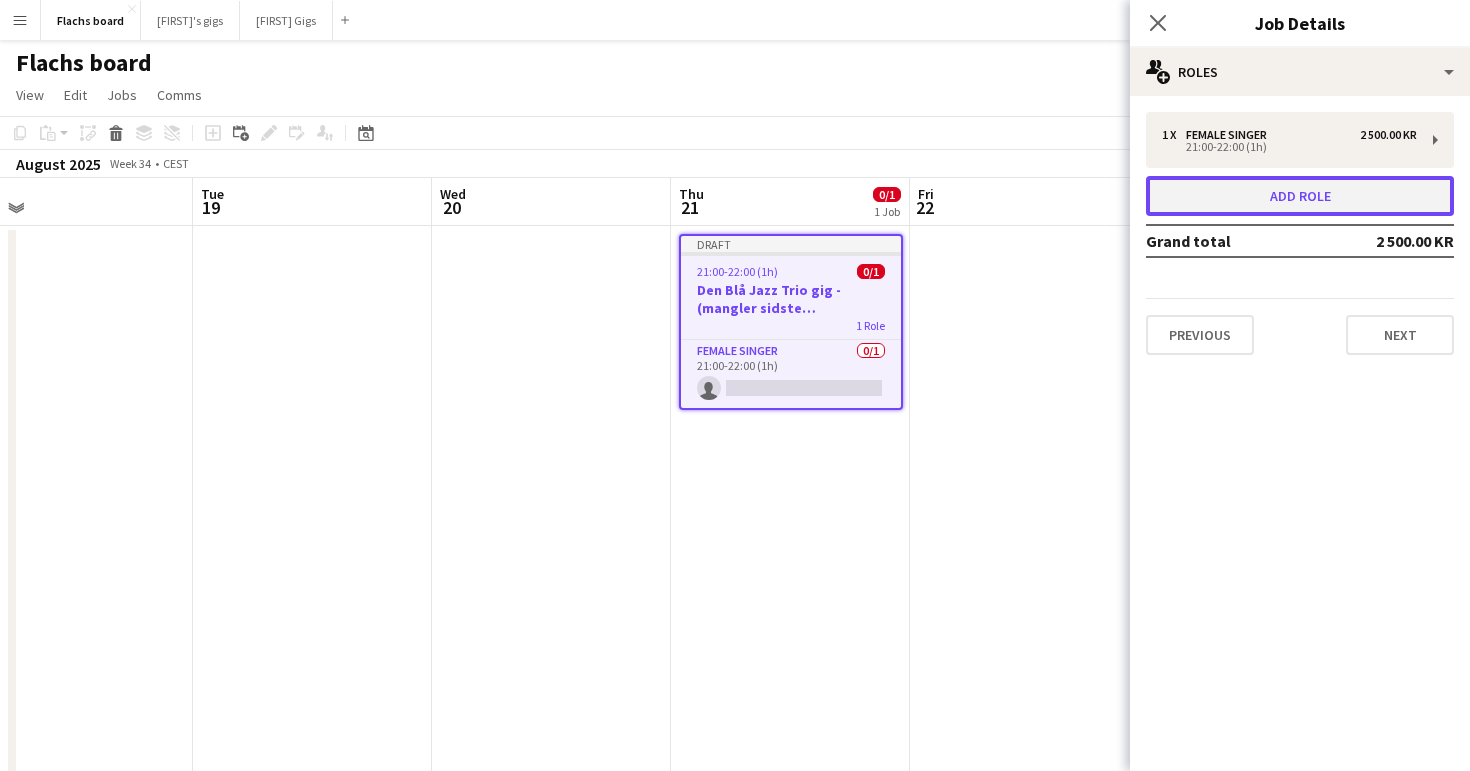 click on "Add role" at bounding box center (1300, 196) 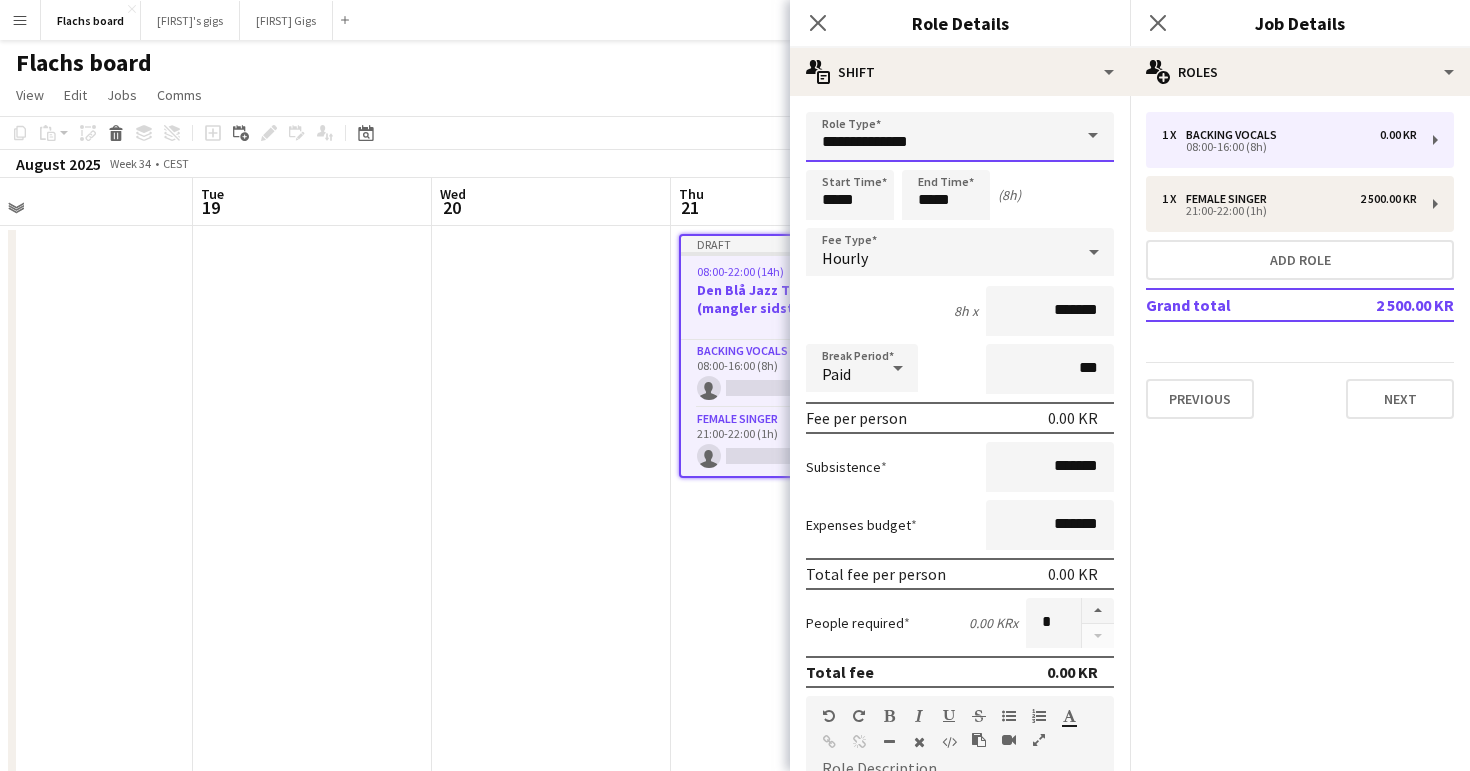 click on "**********" at bounding box center (960, 137) 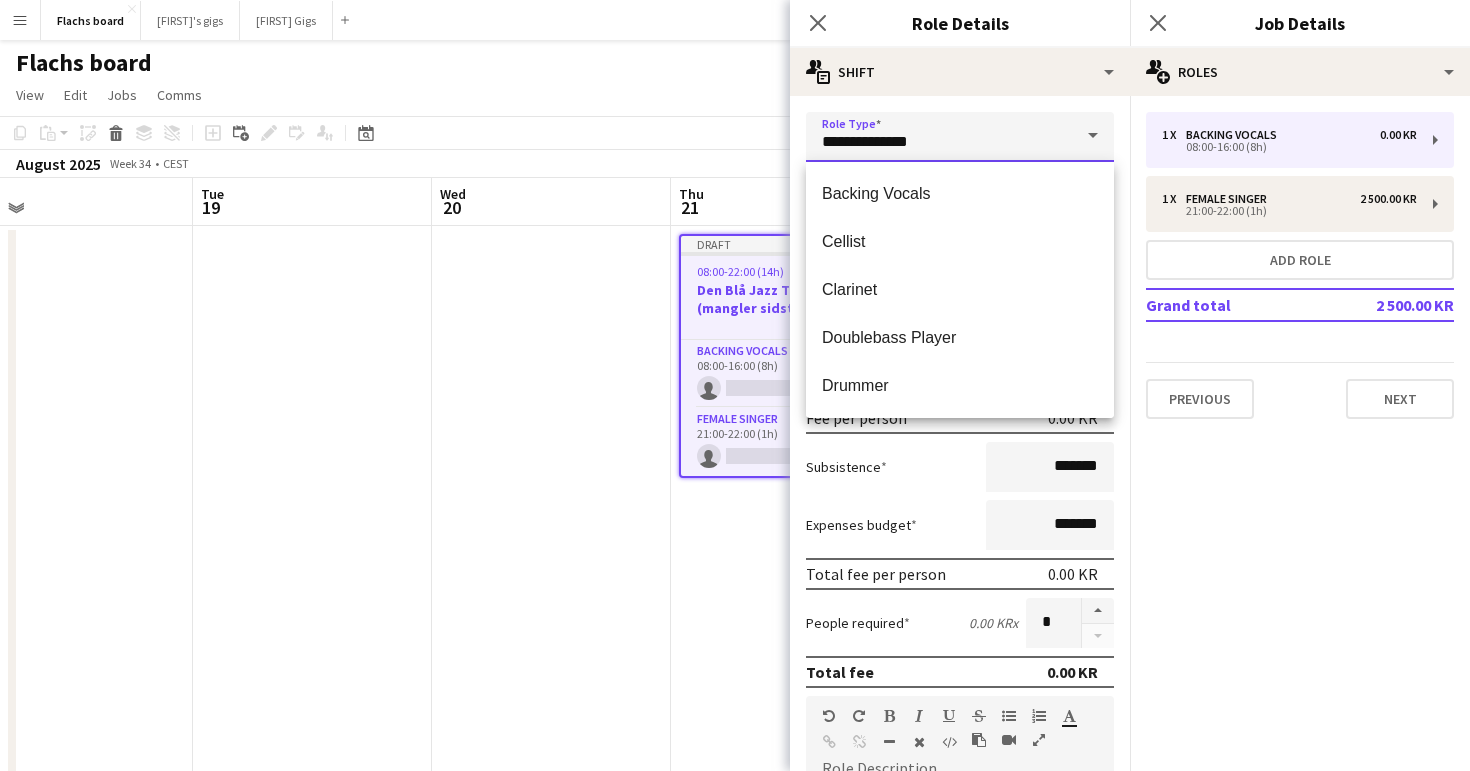 click on "**********" at bounding box center (960, 137) 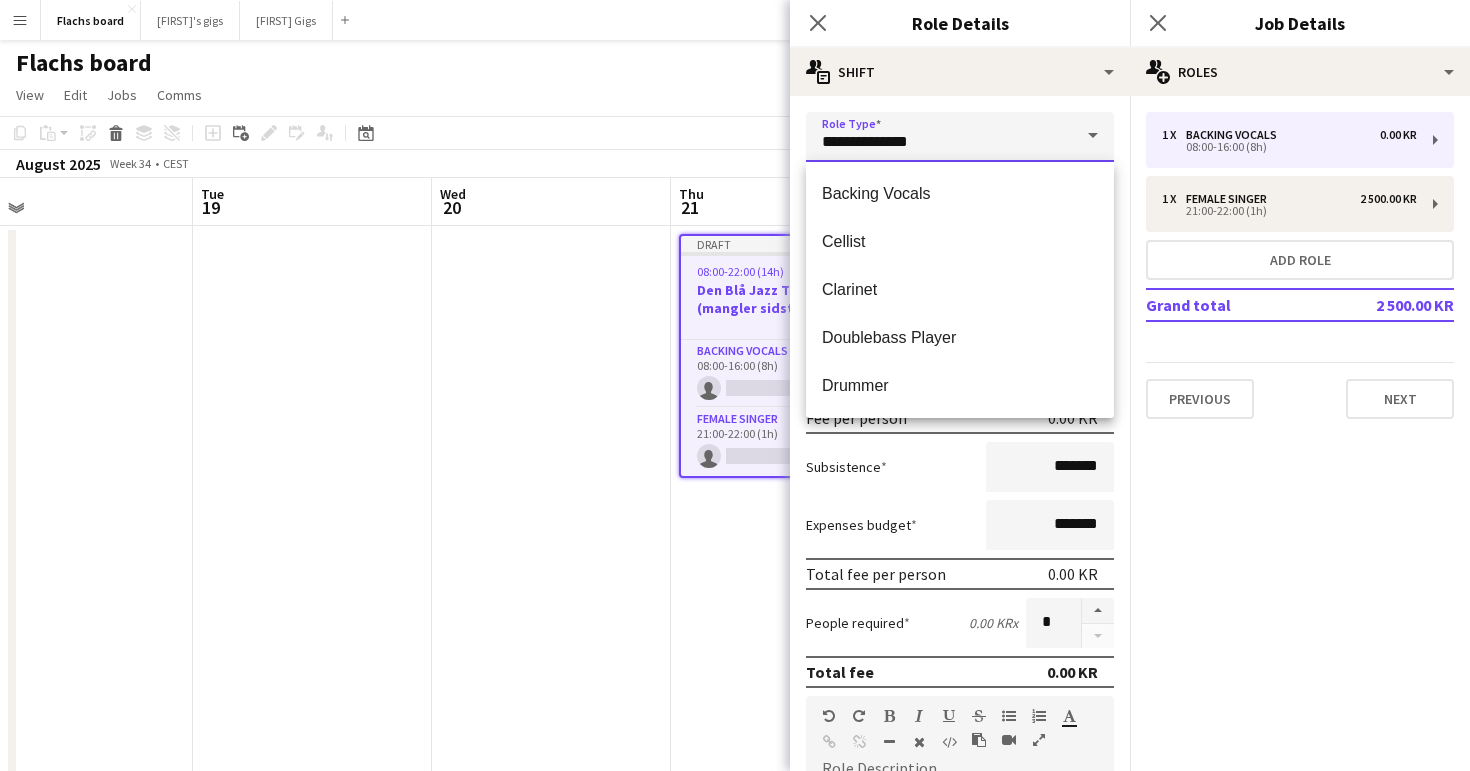 click on "**********" at bounding box center (960, 137) 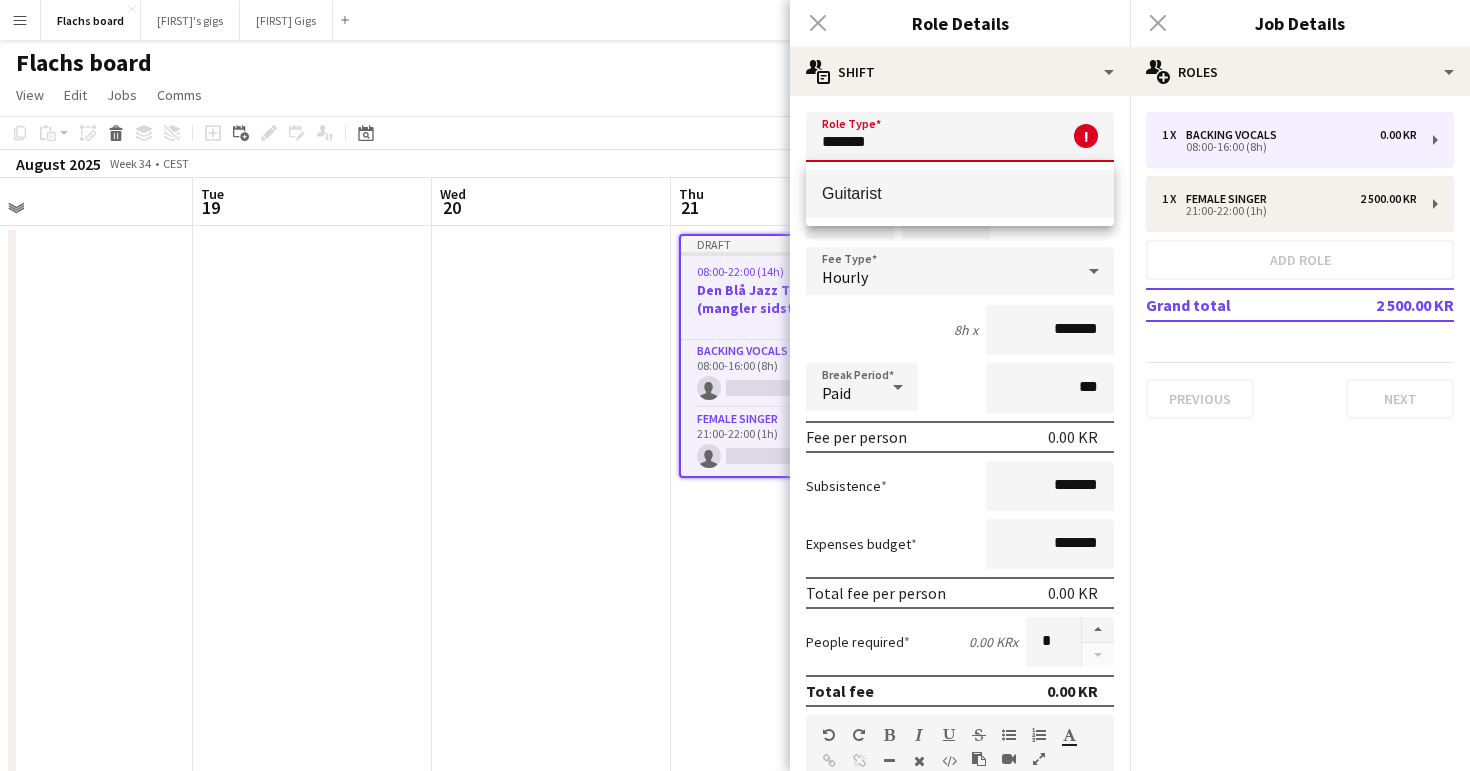 click on "Guitarist" at bounding box center [960, 193] 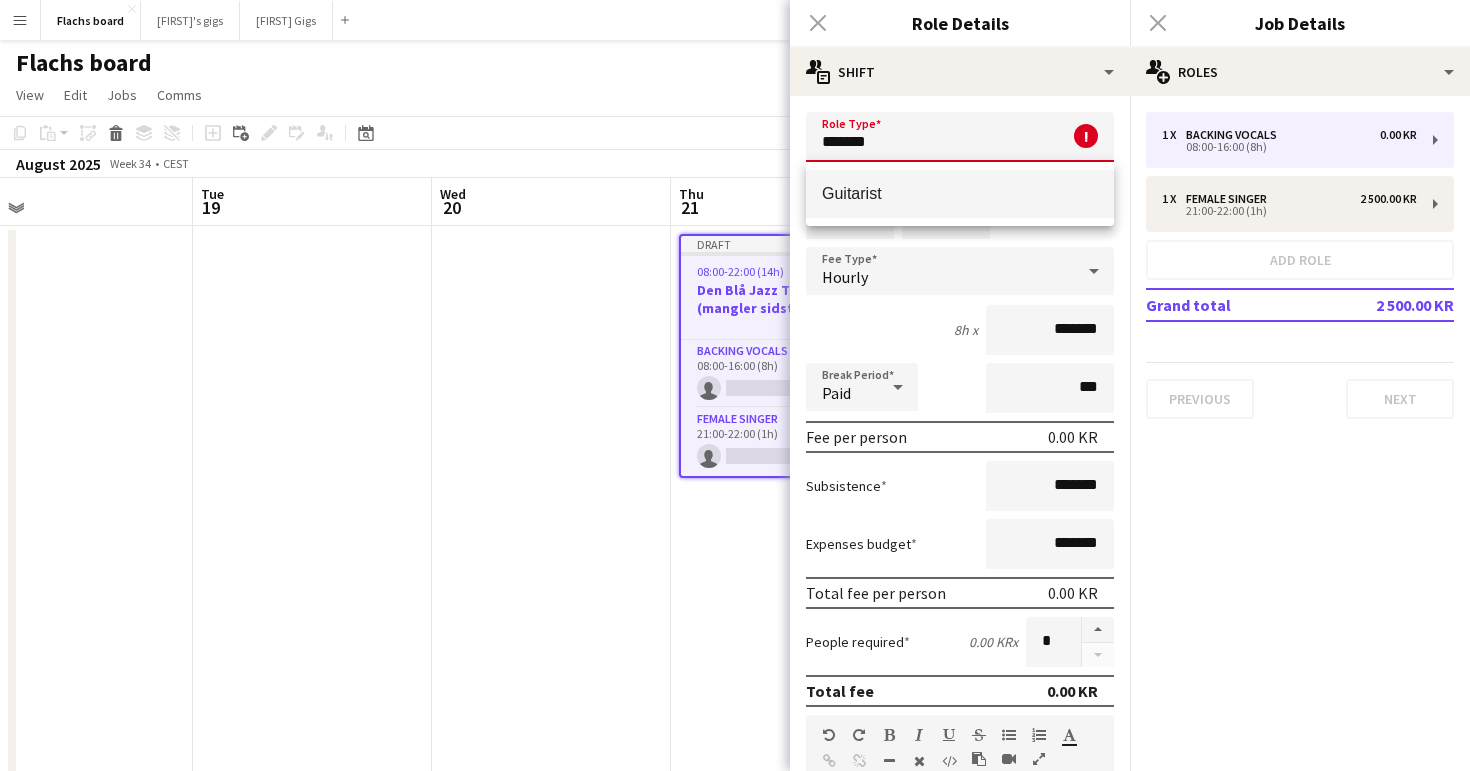type on "*********" 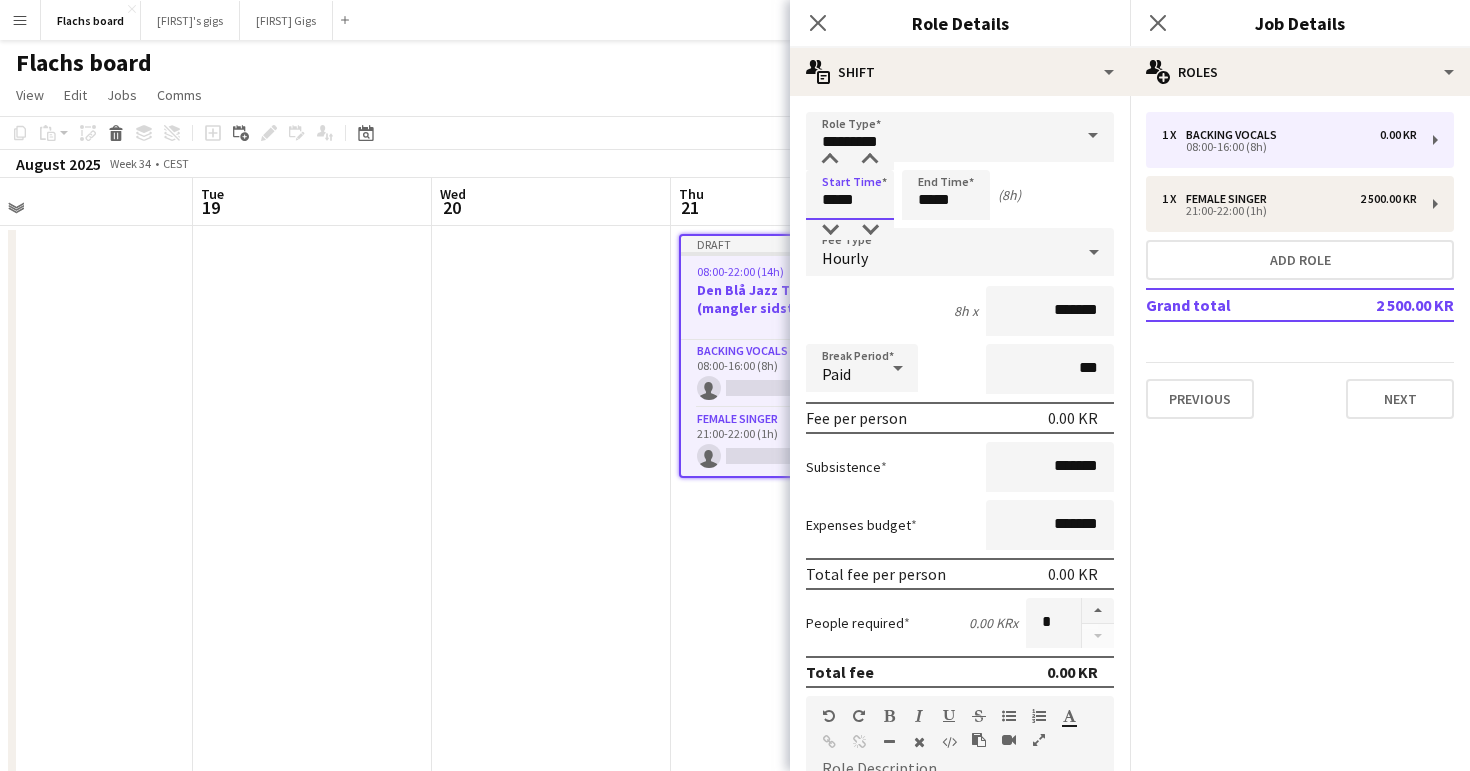 click on "*****" at bounding box center (850, 195) 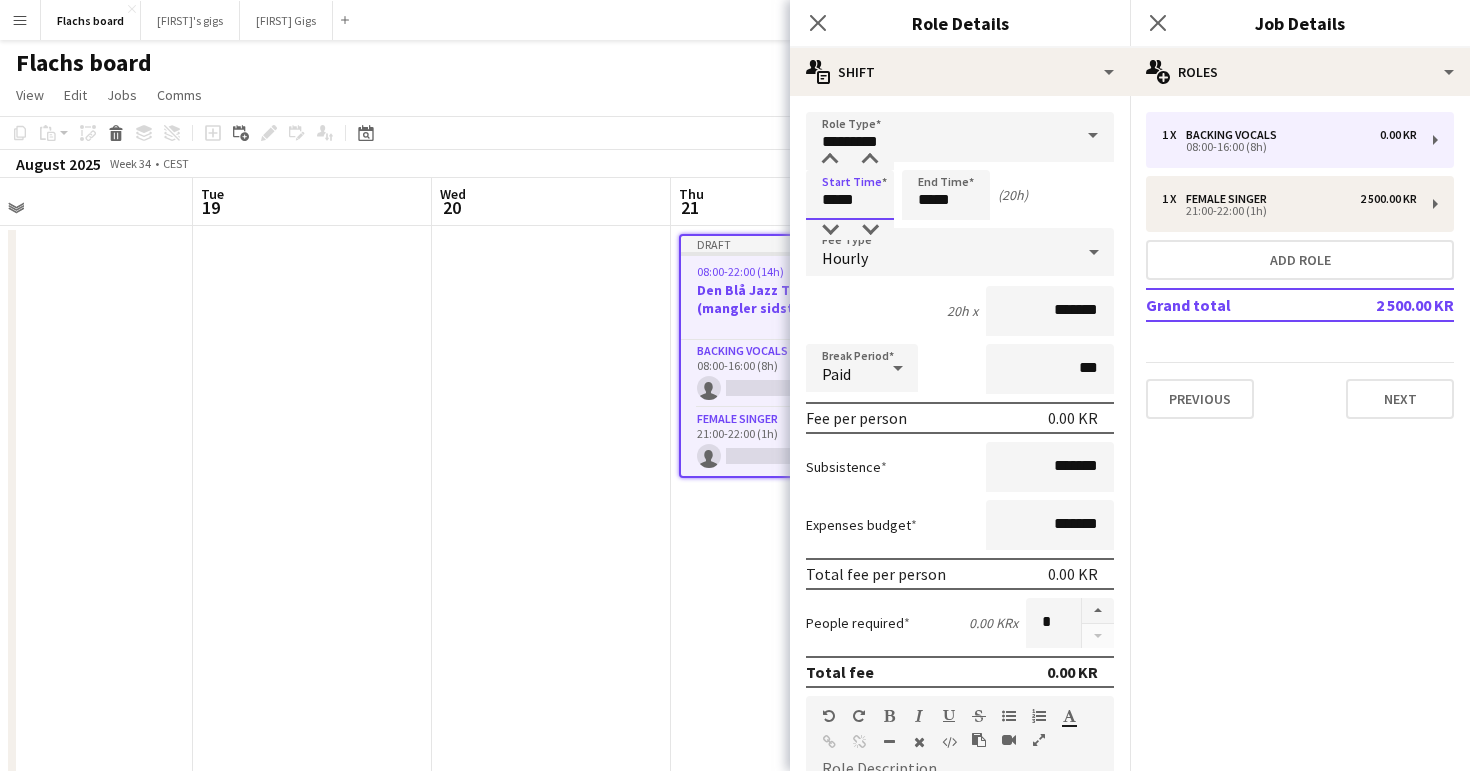 type on "*****" 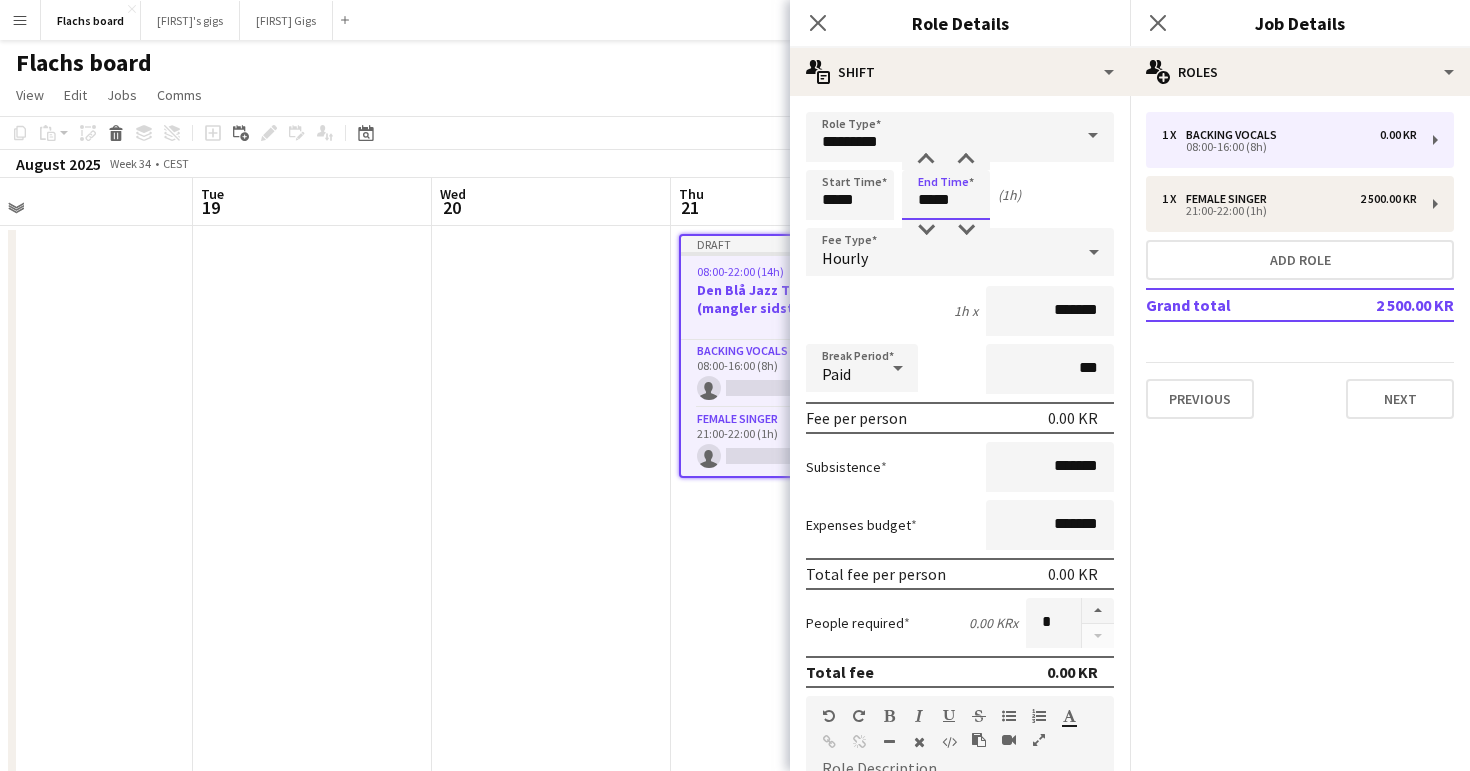 type on "*****" 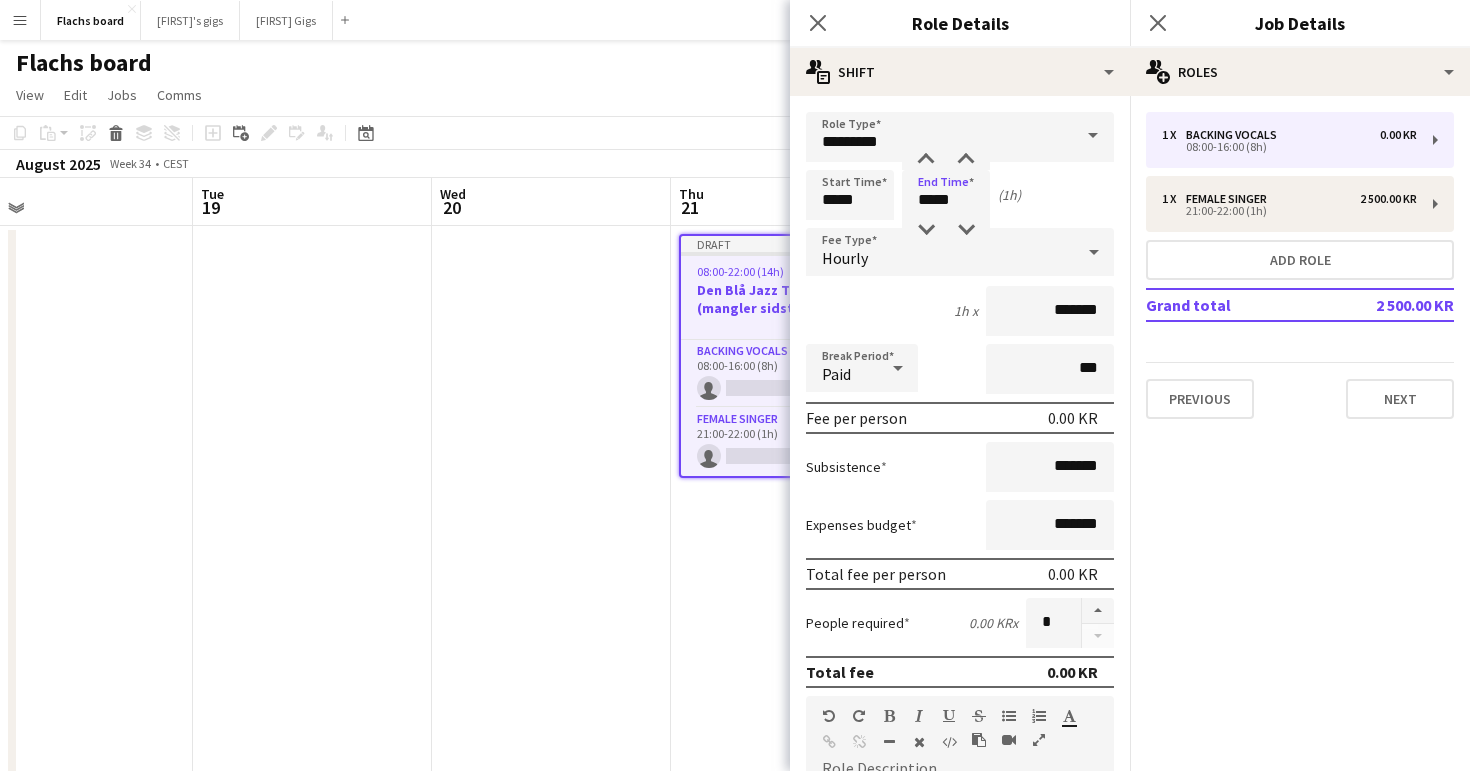 click on "Hourly" at bounding box center (845, 258) 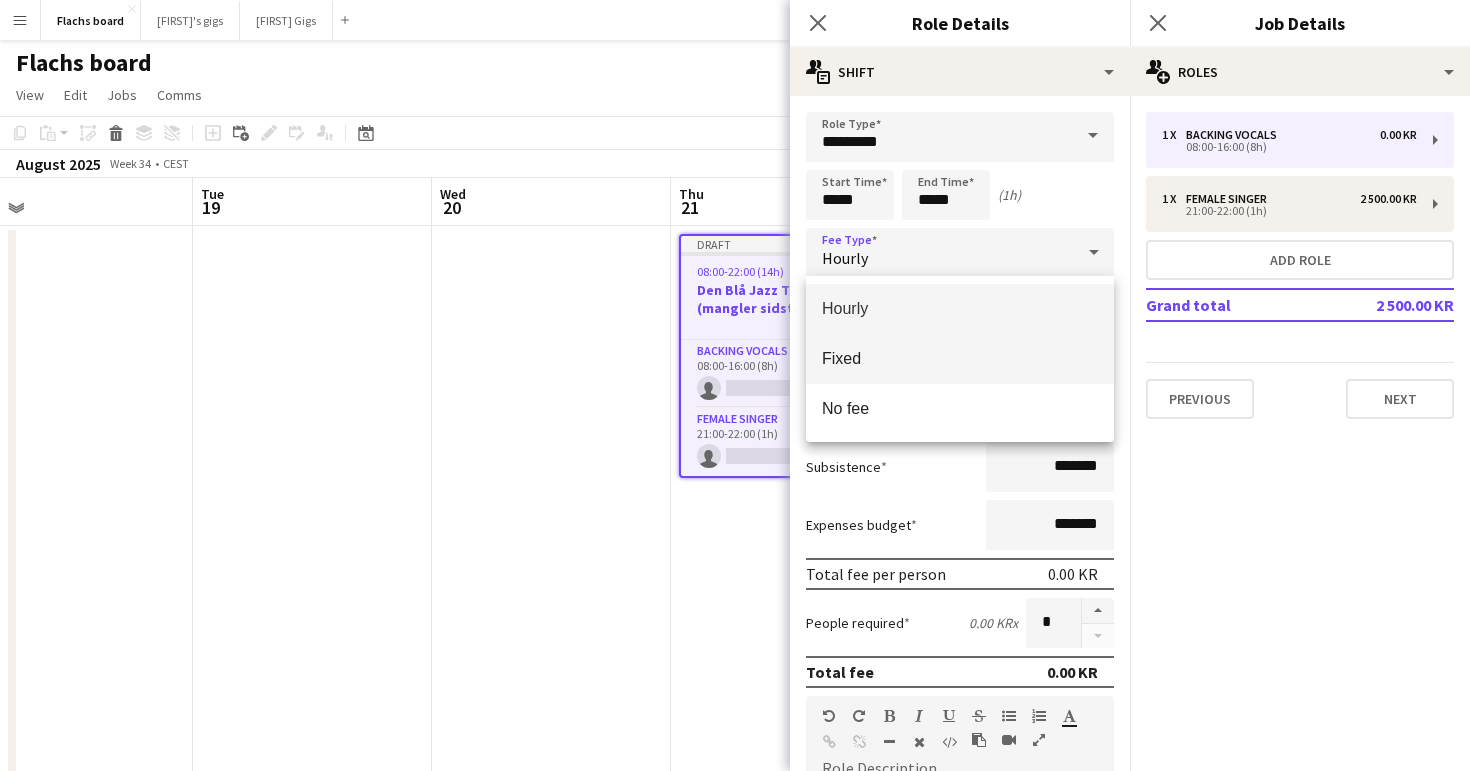 click on "Fixed" at bounding box center (960, 358) 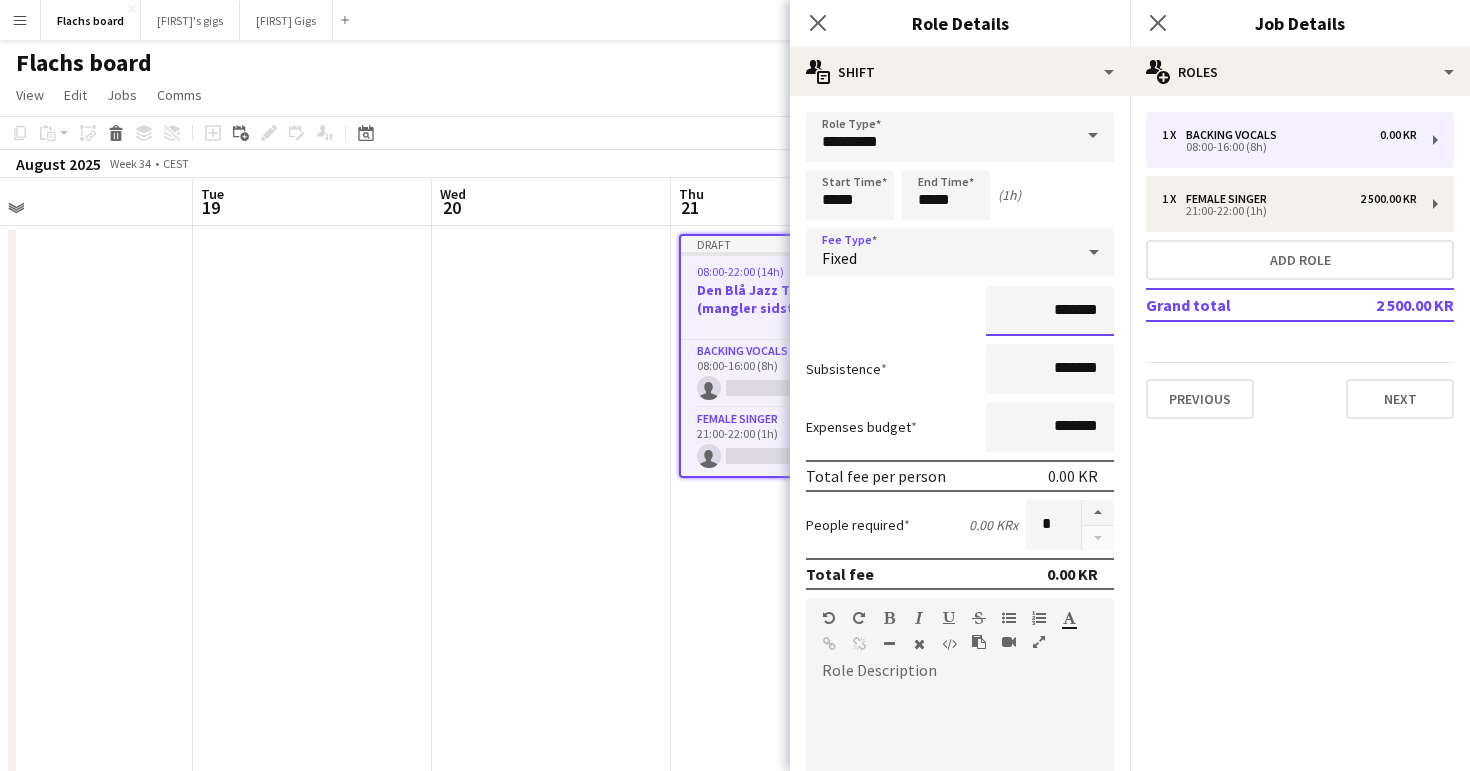 click on "*******" at bounding box center [1050, 311] 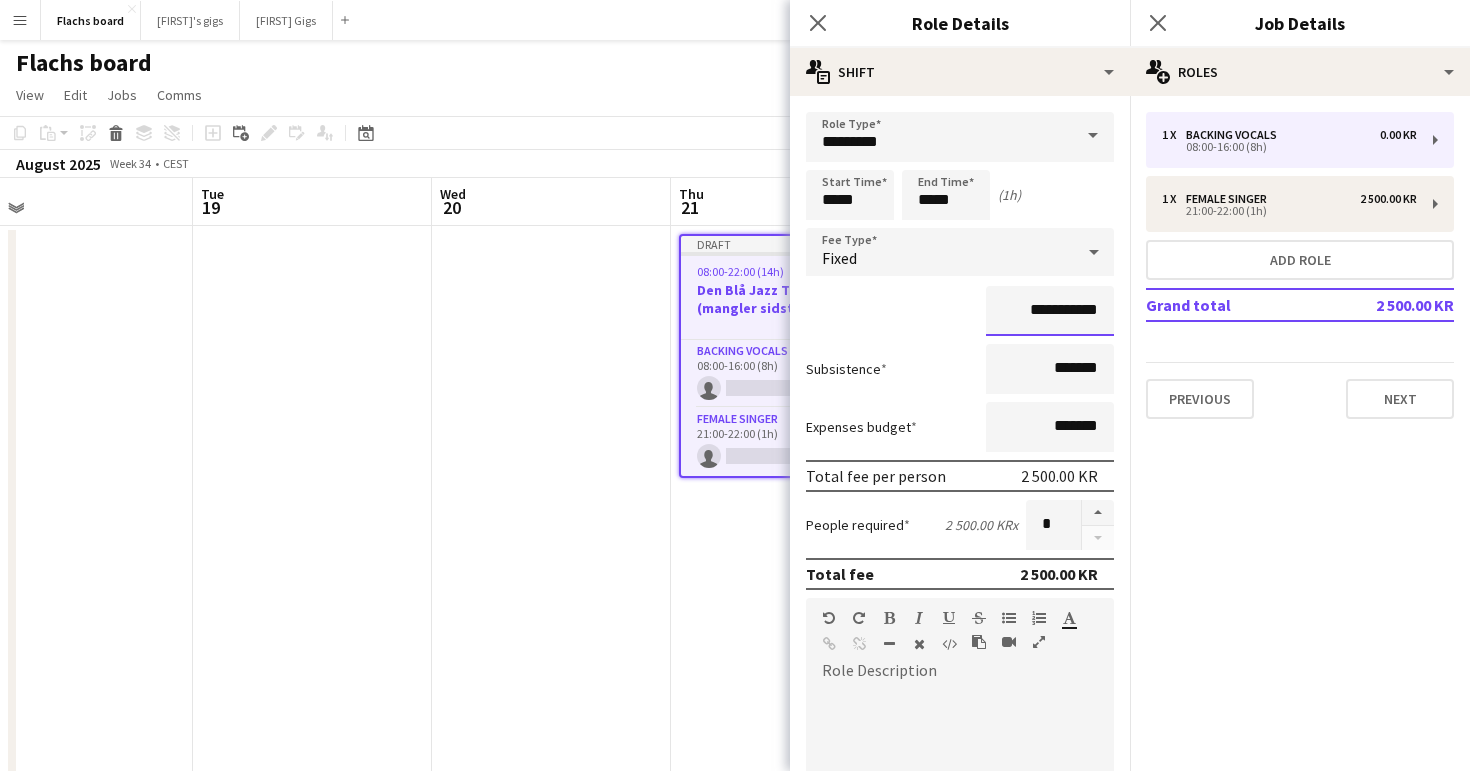 type on "**********" 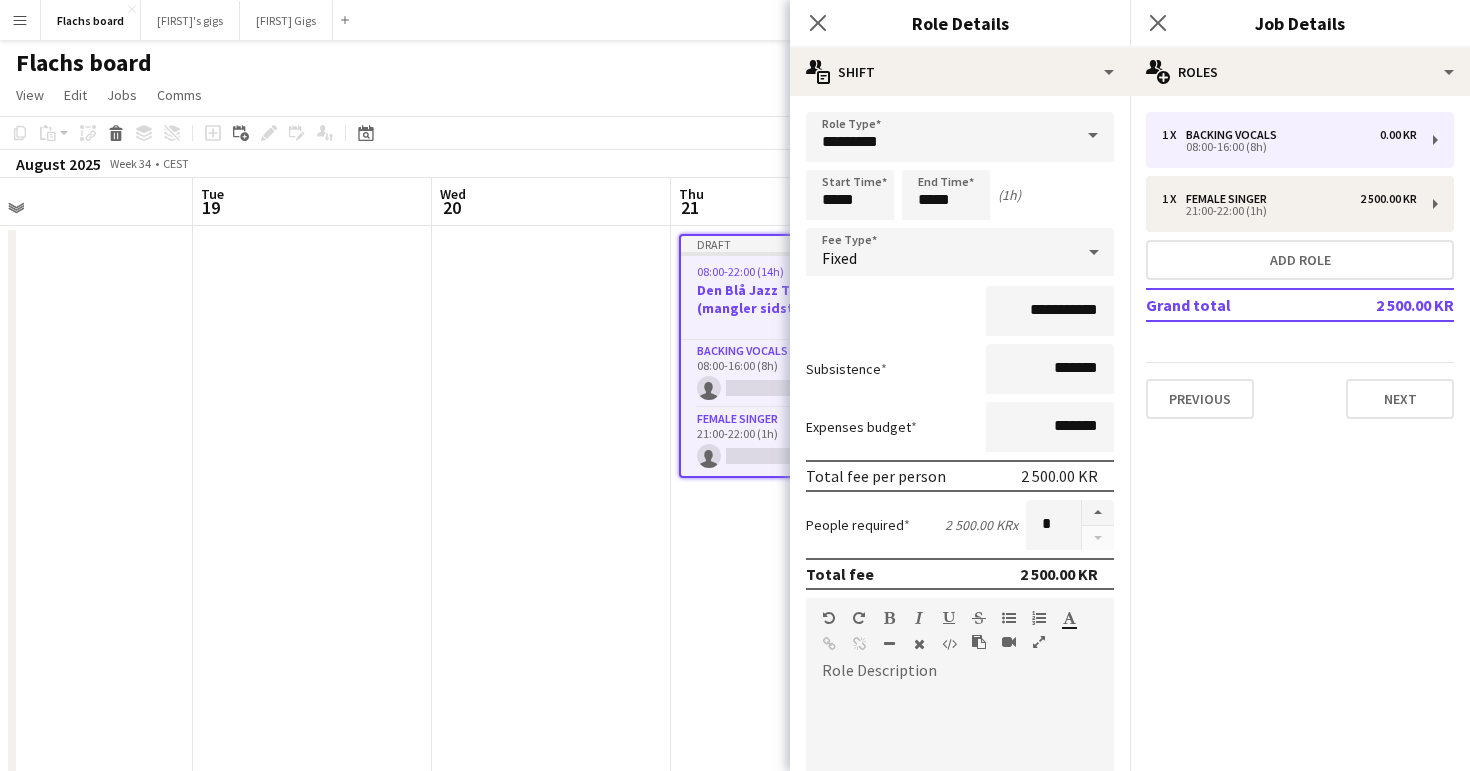 click on "Subsistence  *******" at bounding box center [960, 369] 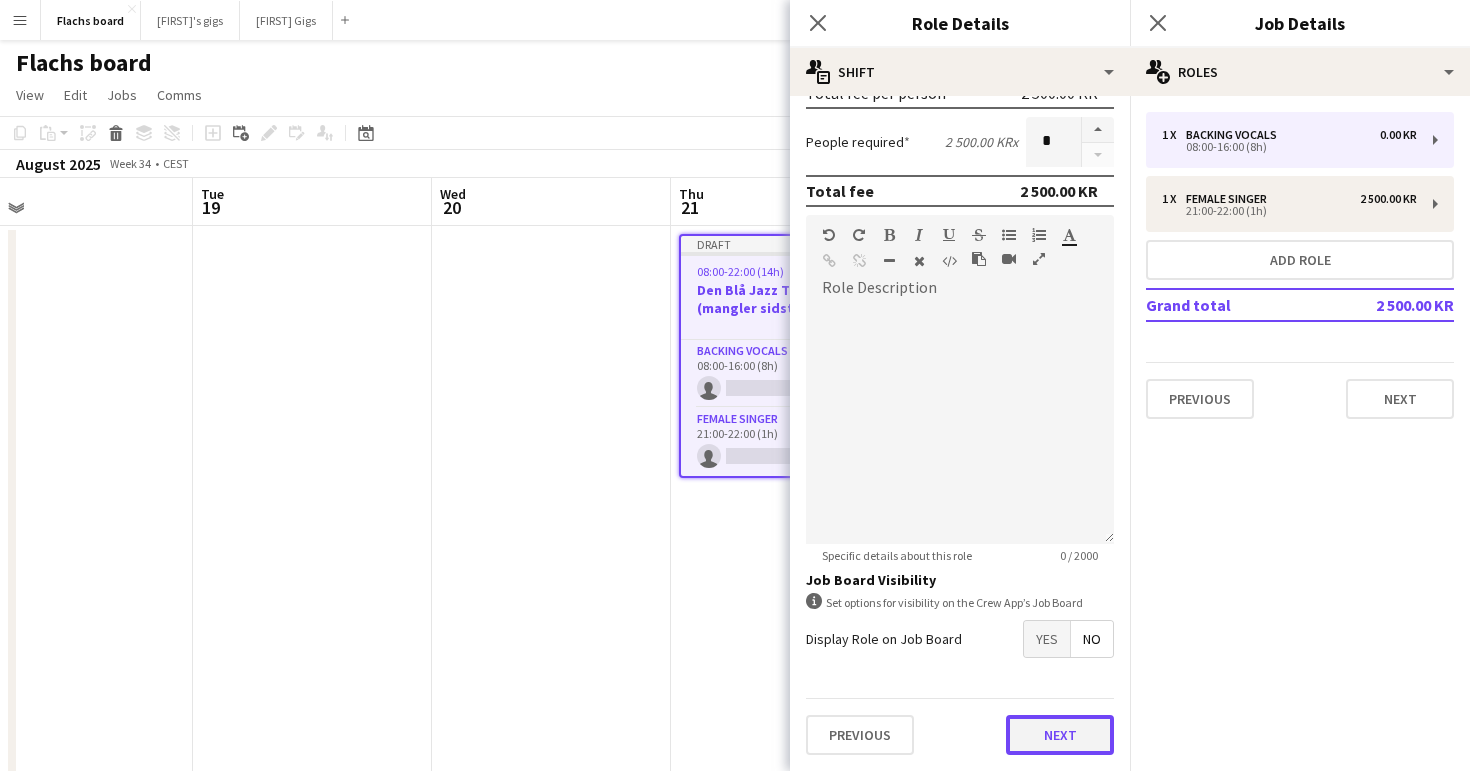 click on "Next" at bounding box center (1060, 735) 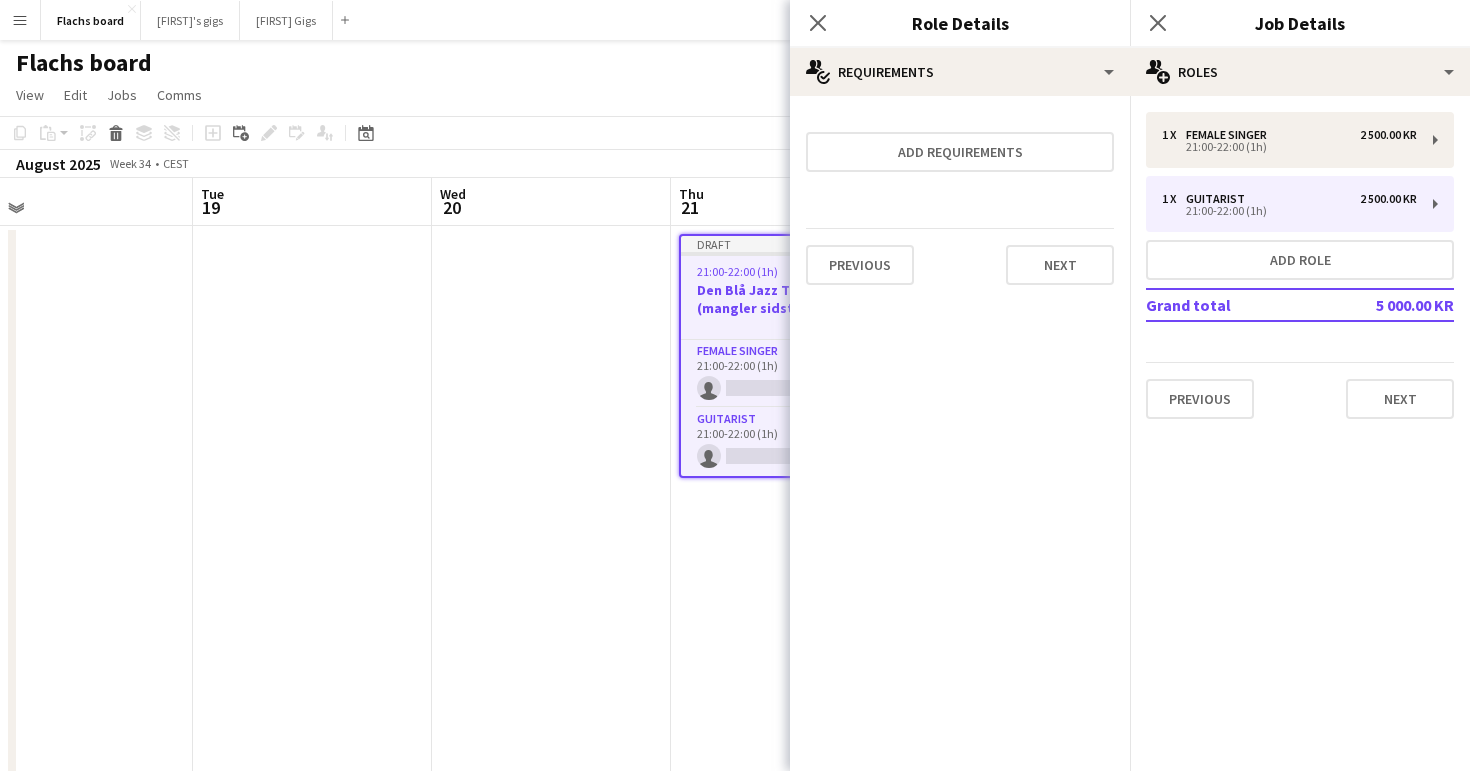 scroll, scrollTop: 0, scrollLeft: 0, axis: both 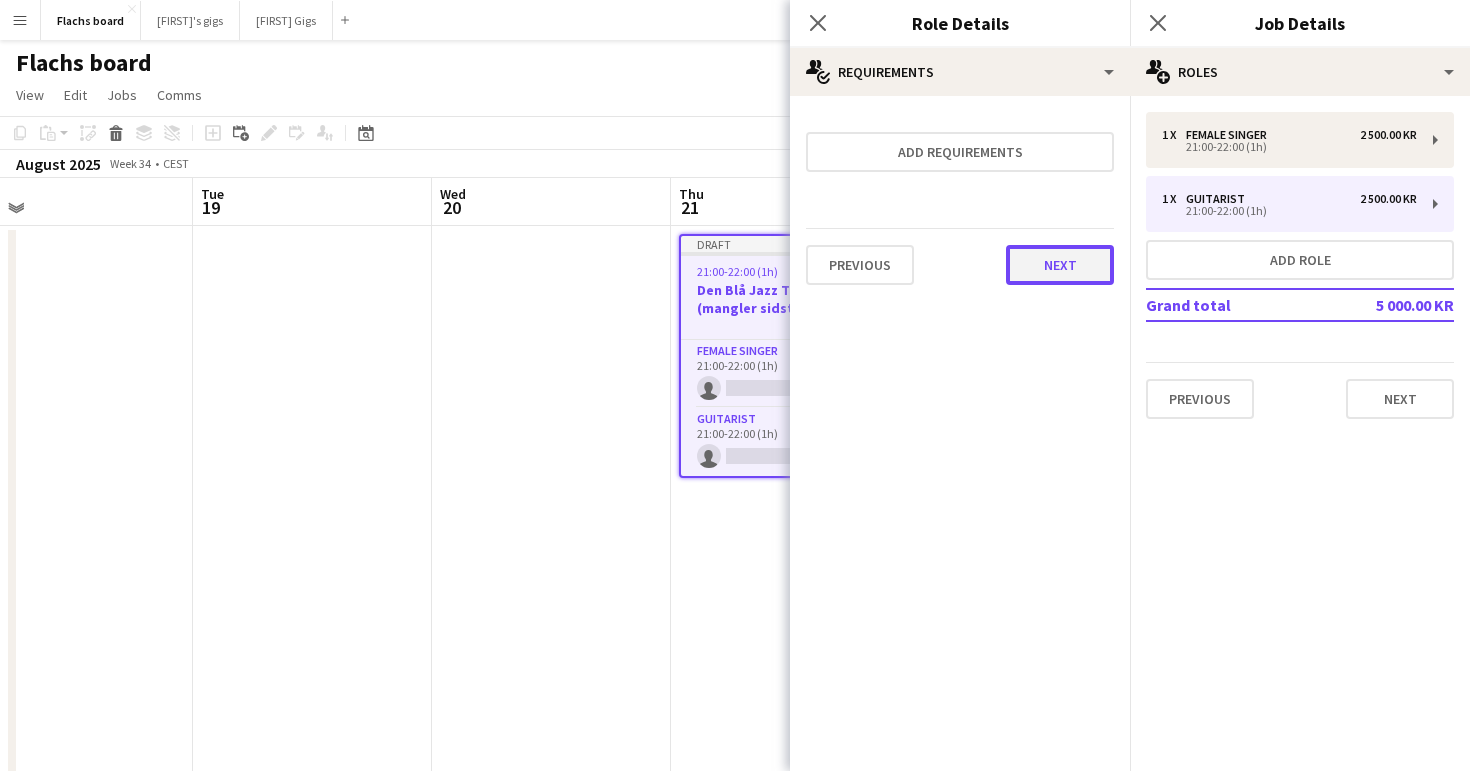 click on "Next" at bounding box center (1060, 265) 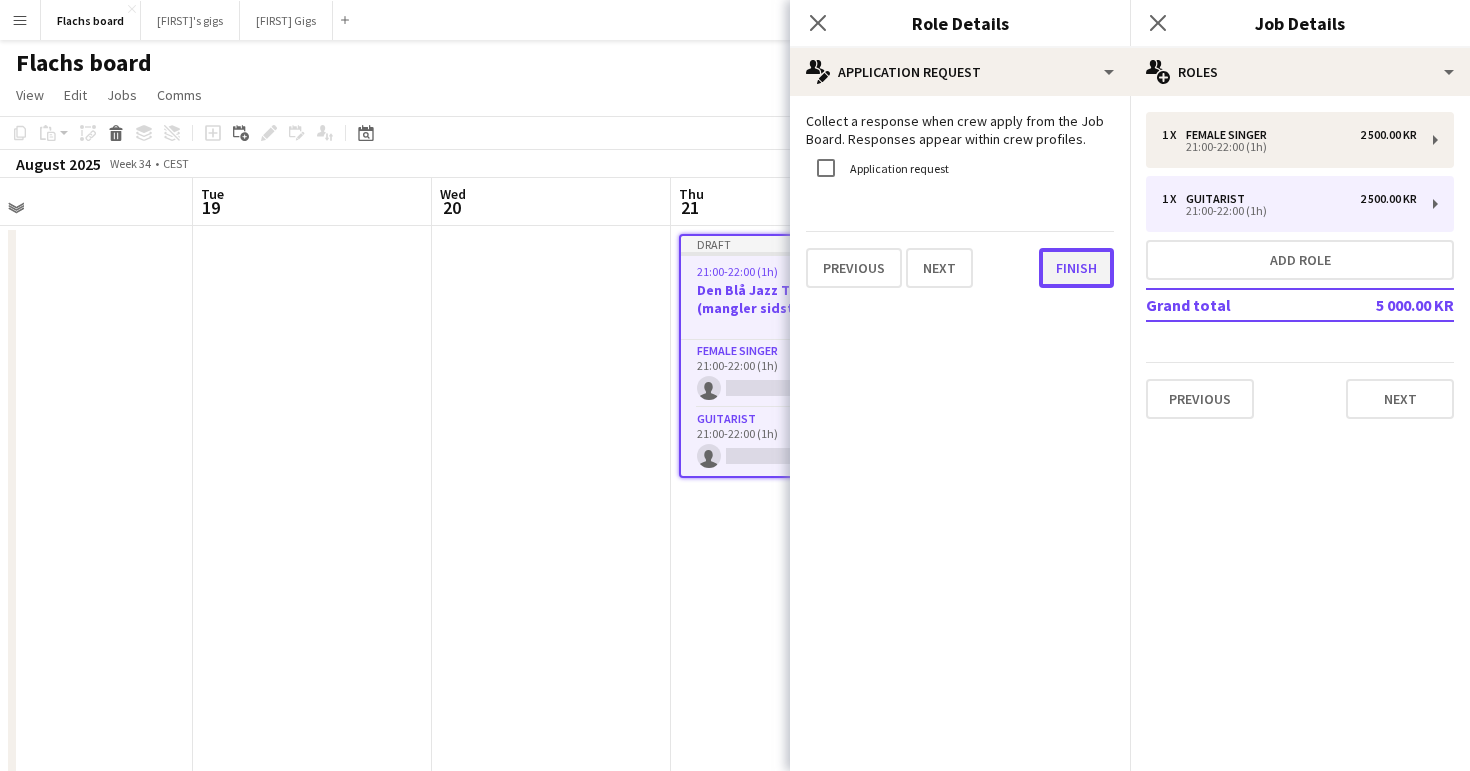 click on "Finish" at bounding box center [1076, 268] 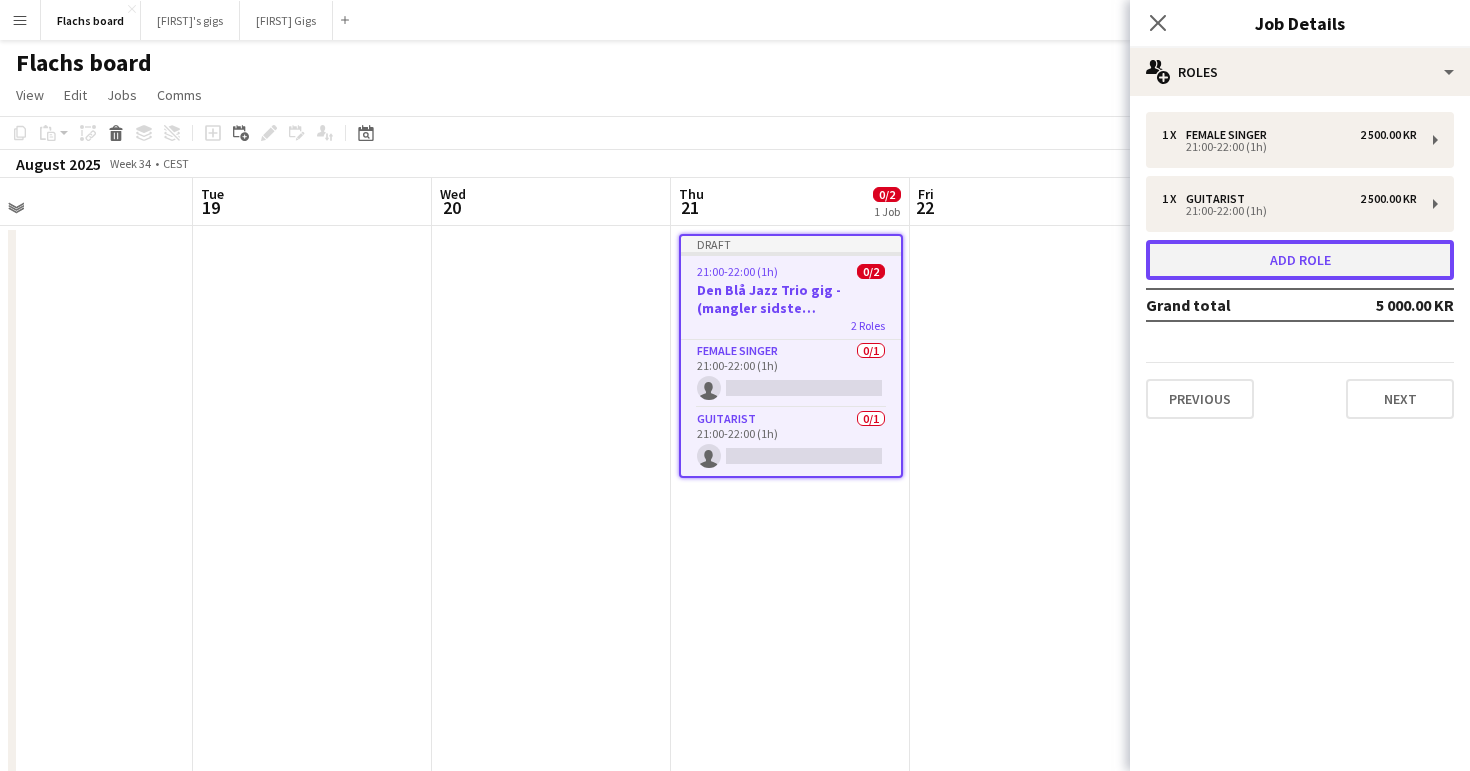 click on "Add role" at bounding box center [1300, 260] 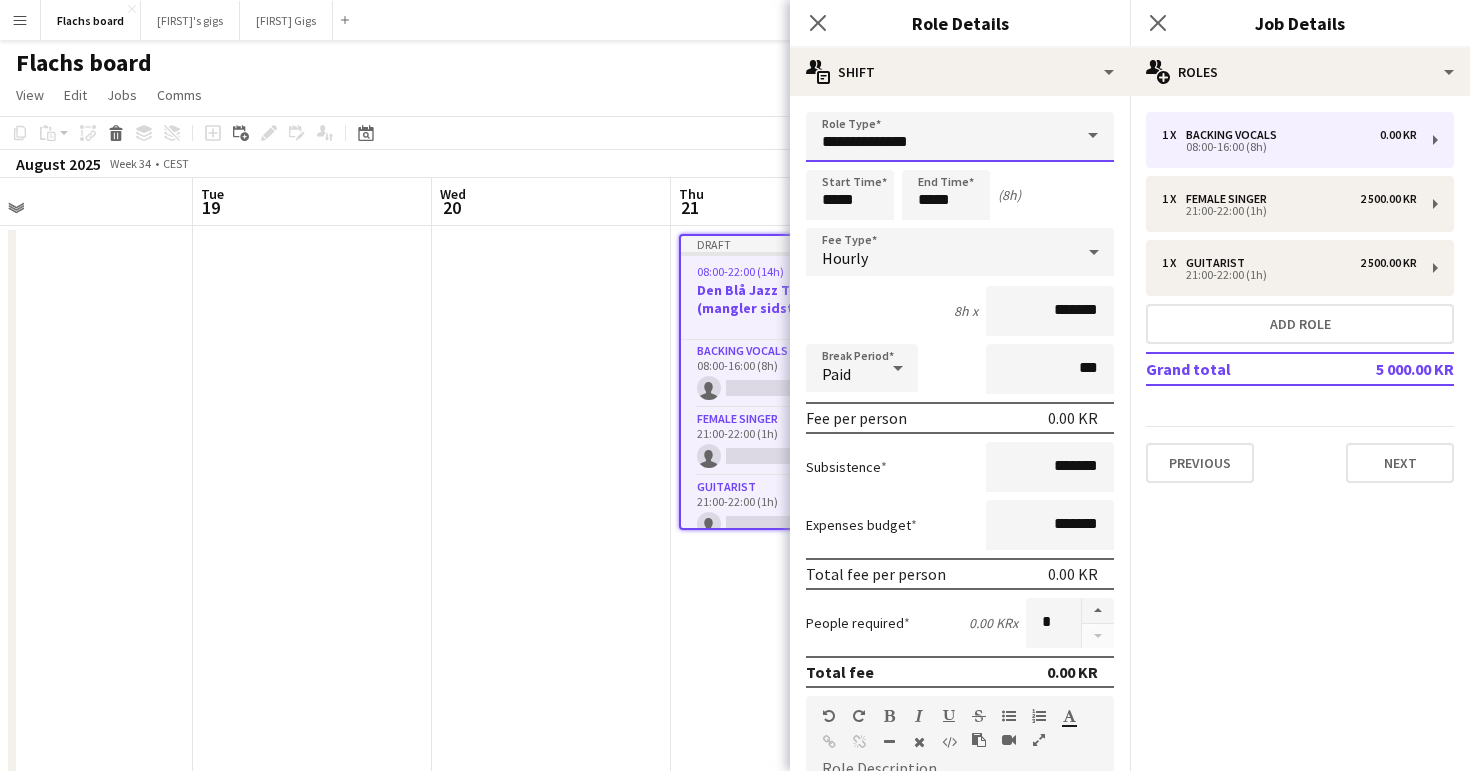 click on "**********" at bounding box center [960, 137] 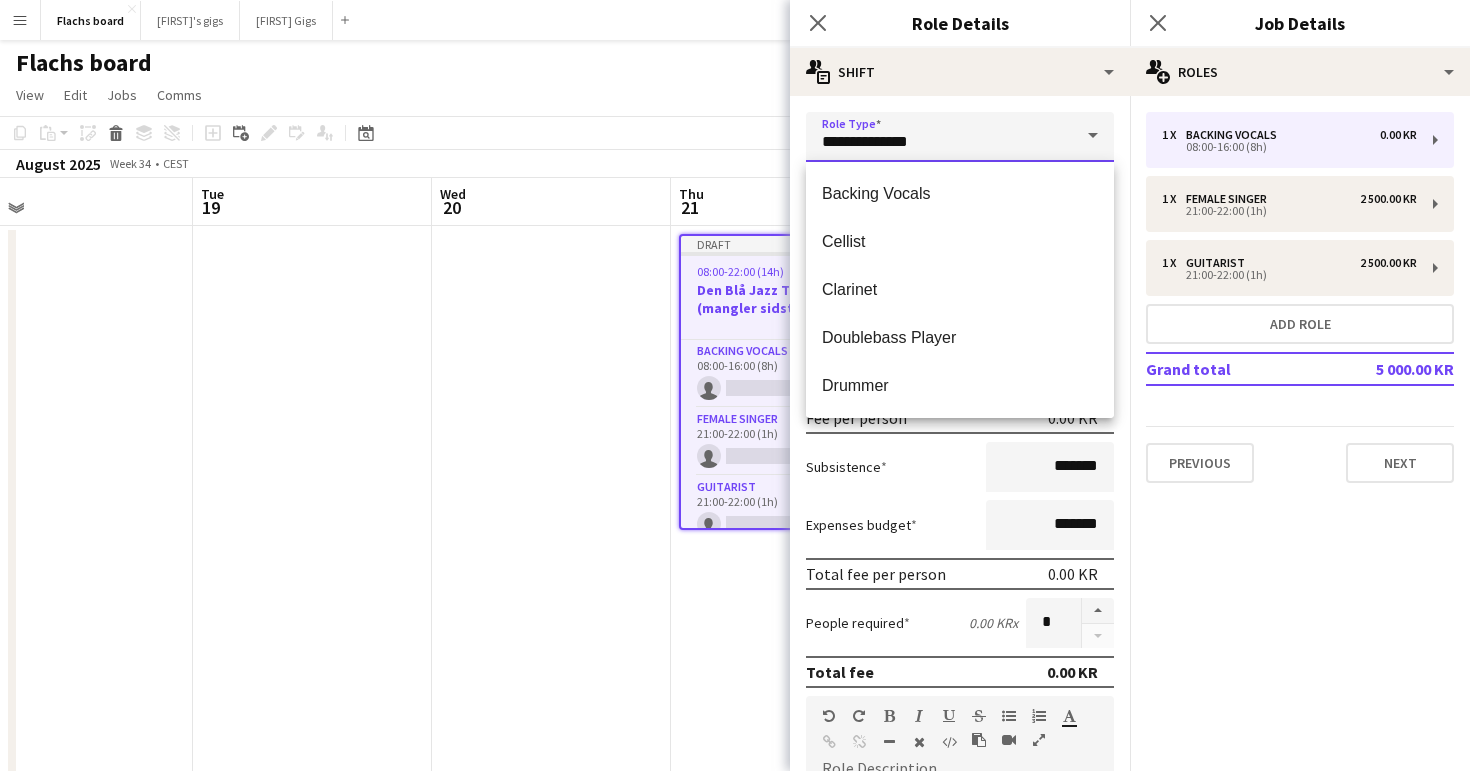 click on "**********" at bounding box center (960, 137) 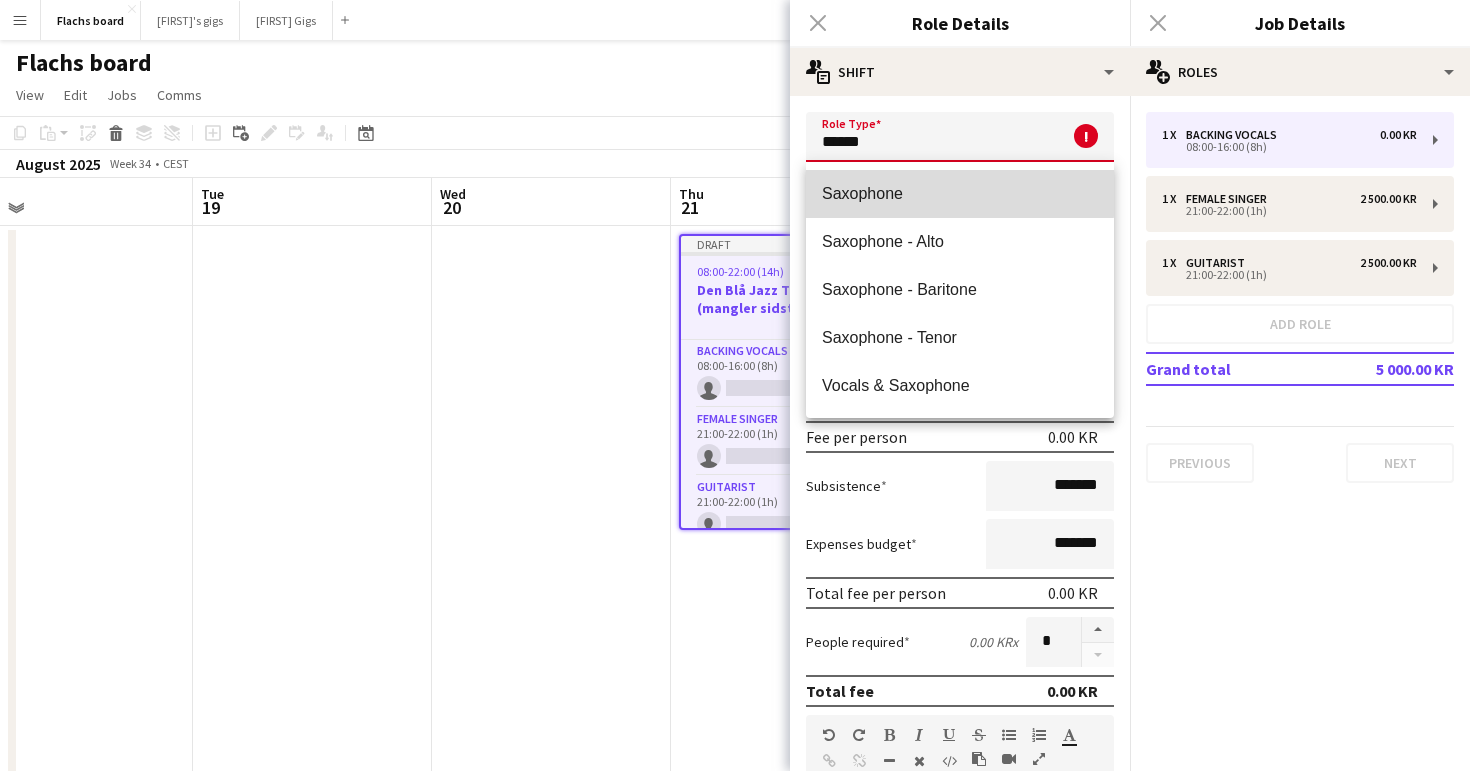 click on "Saxophone" at bounding box center [960, 194] 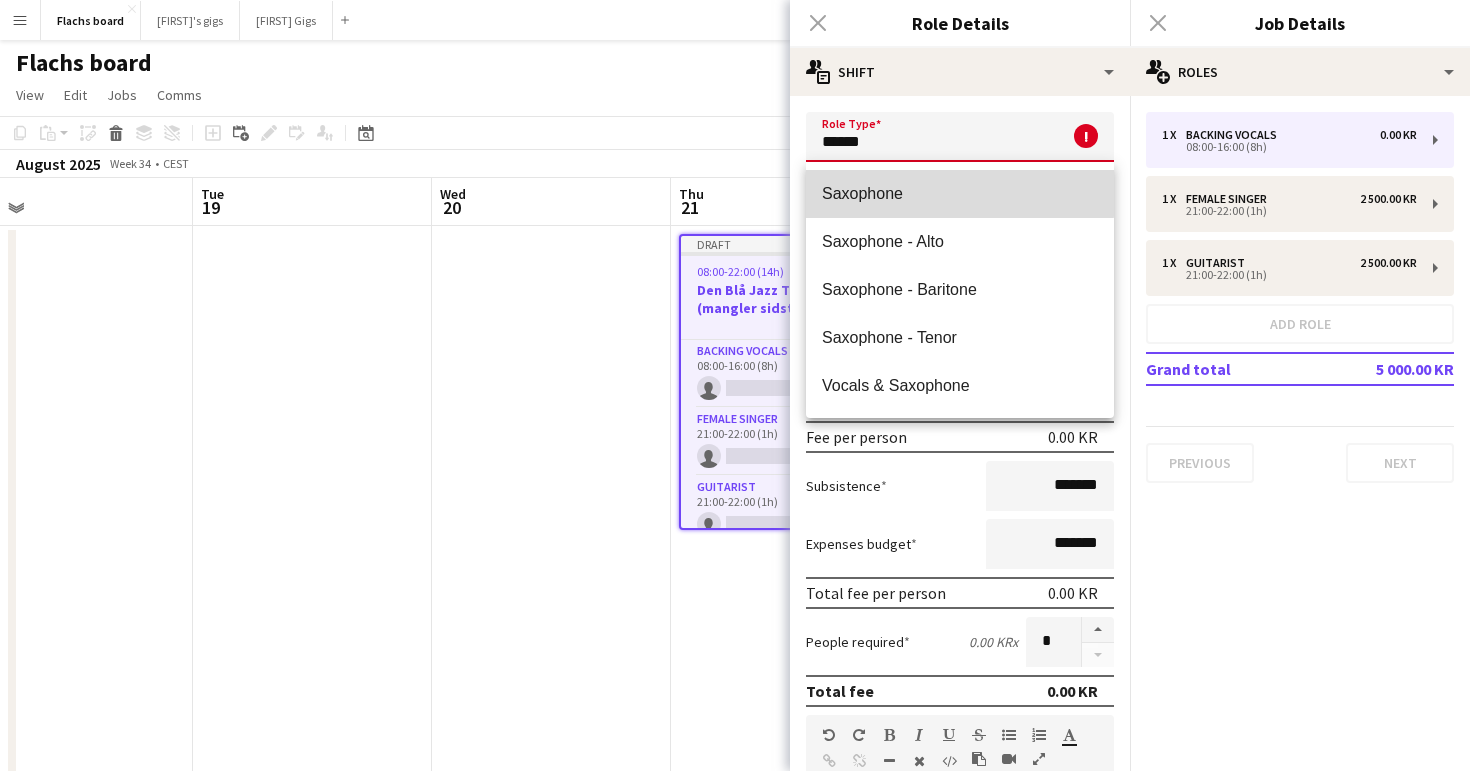 type on "*********" 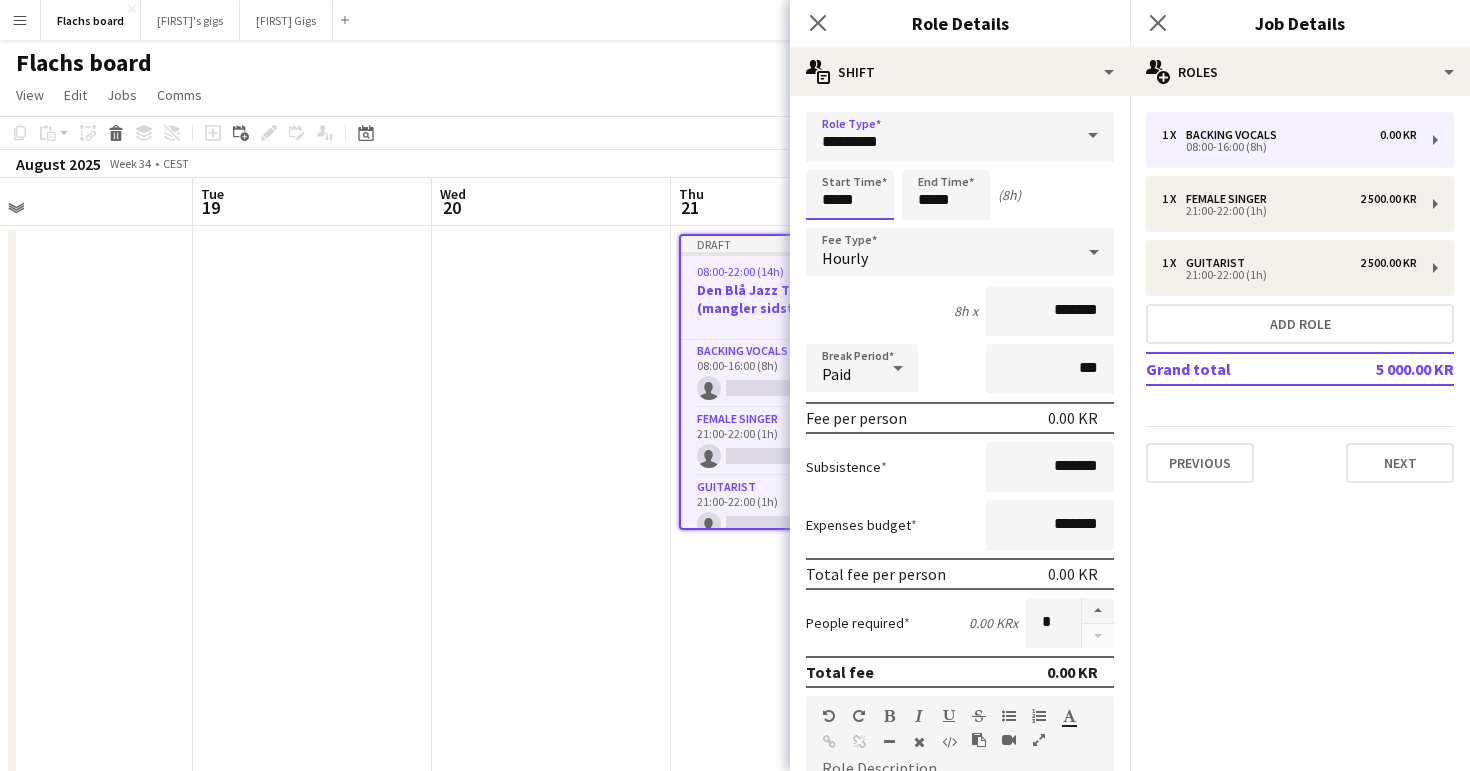 click on "*****" at bounding box center (850, 195) 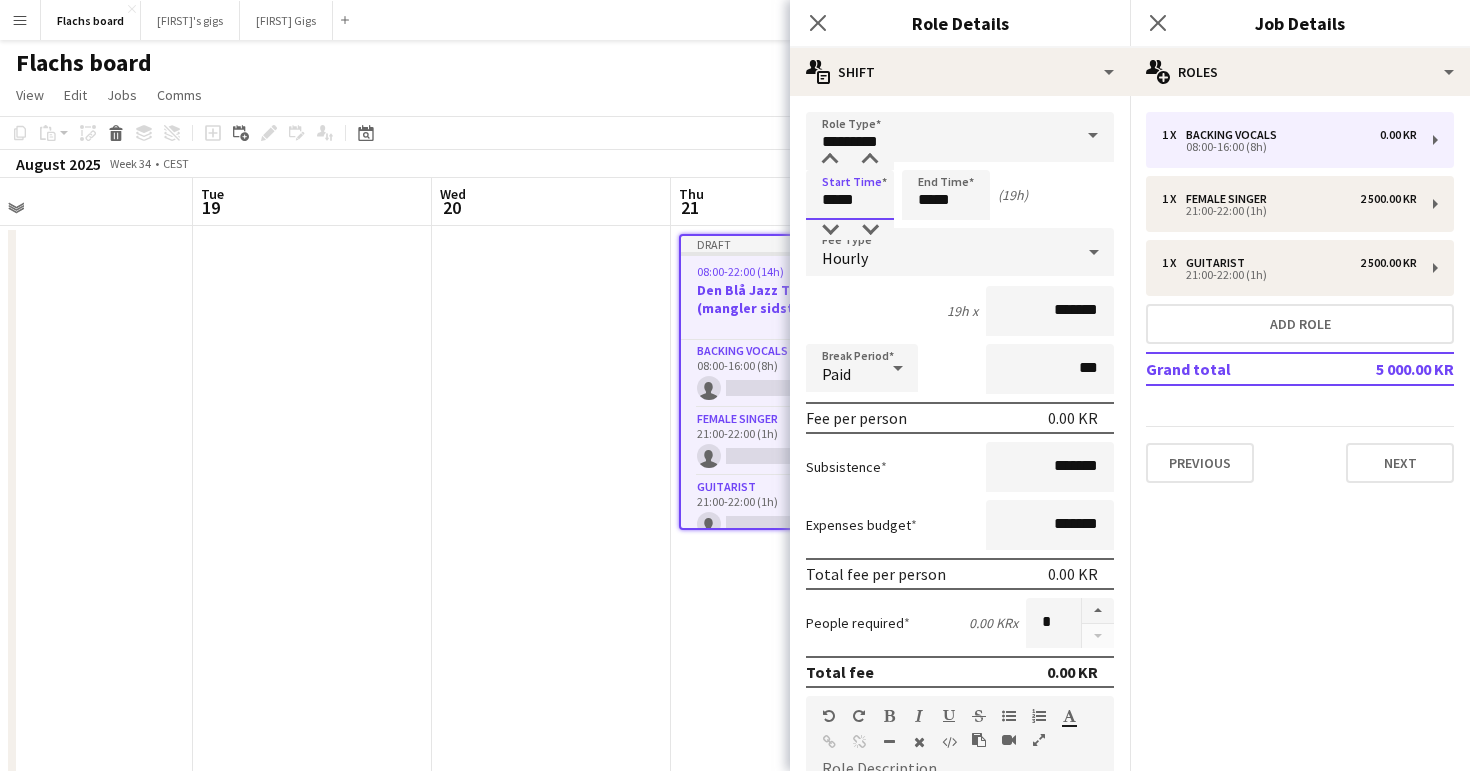 type on "*****" 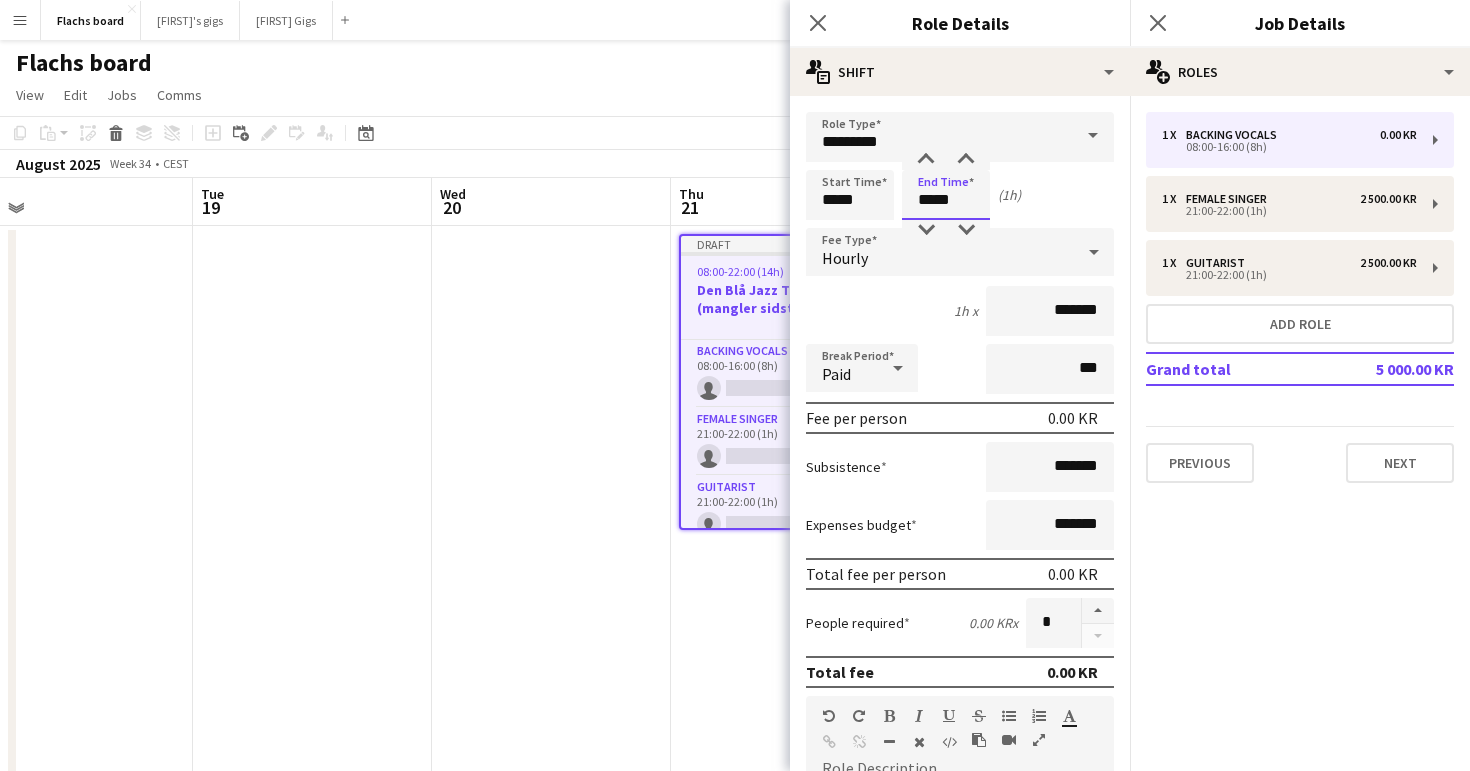 type on "*****" 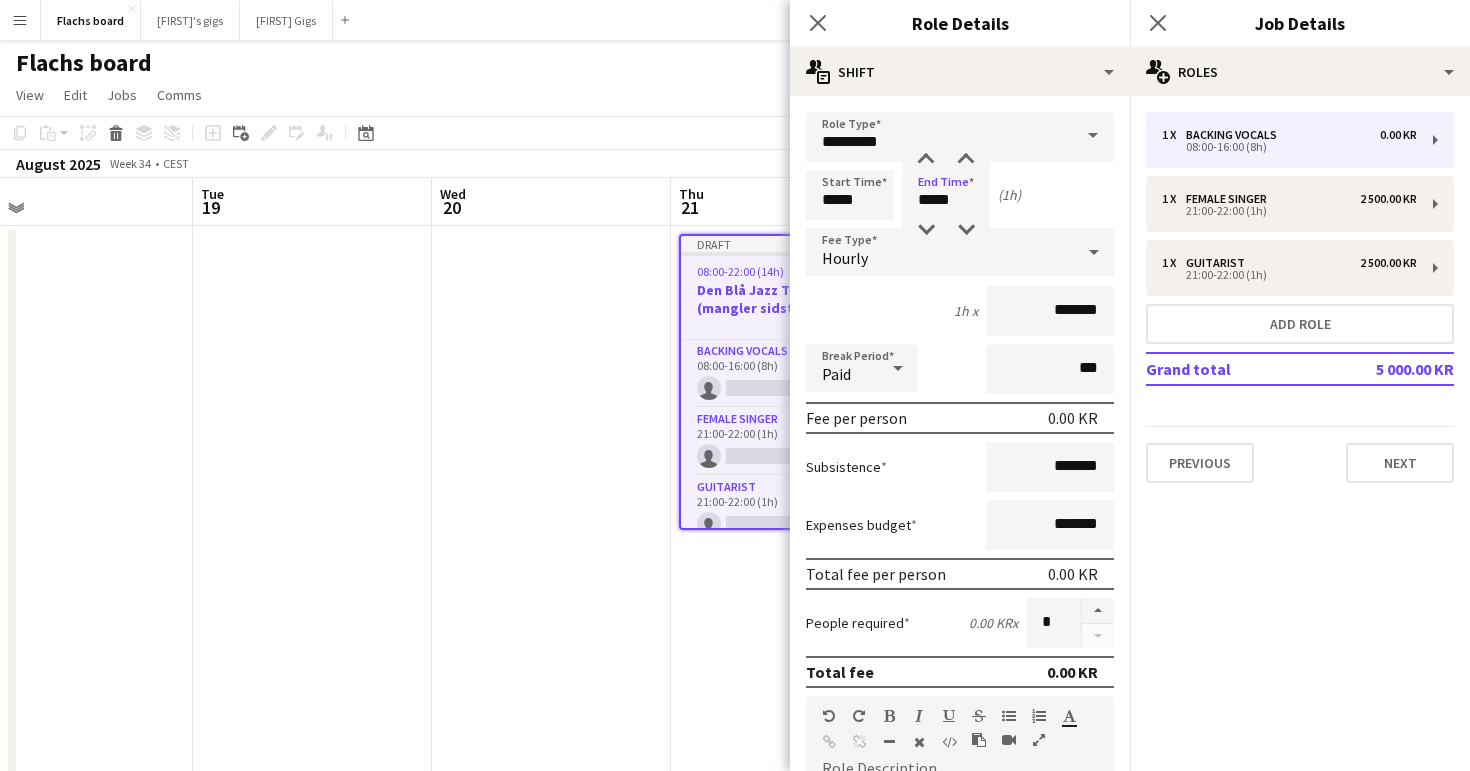 click on "Hourly" at bounding box center (845, 258) 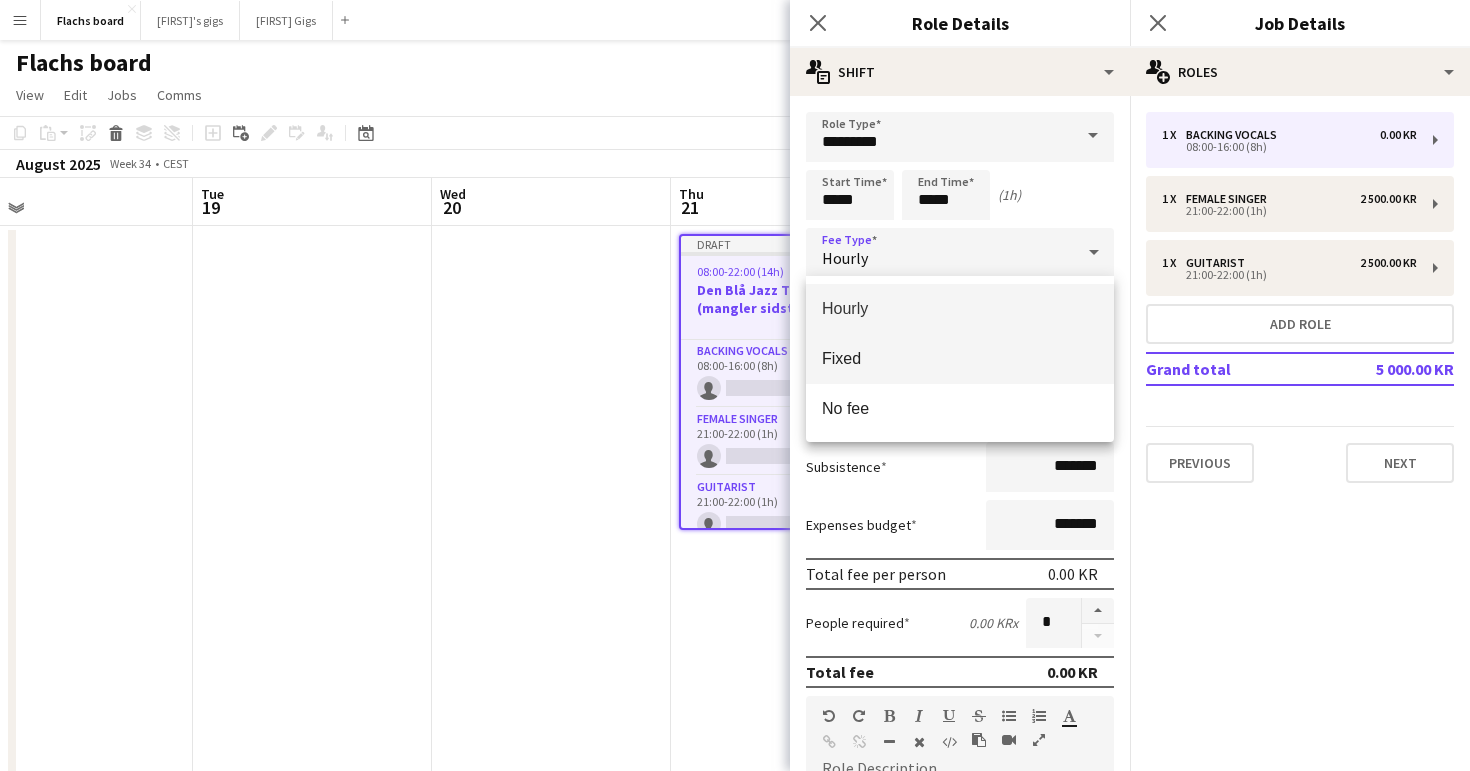 click on "Fixed" at bounding box center [960, 358] 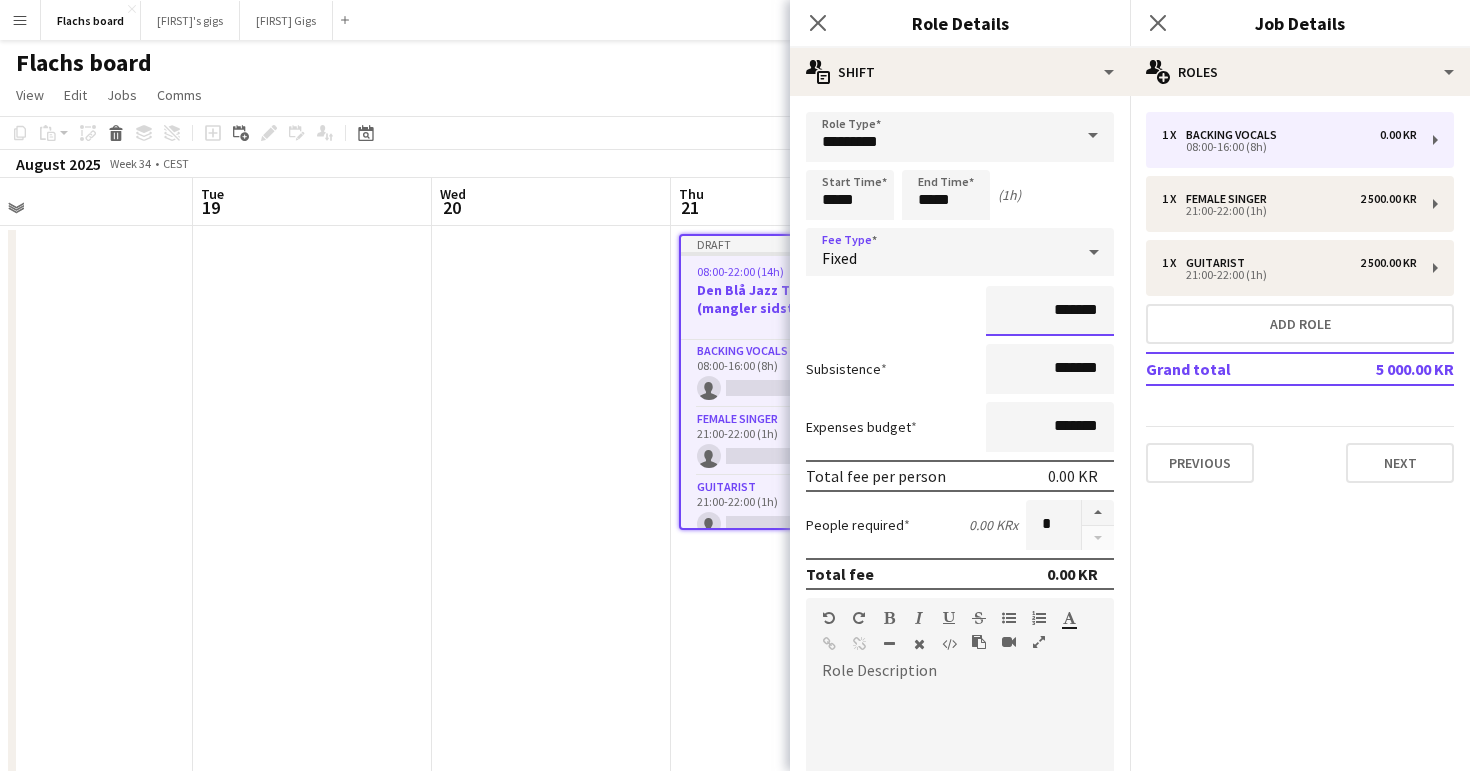 click on "*******" at bounding box center (1050, 311) 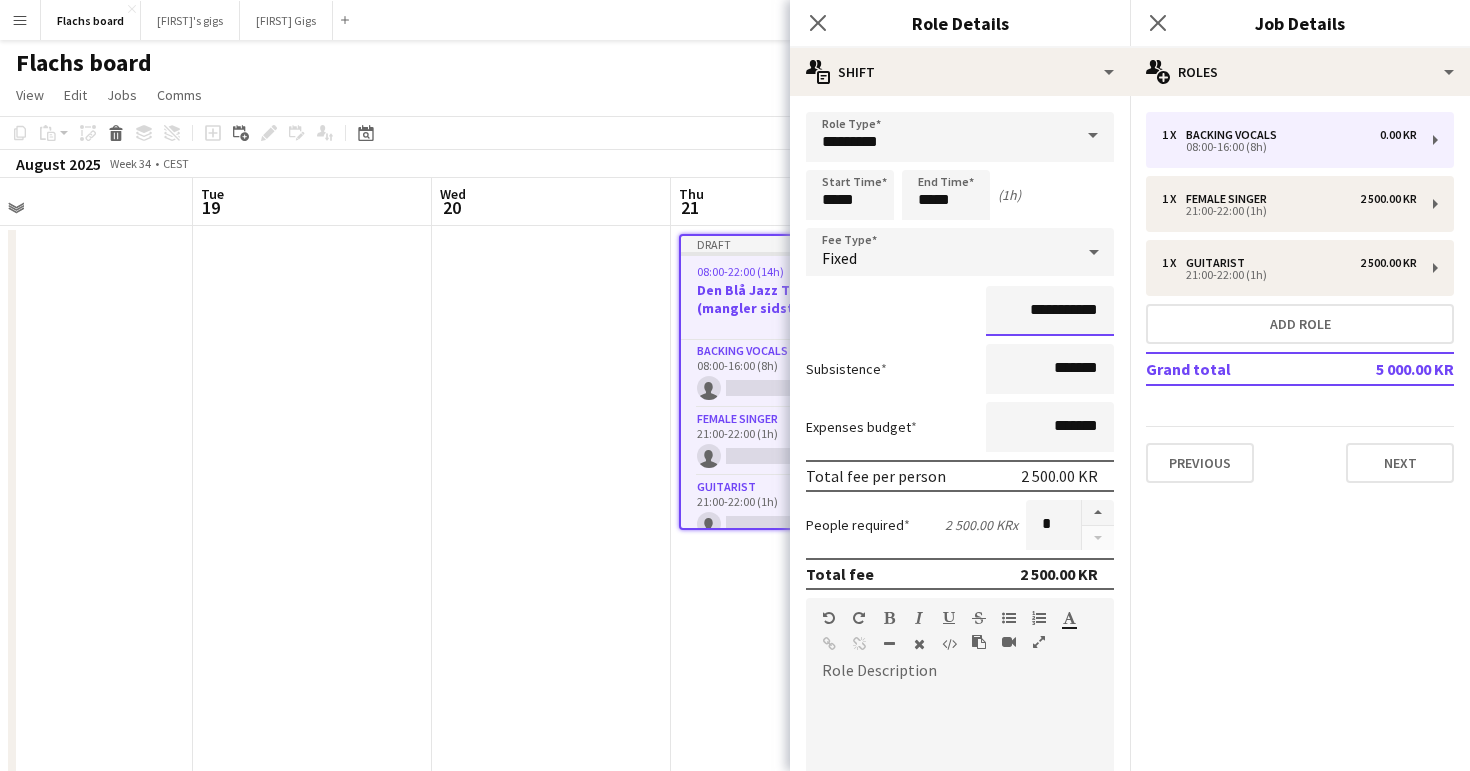 type on "**********" 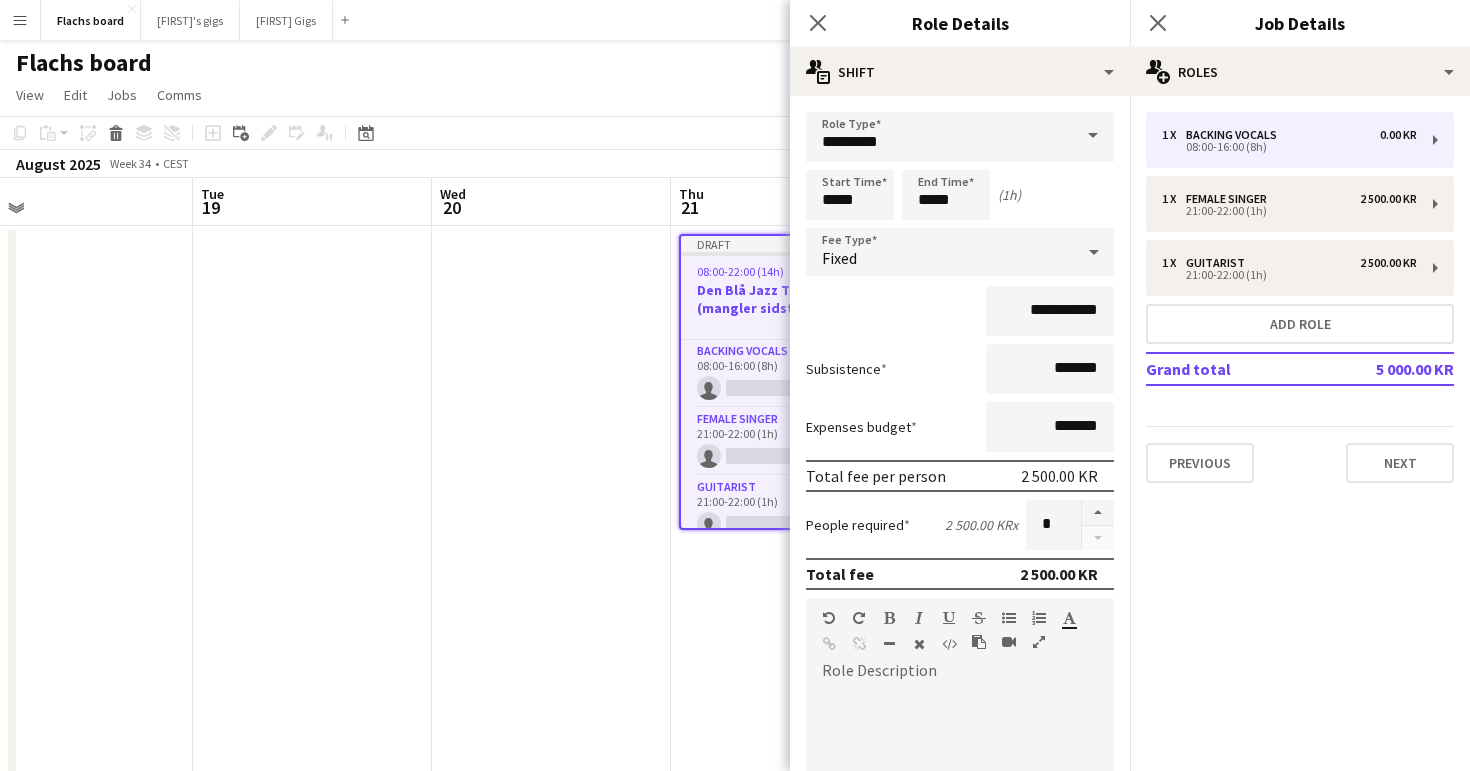 click on "Subsistence  *******" at bounding box center [960, 369] 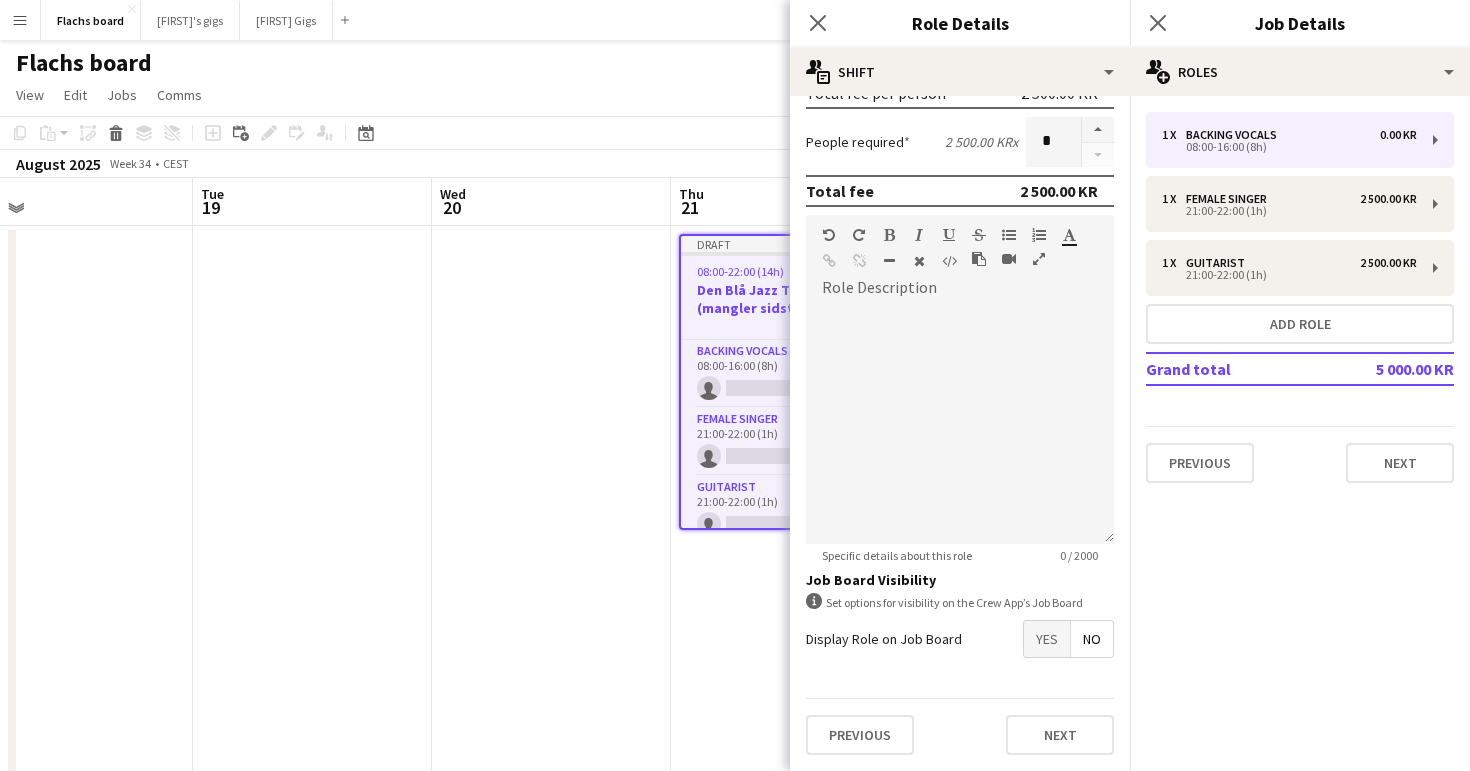 click on "Yes" at bounding box center (1047, 639) 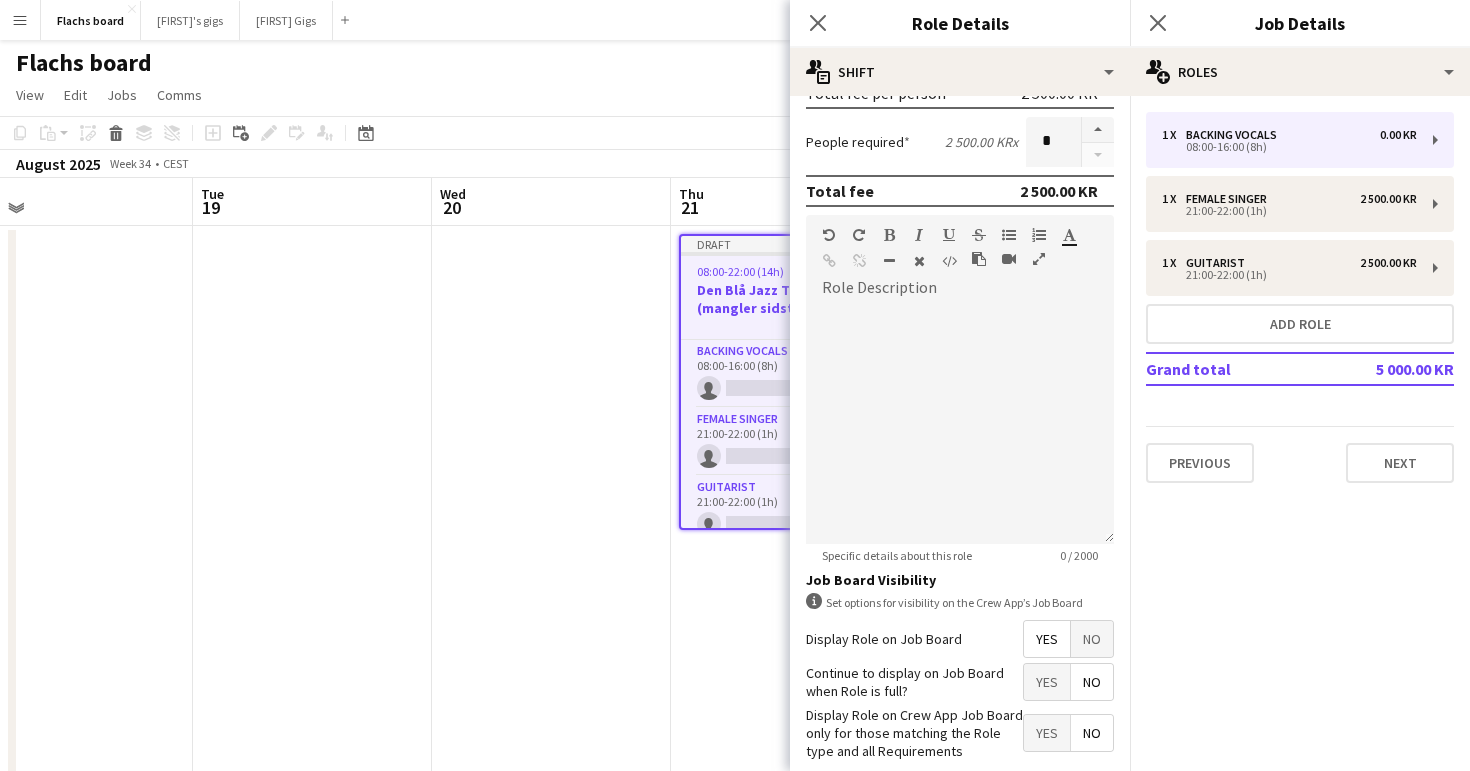 click on "Yes" at bounding box center (1047, 639) 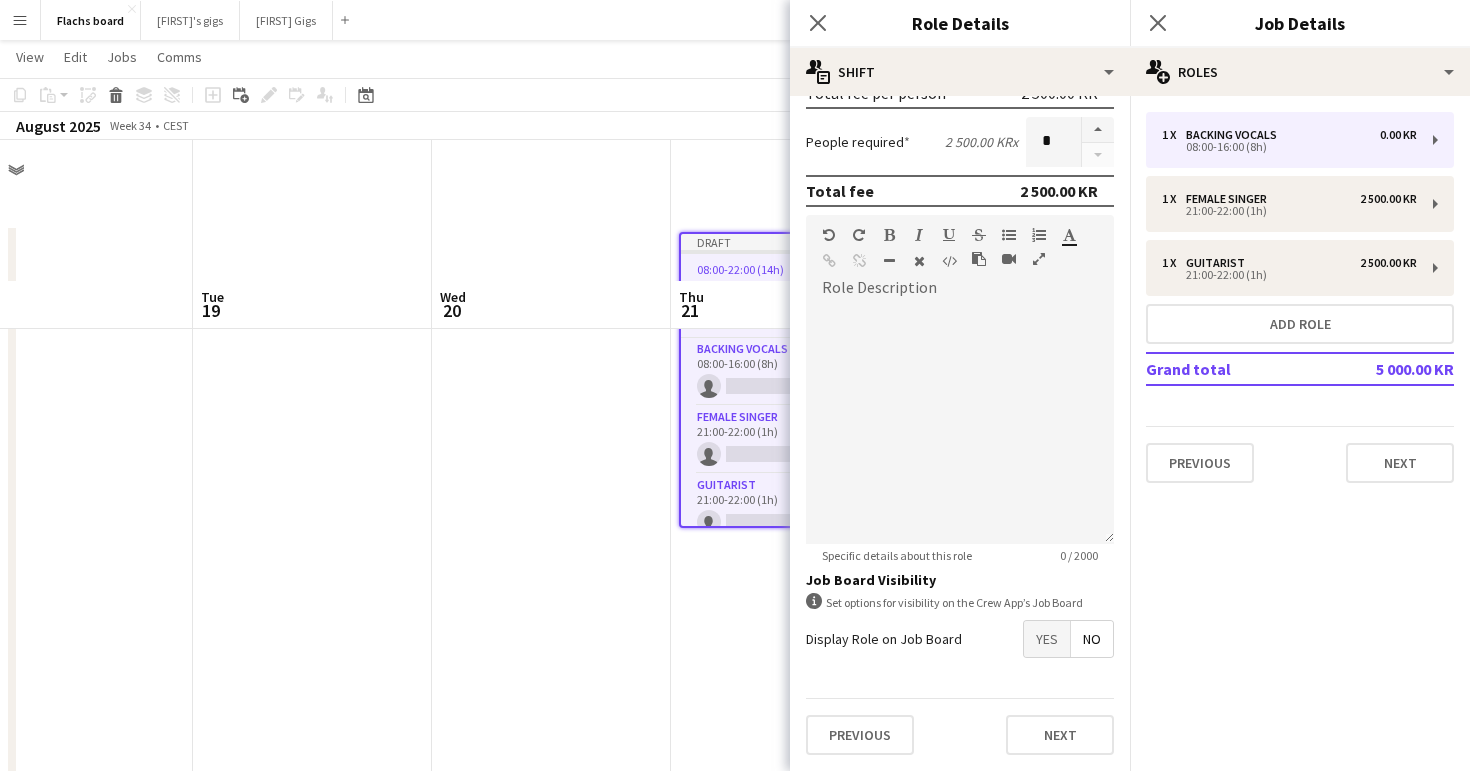 scroll, scrollTop: 923, scrollLeft: 0, axis: vertical 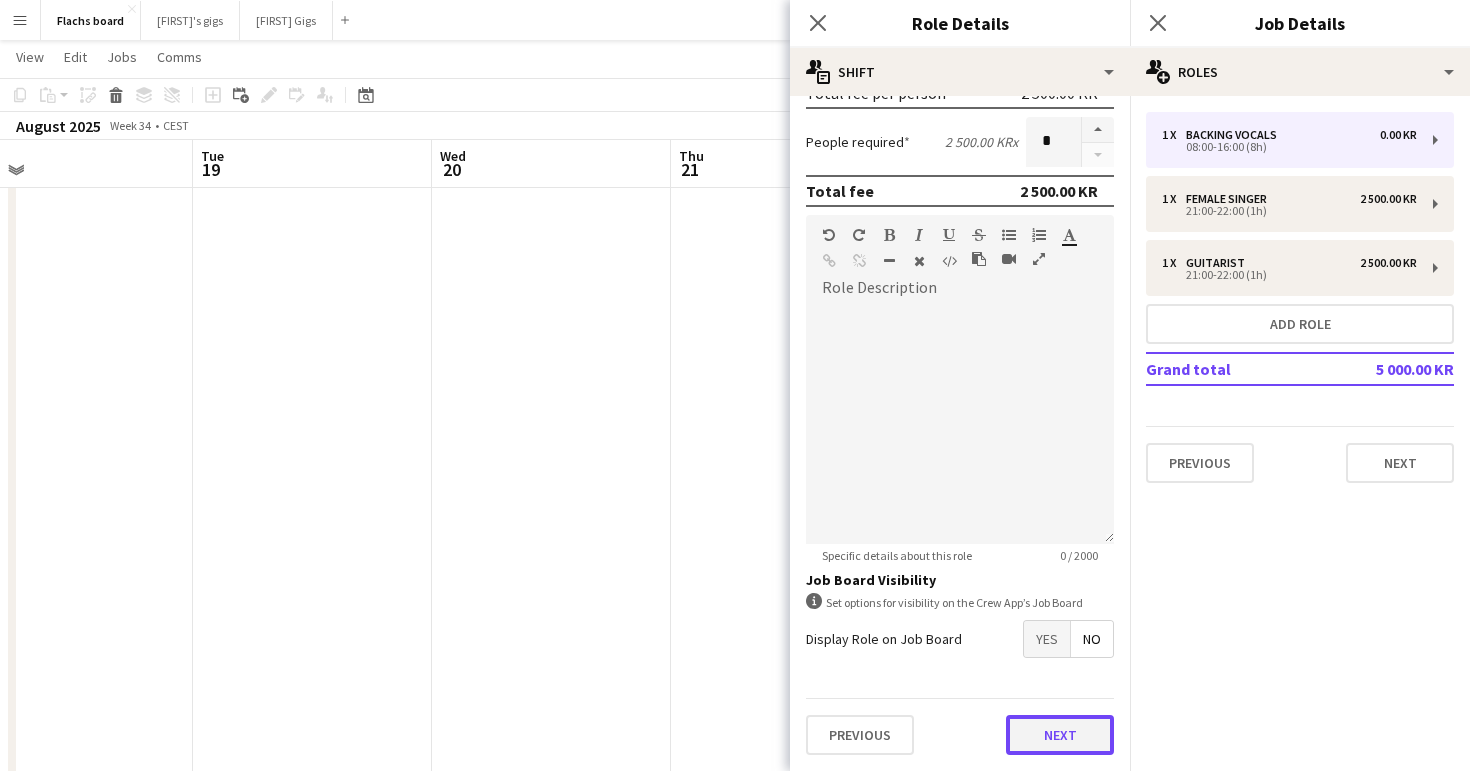 click on "Next" at bounding box center [1060, 735] 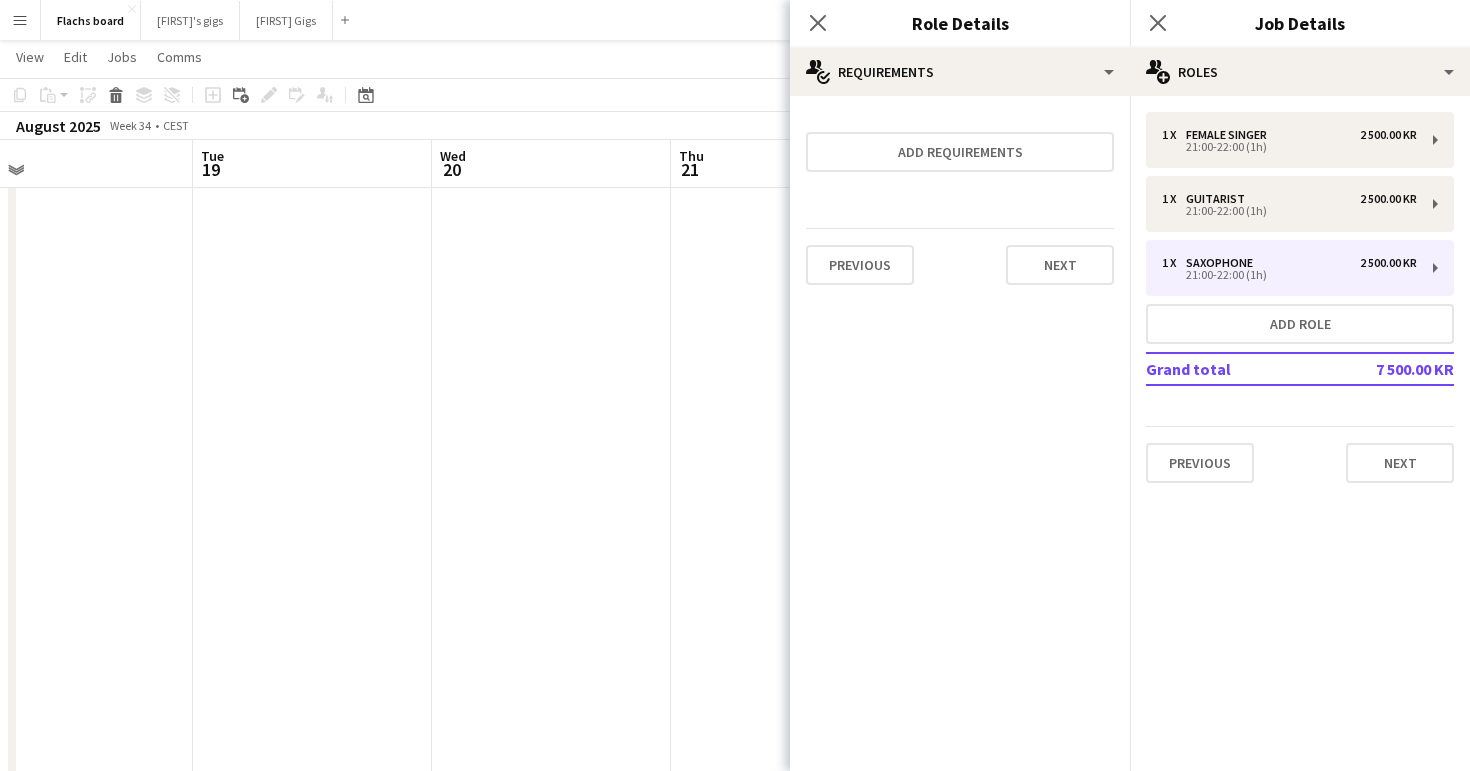 scroll, scrollTop: 0, scrollLeft: 0, axis: both 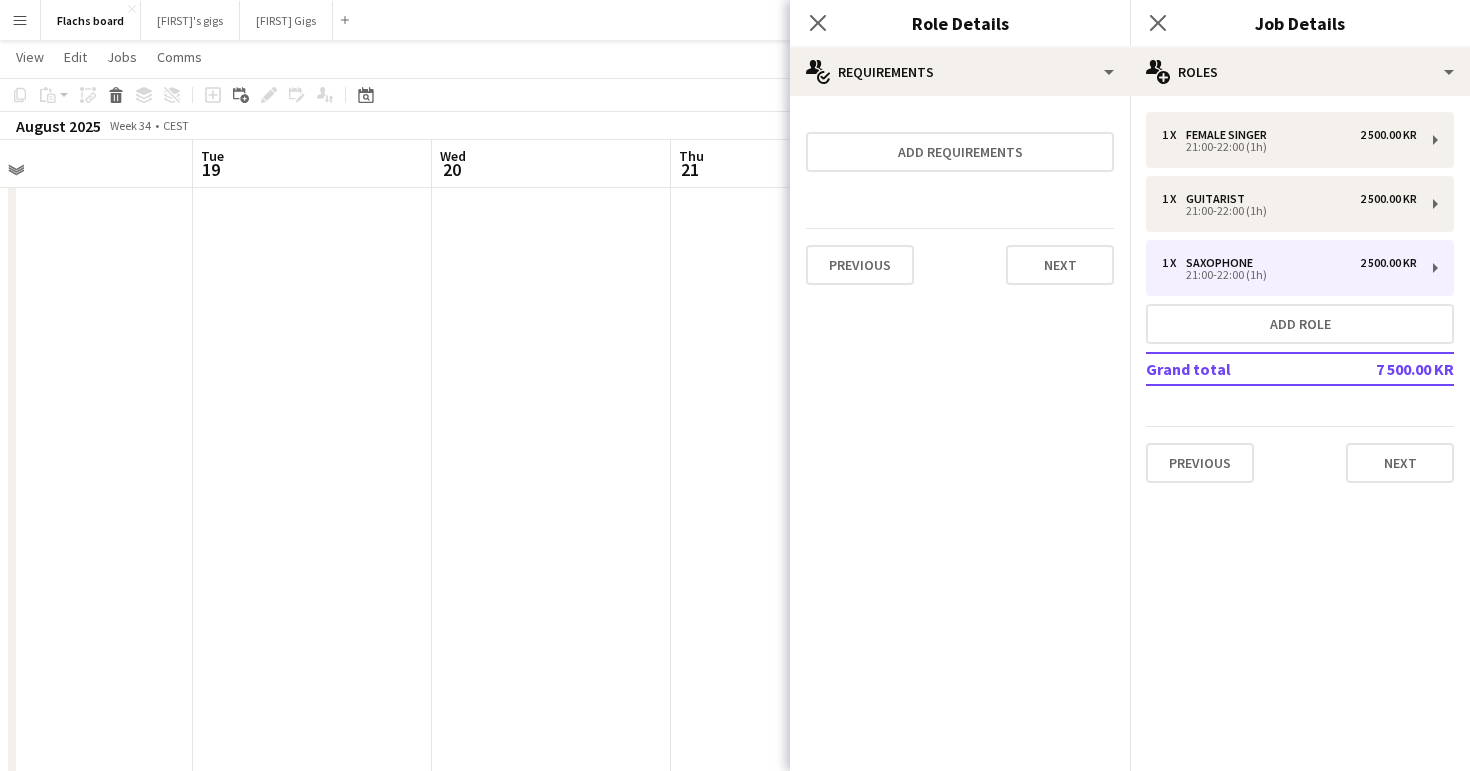 click on "Previous   Next" at bounding box center [960, 264] 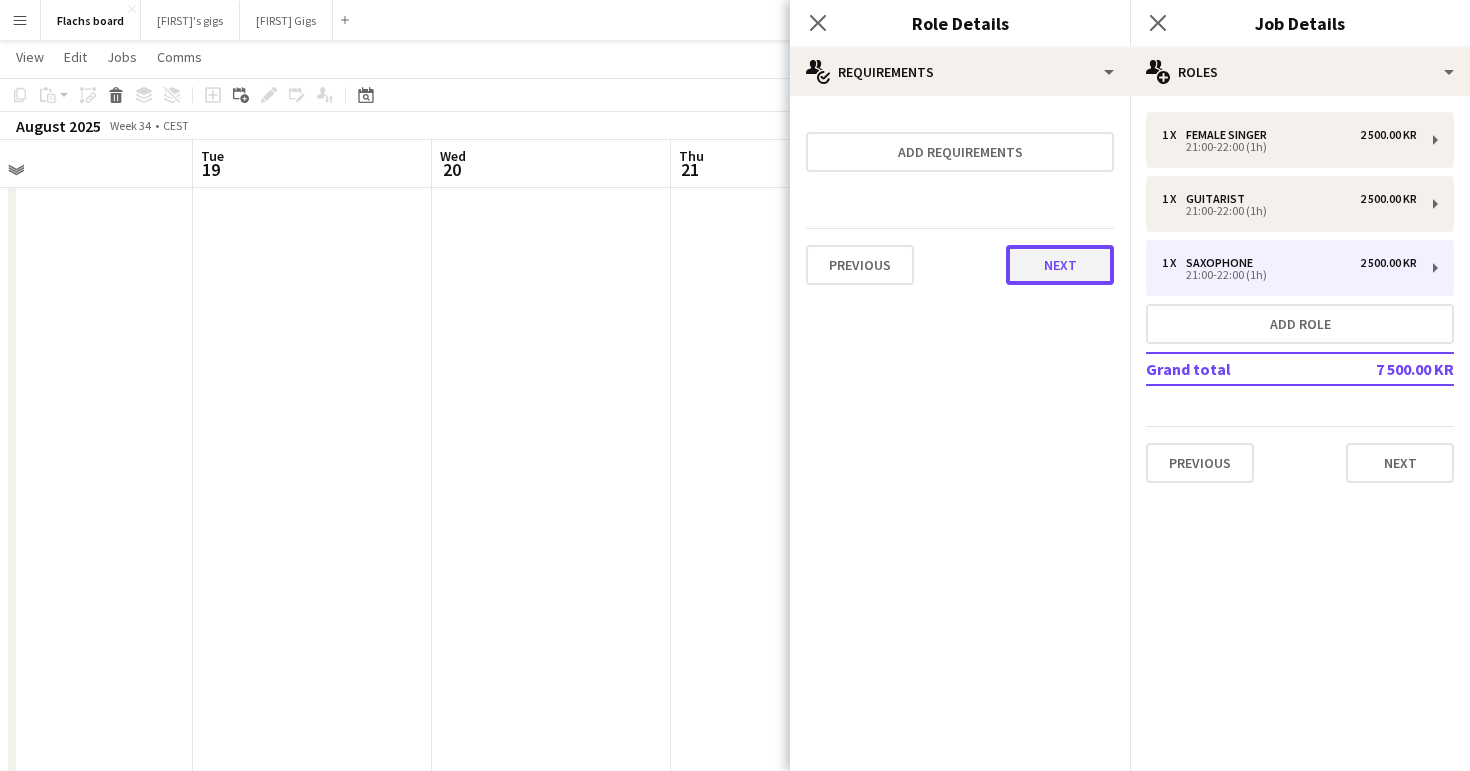 click on "Next" at bounding box center [1060, 265] 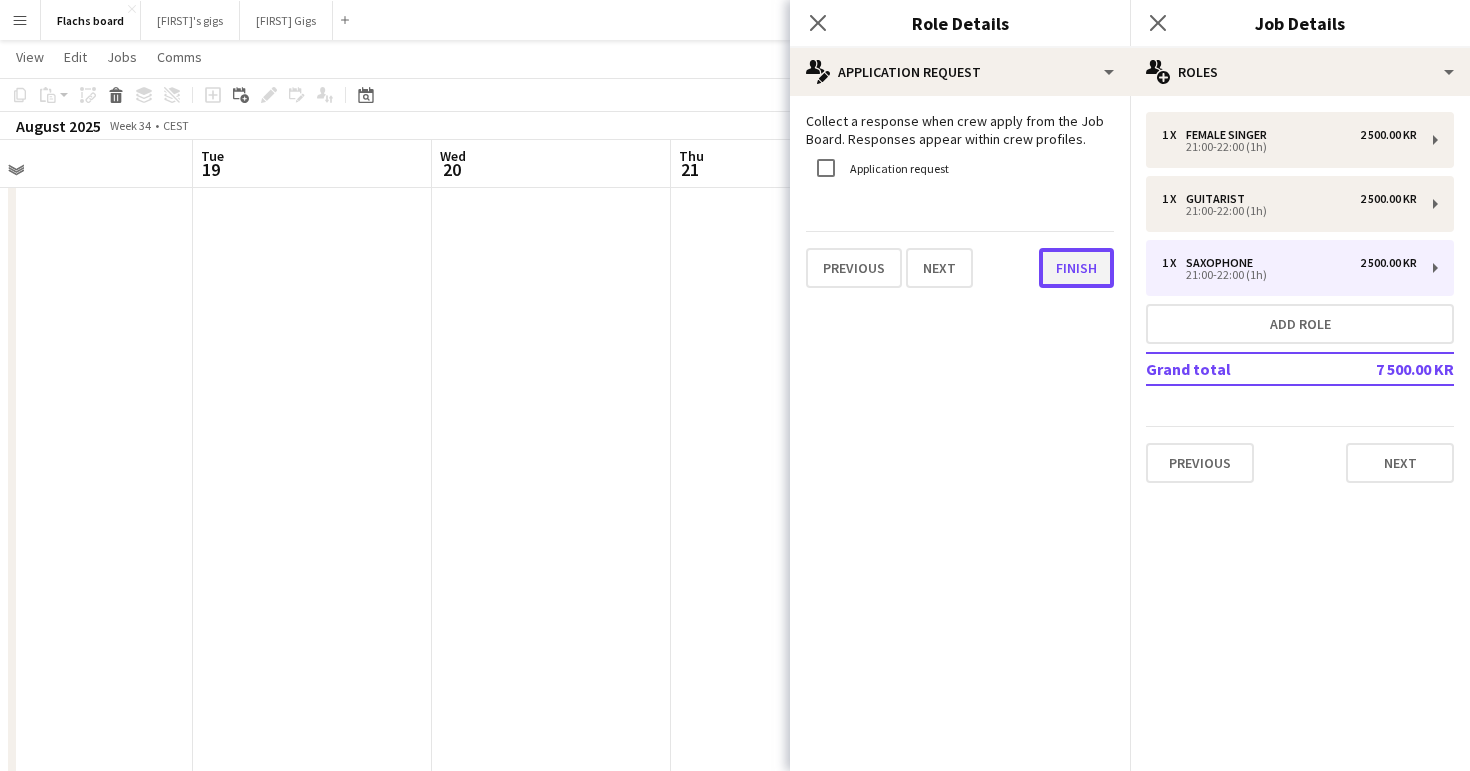 click on "Finish" at bounding box center [1076, 268] 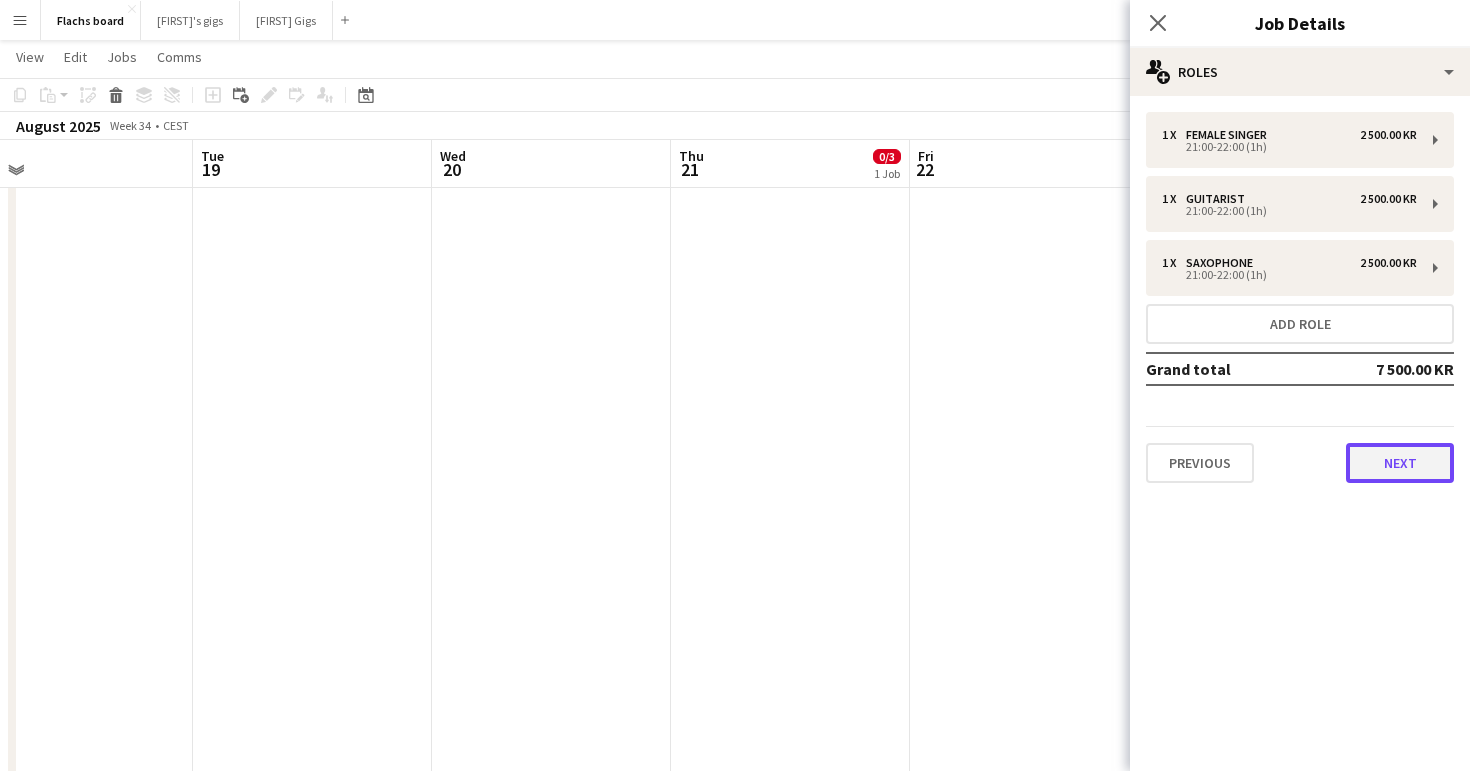 click on "Next" at bounding box center (1400, 463) 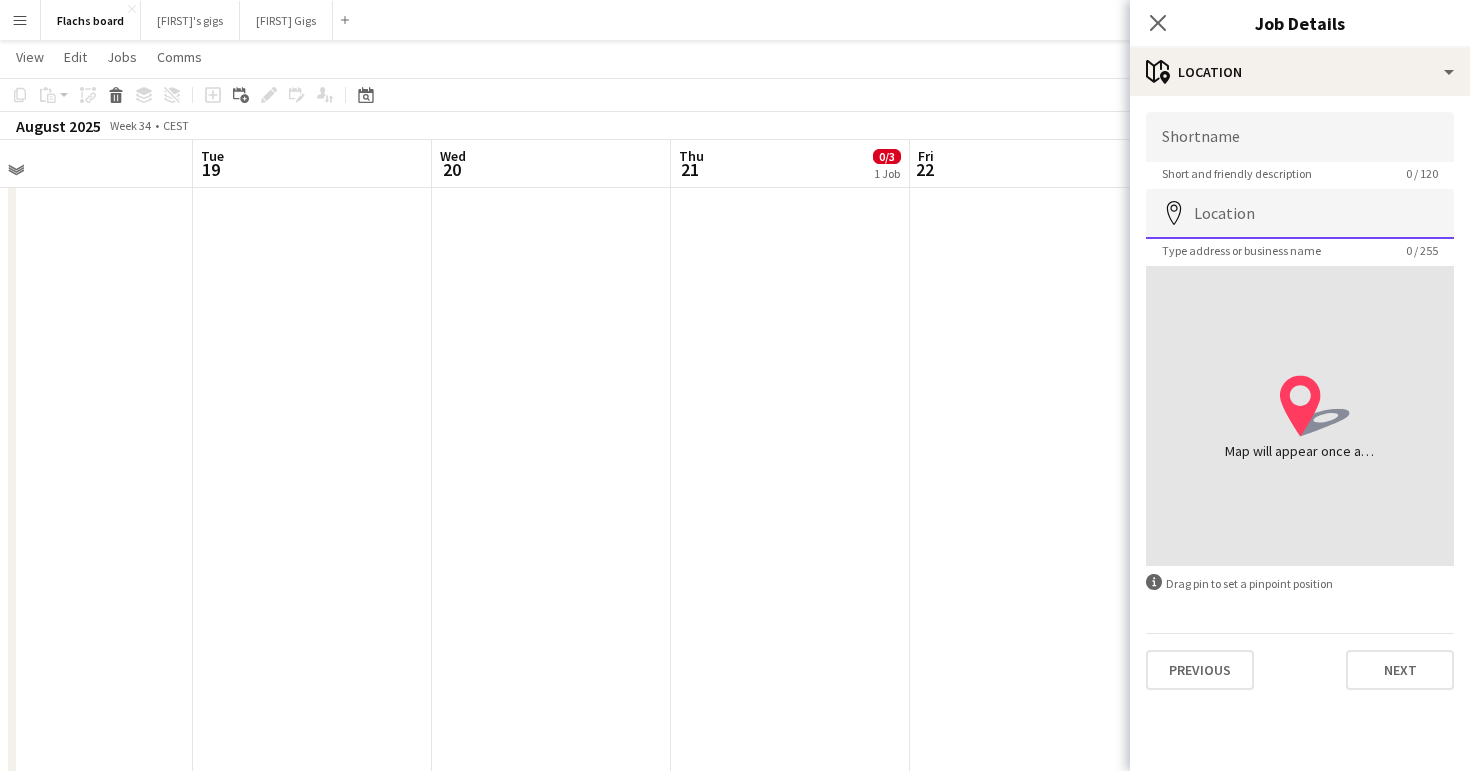 click on "Location" at bounding box center [1300, 214] 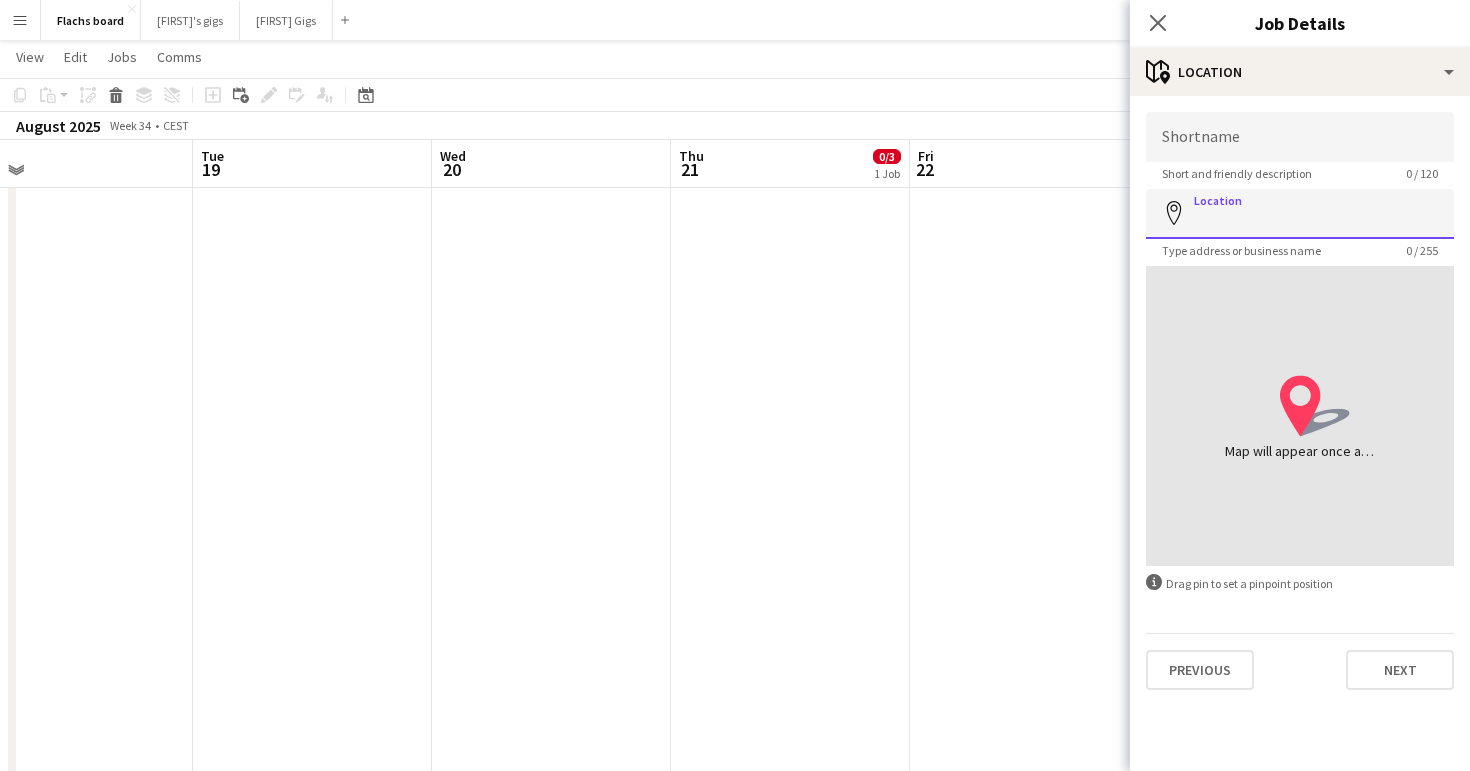 scroll, scrollTop: 0, scrollLeft: 0, axis: both 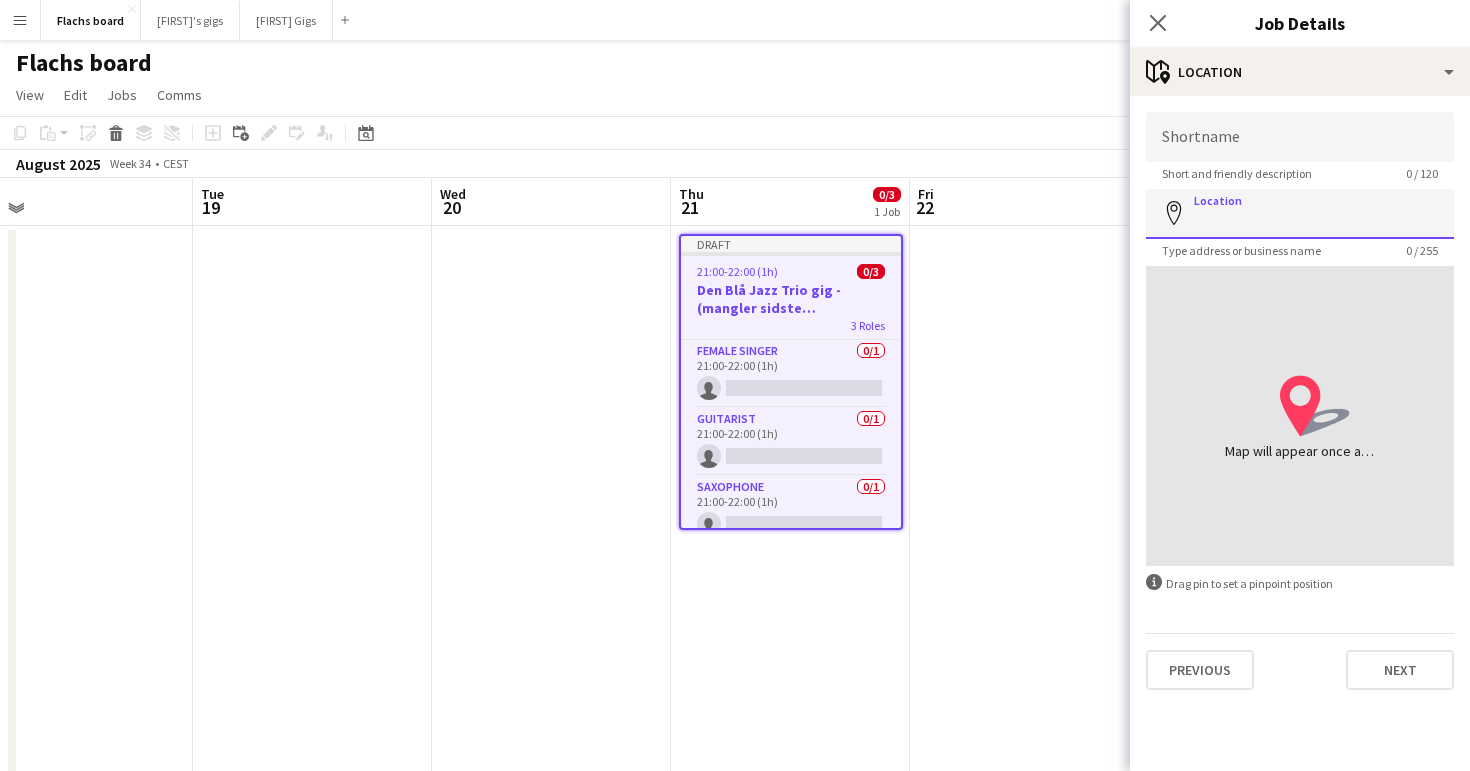 paste on "**********" 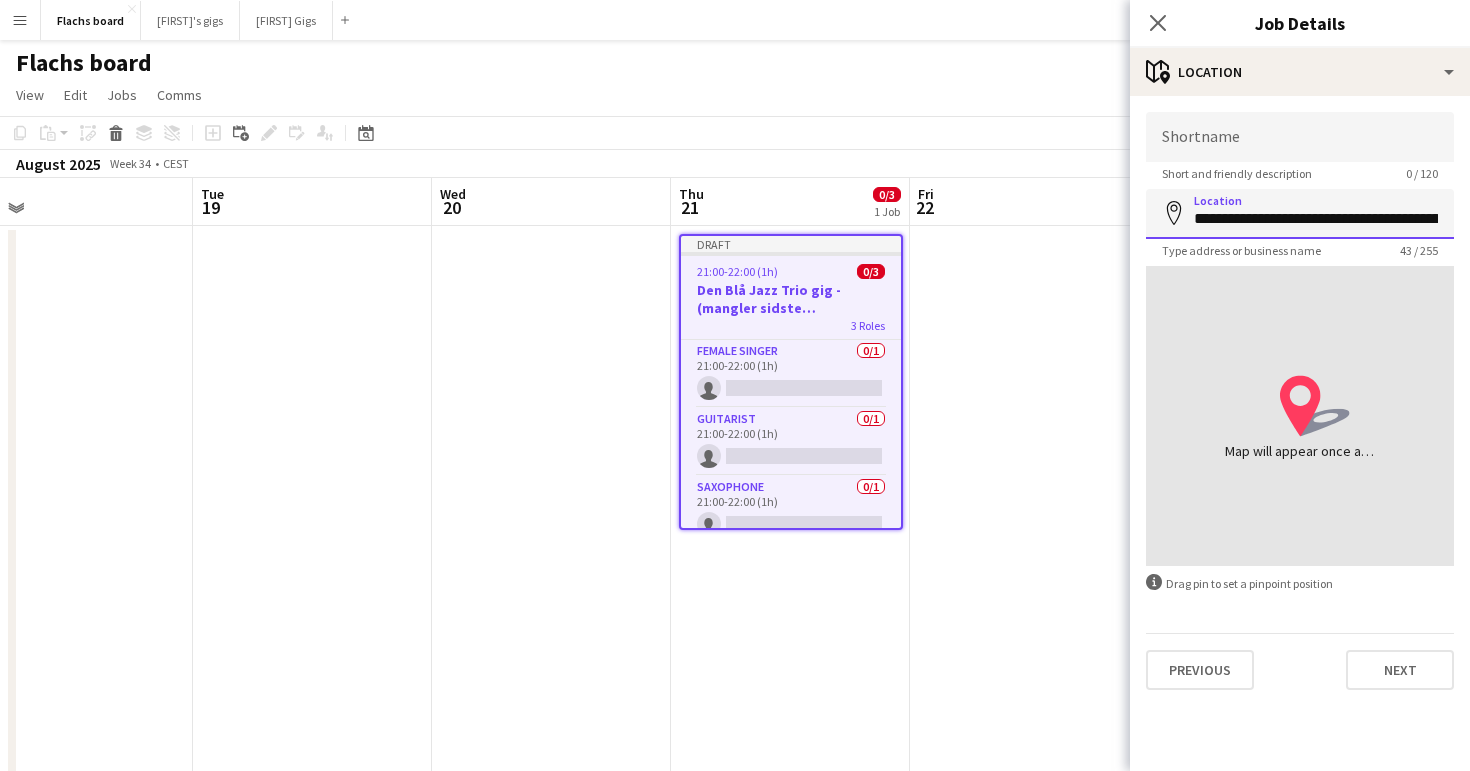 scroll, scrollTop: 0, scrollLeft: 57, axis: horizontal 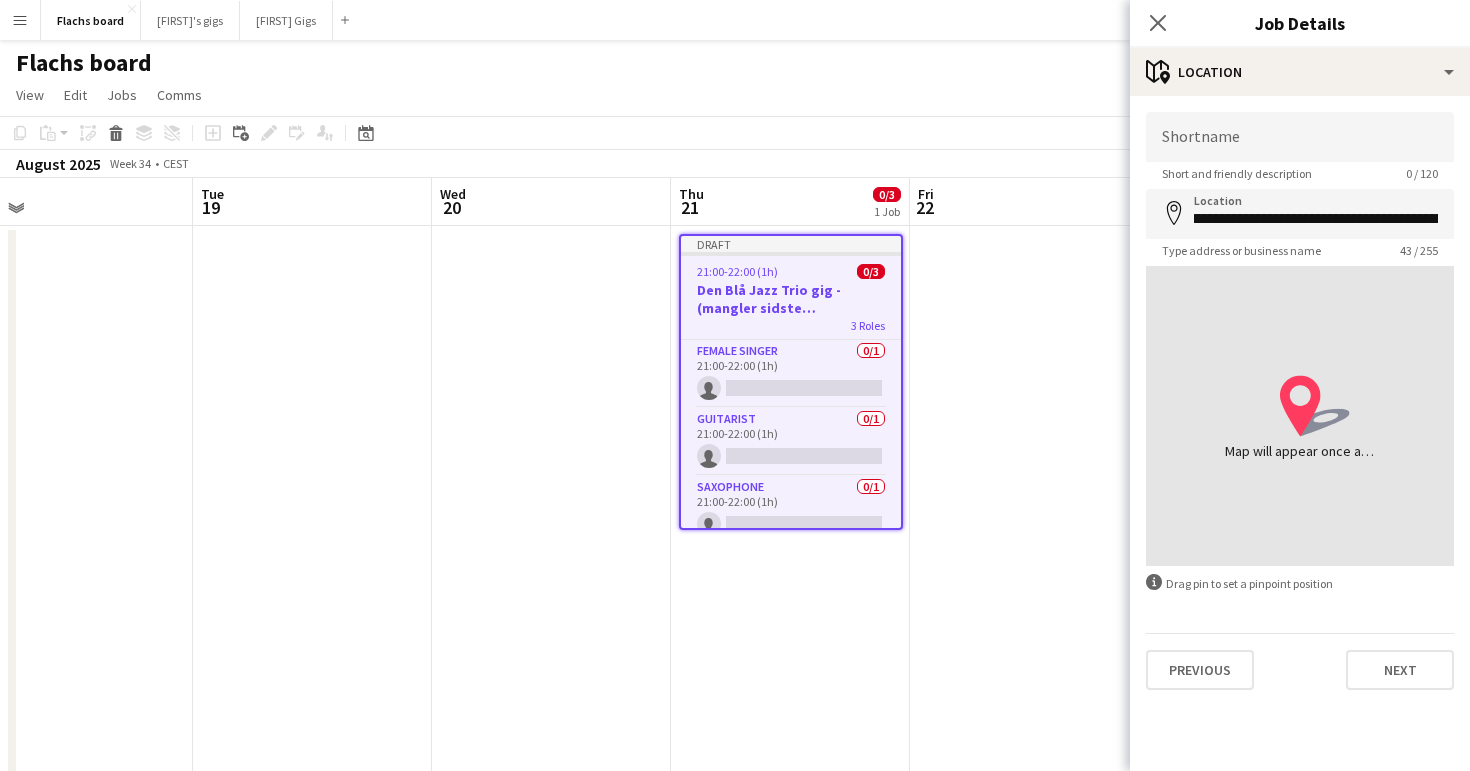 type on "**********" 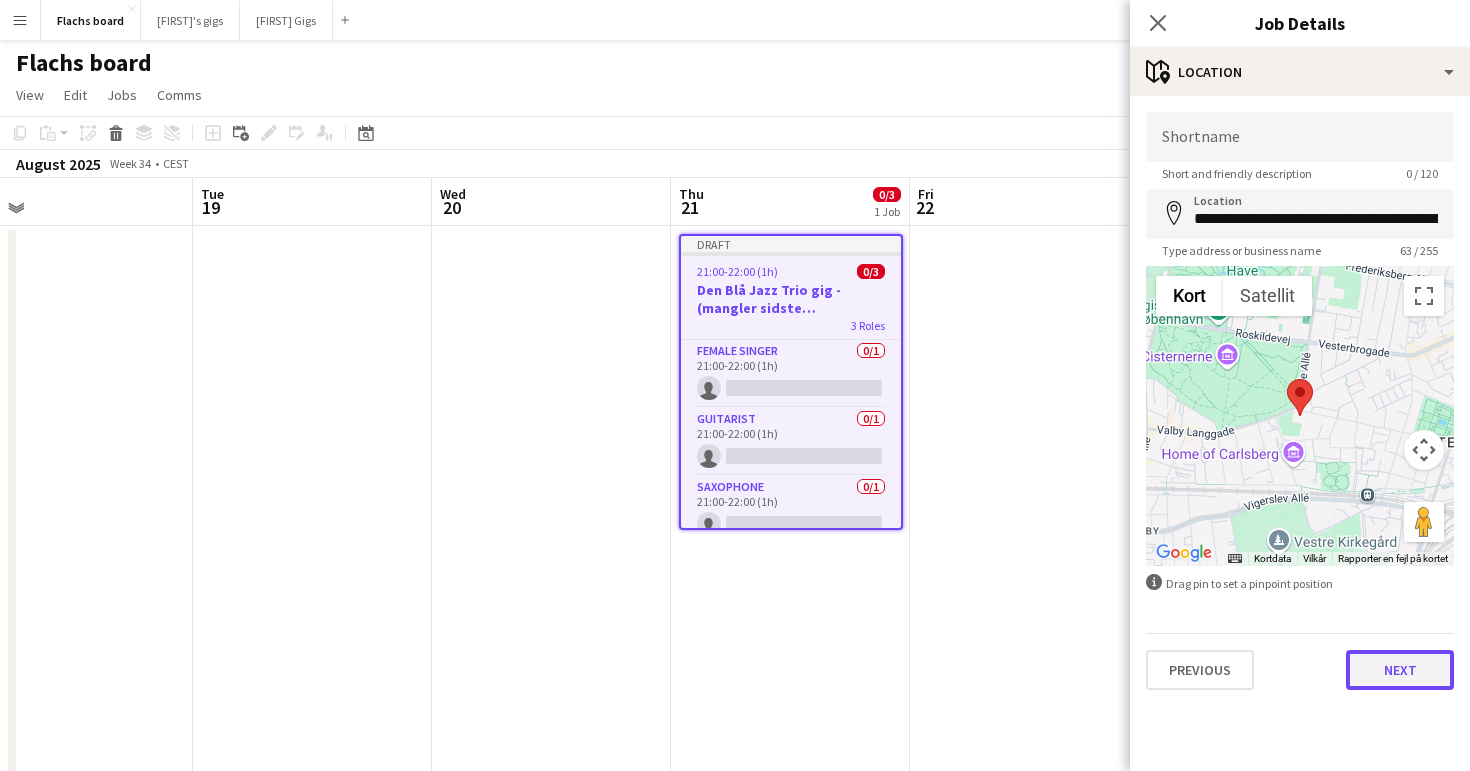click on "Next" at bounding box center (1400, 670) 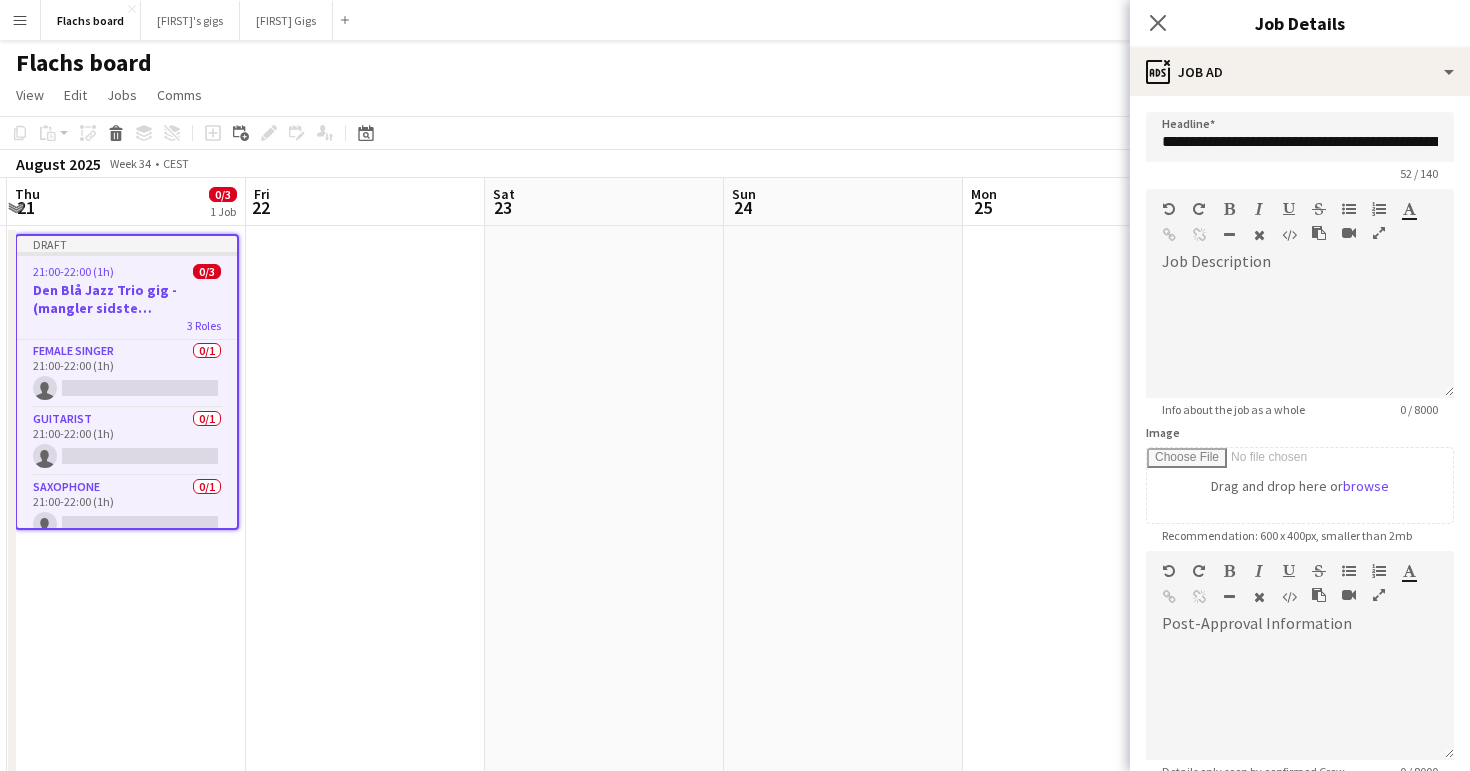 scroll, scrollTop: 0, scrollLeft: 638, axis: horizontal 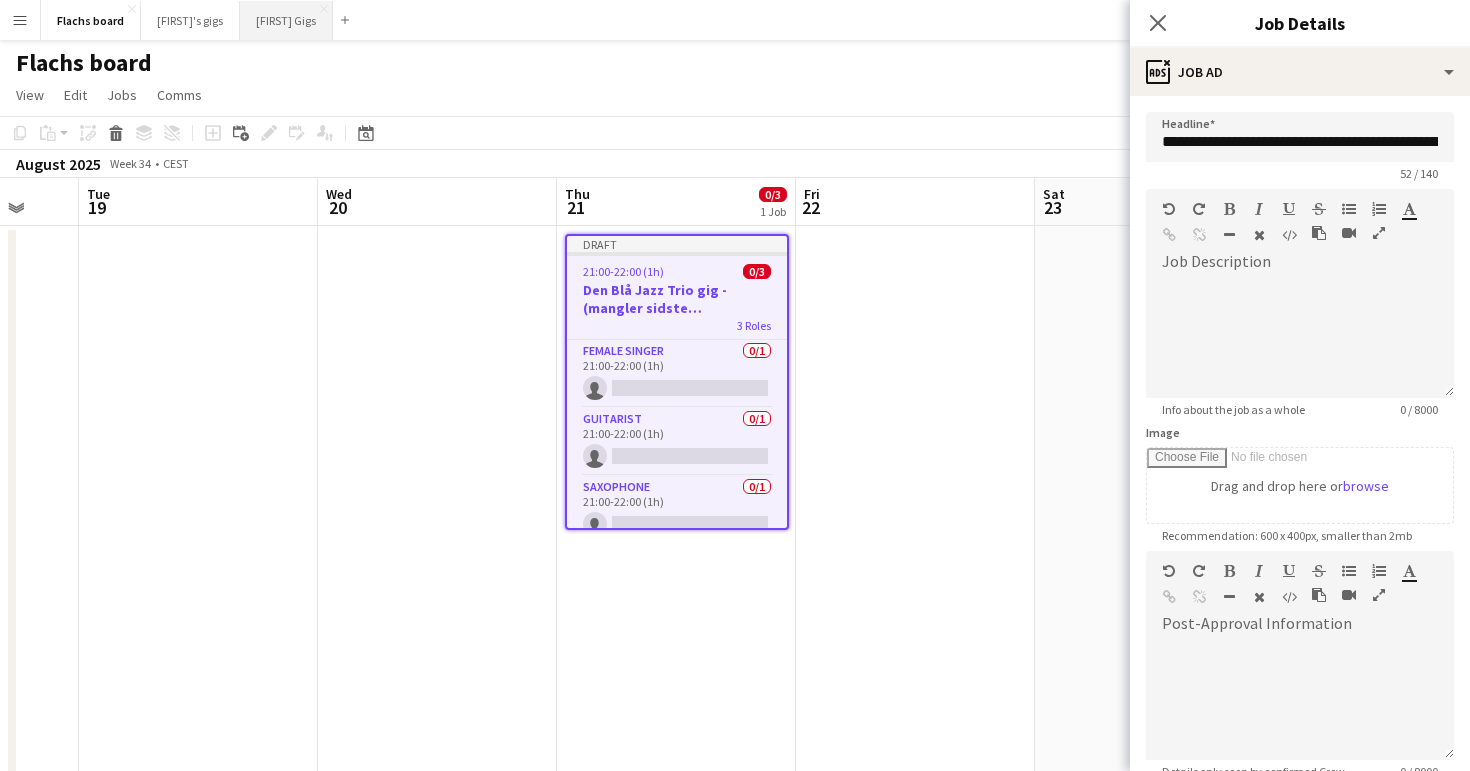 click on "Asger Gigs
Close" at bounding box center [286, 20] 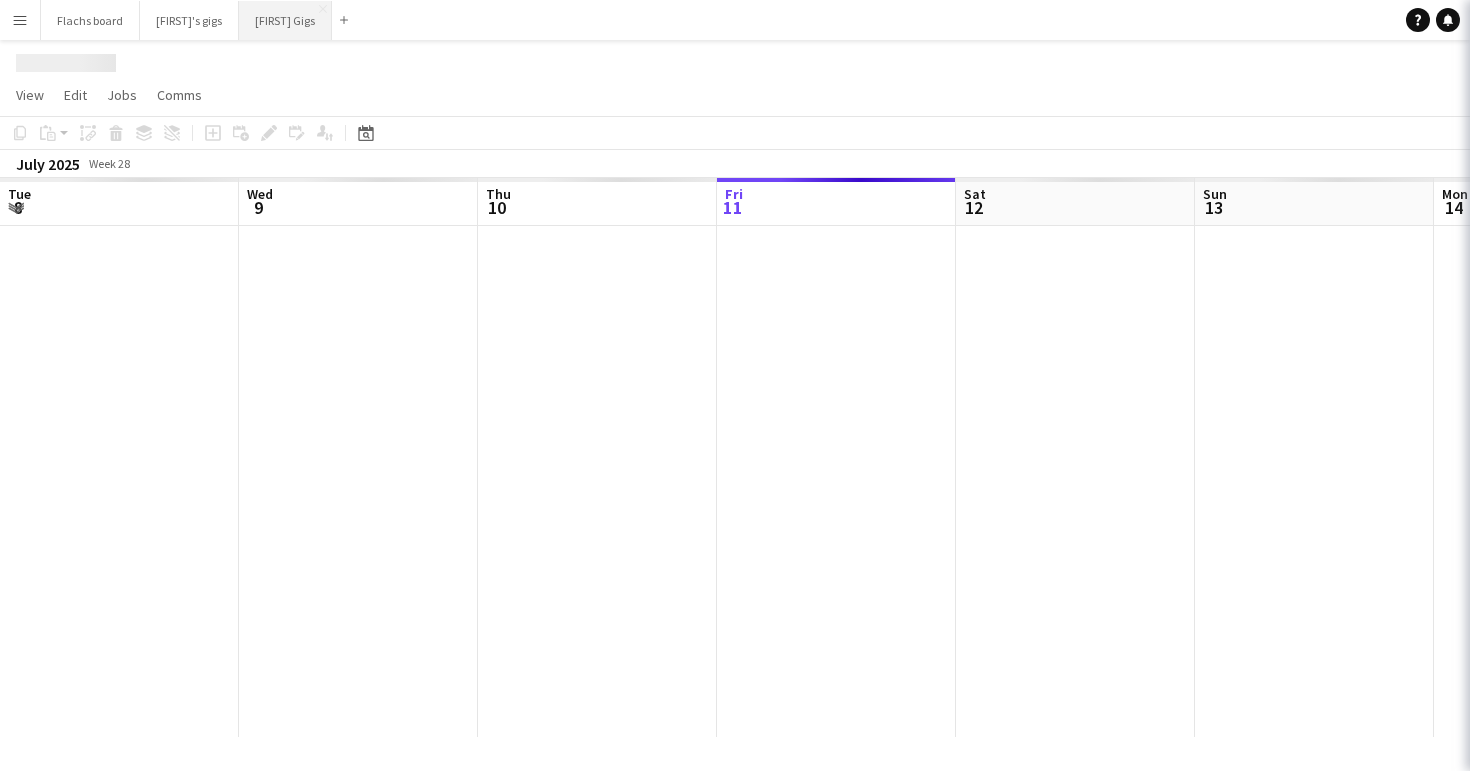 scroll, scrollTop: 0, scrollLeft: 478, axis: horizontal 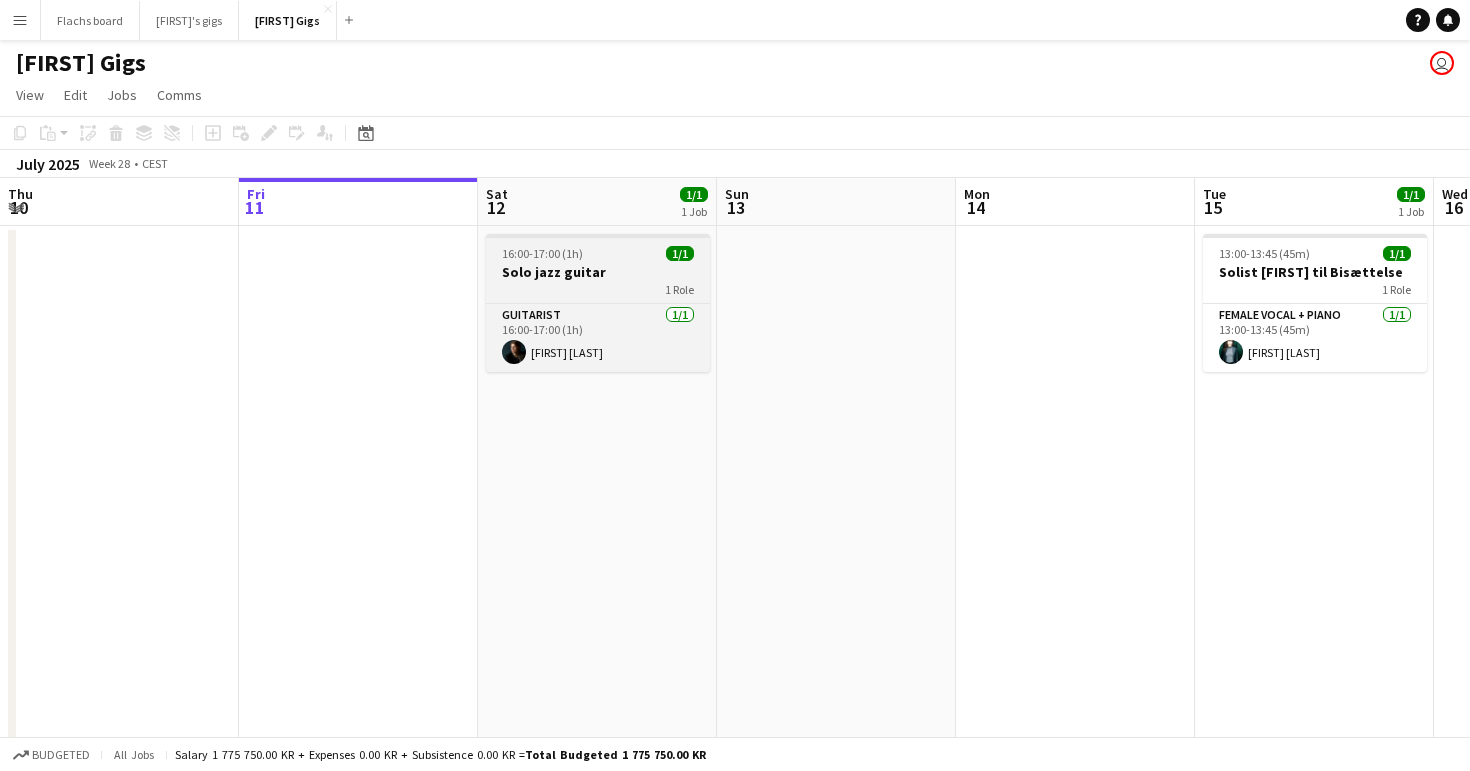 click on "1 Role" at bounding box center [598, 289] 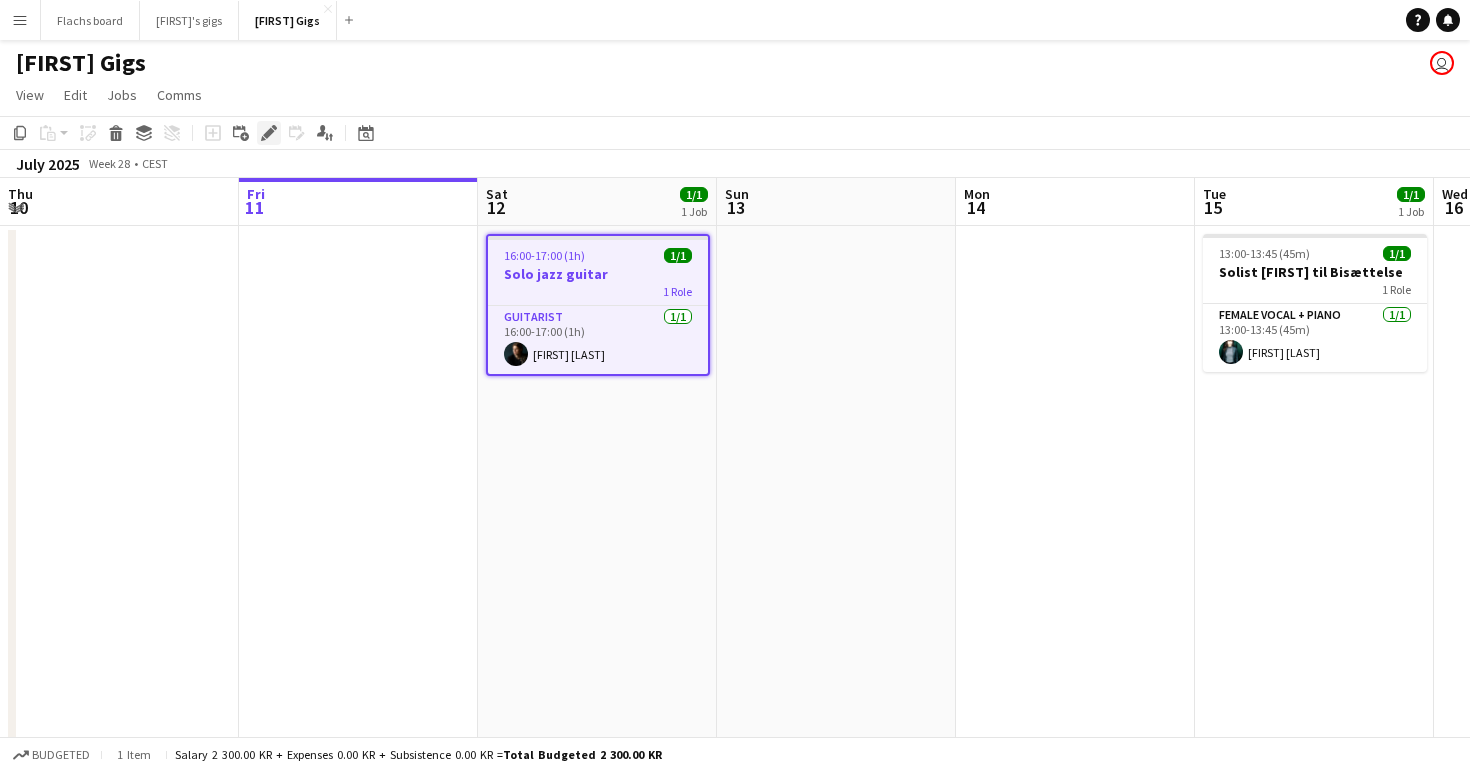 click on "Edit" 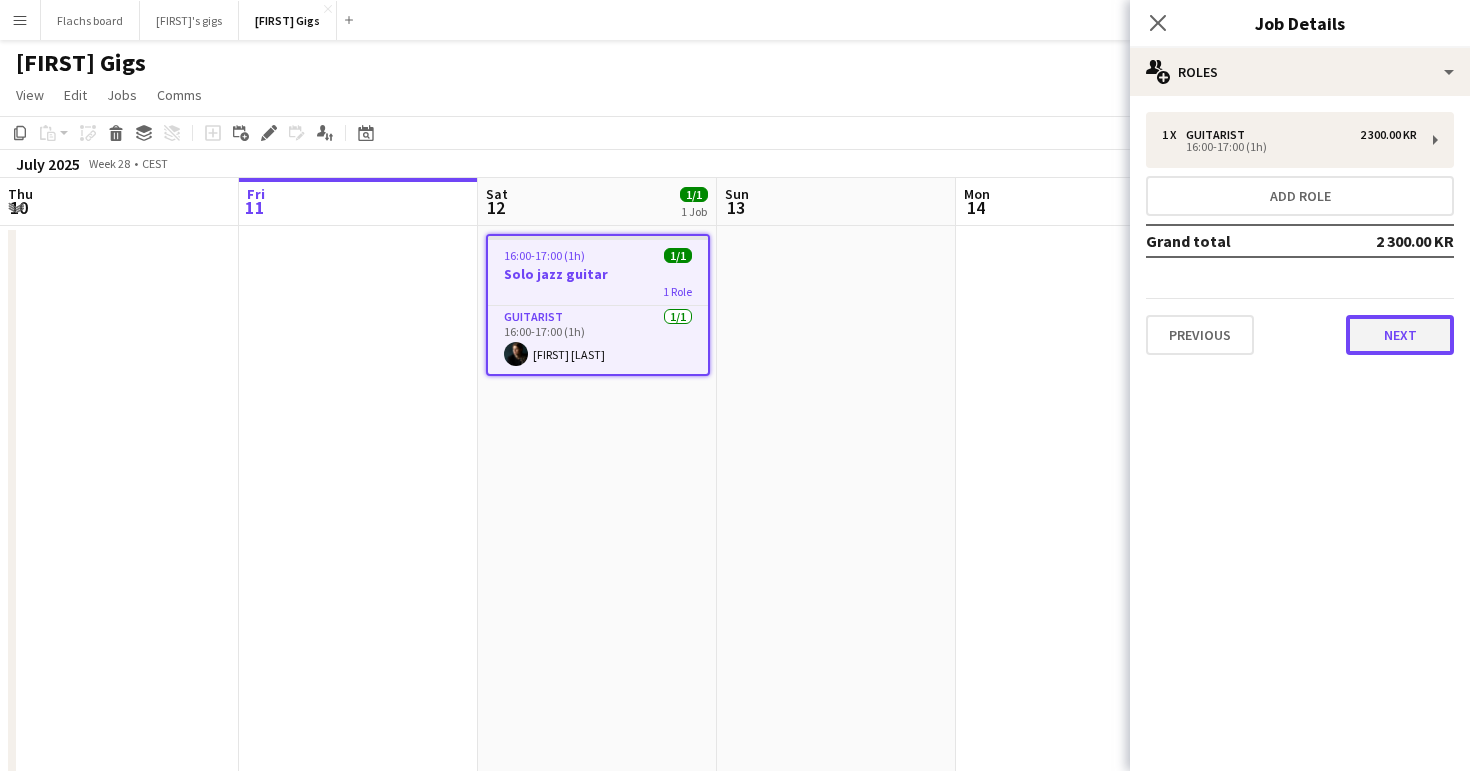 click on "Next" at bounding box center [1400, 335] 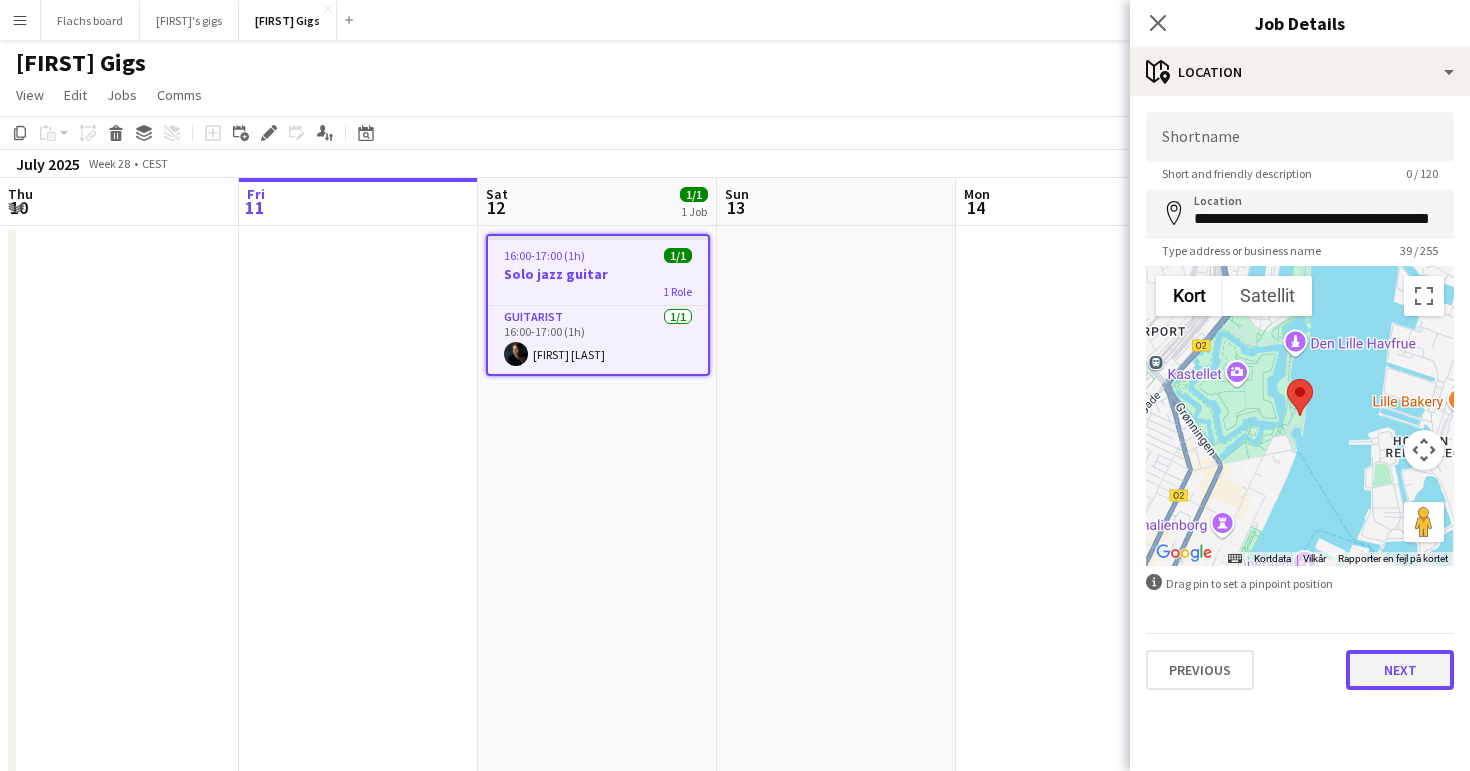 click on "Next" at bounding box center (1400, 670) 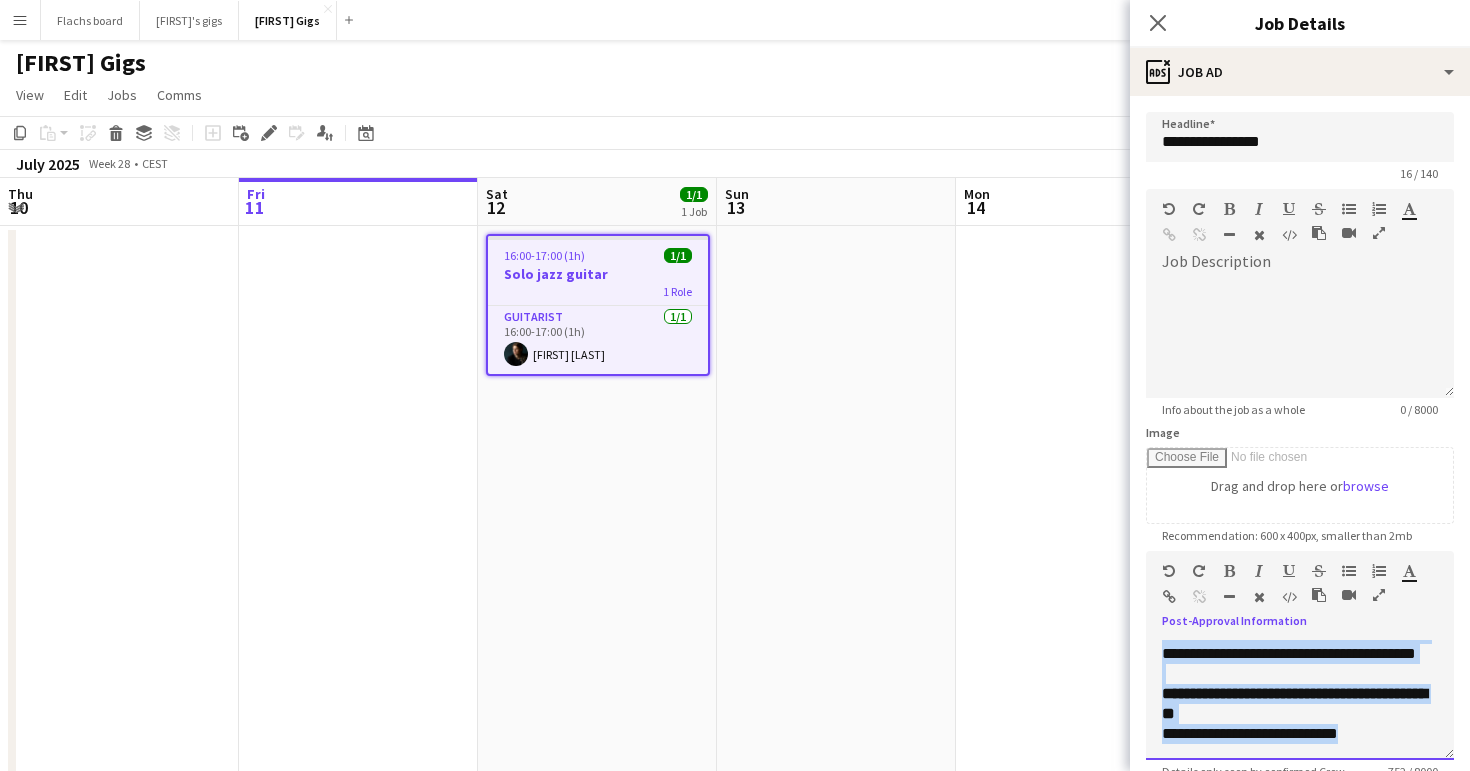scroll, scrollTop: 616, scrollLeft: 0, axis: vertical 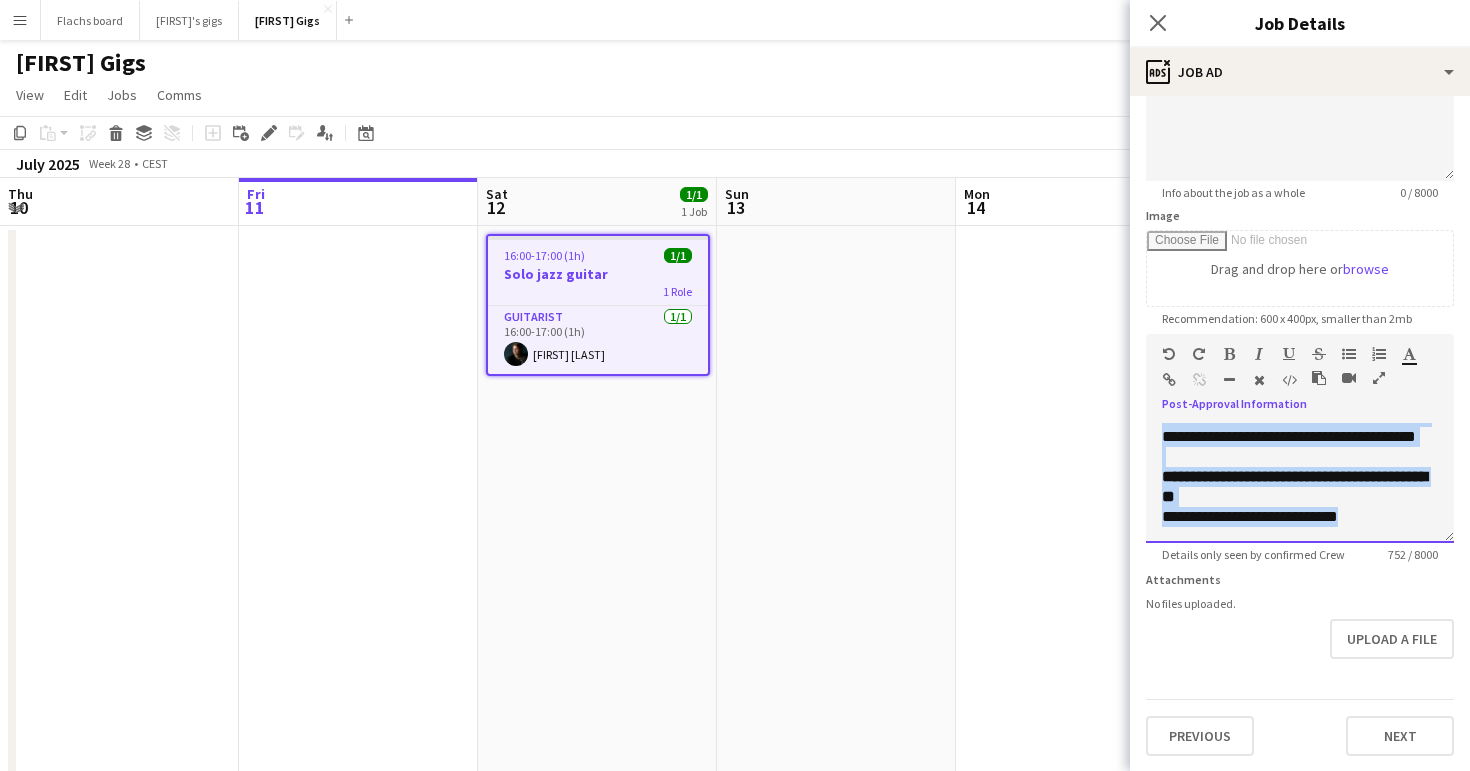 drag, startPoint x: 1155, startPoint y: 643, endPoint x: 1345, endPoint y: 826, distance: 263.79727 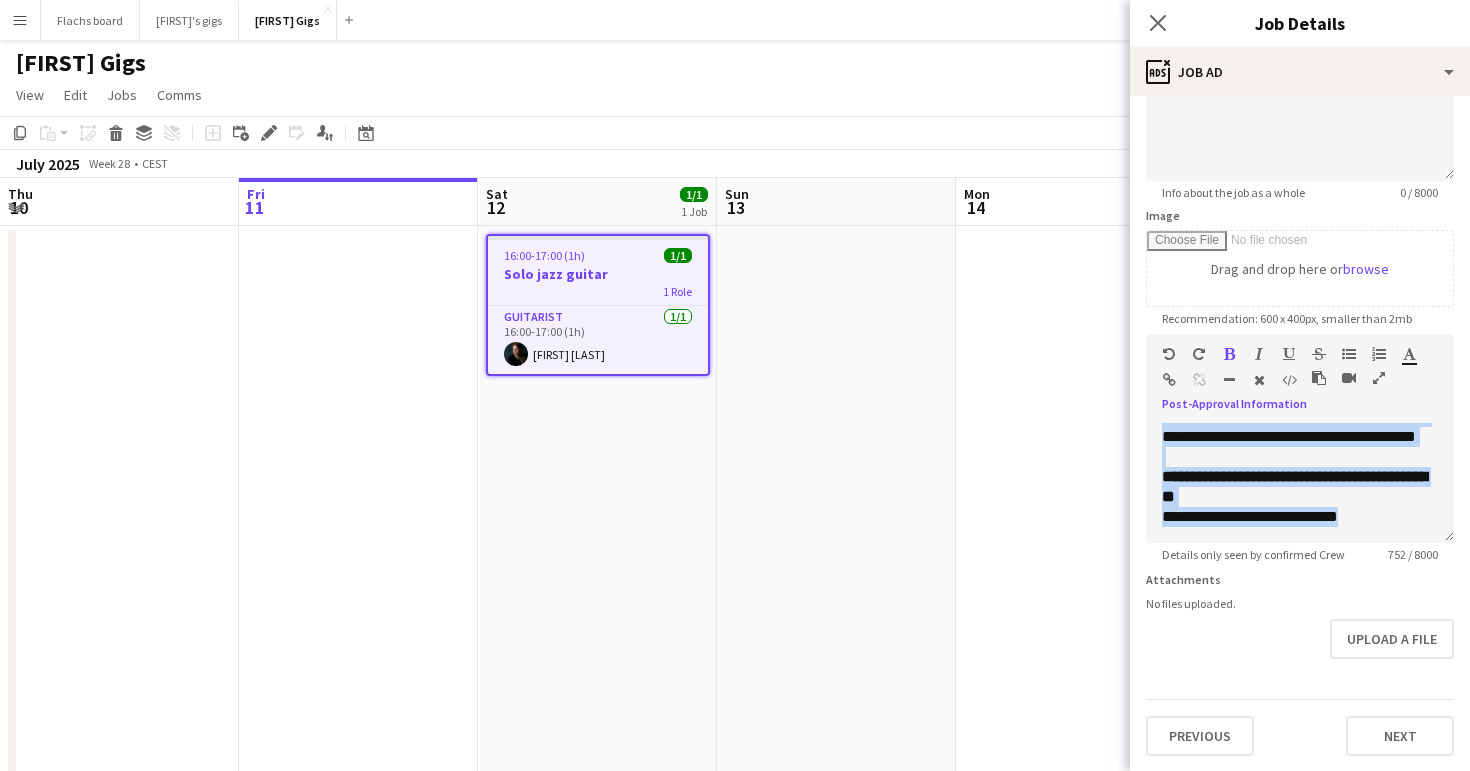 click at bounding box center (836, 519) 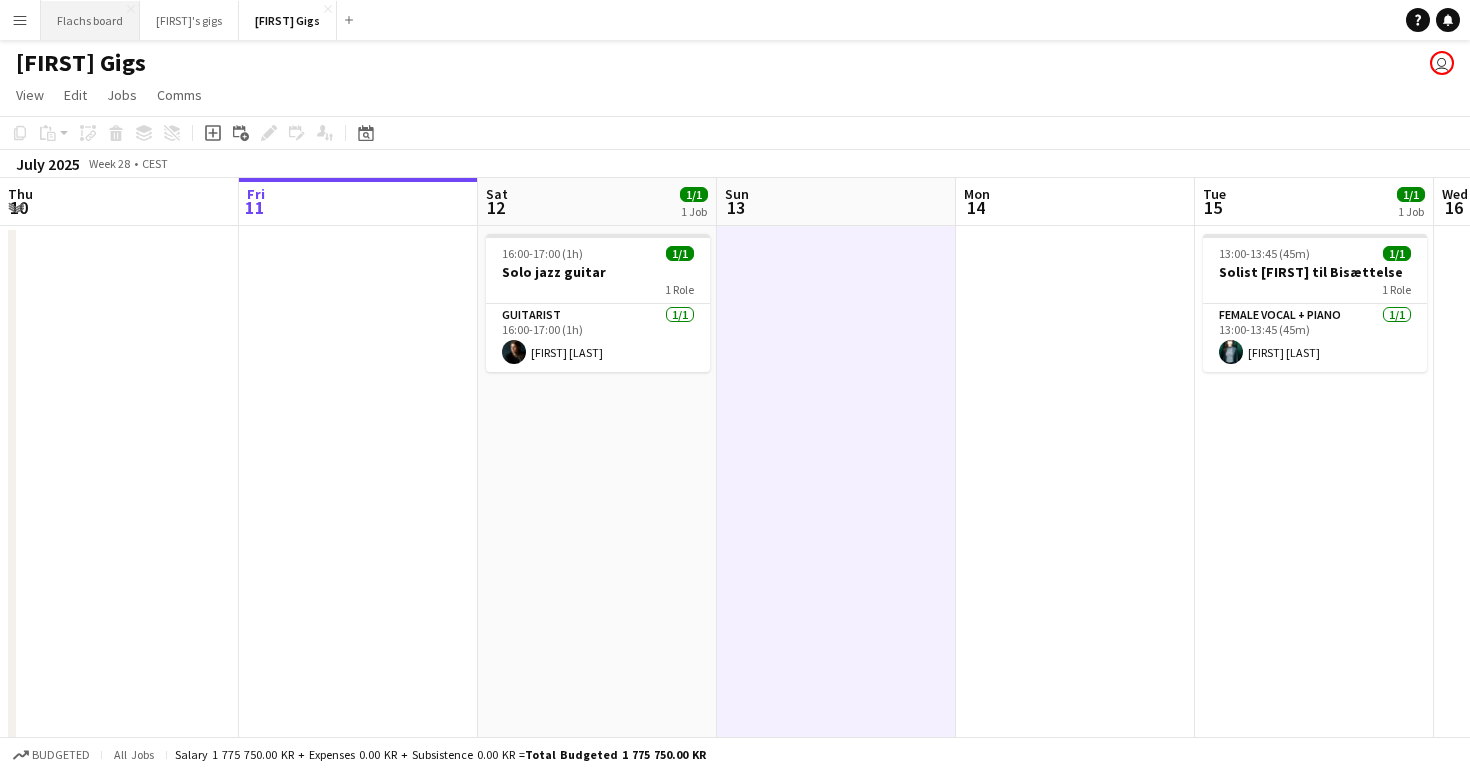 click on "Flachs board
Close" at bounding box center (90, 20) 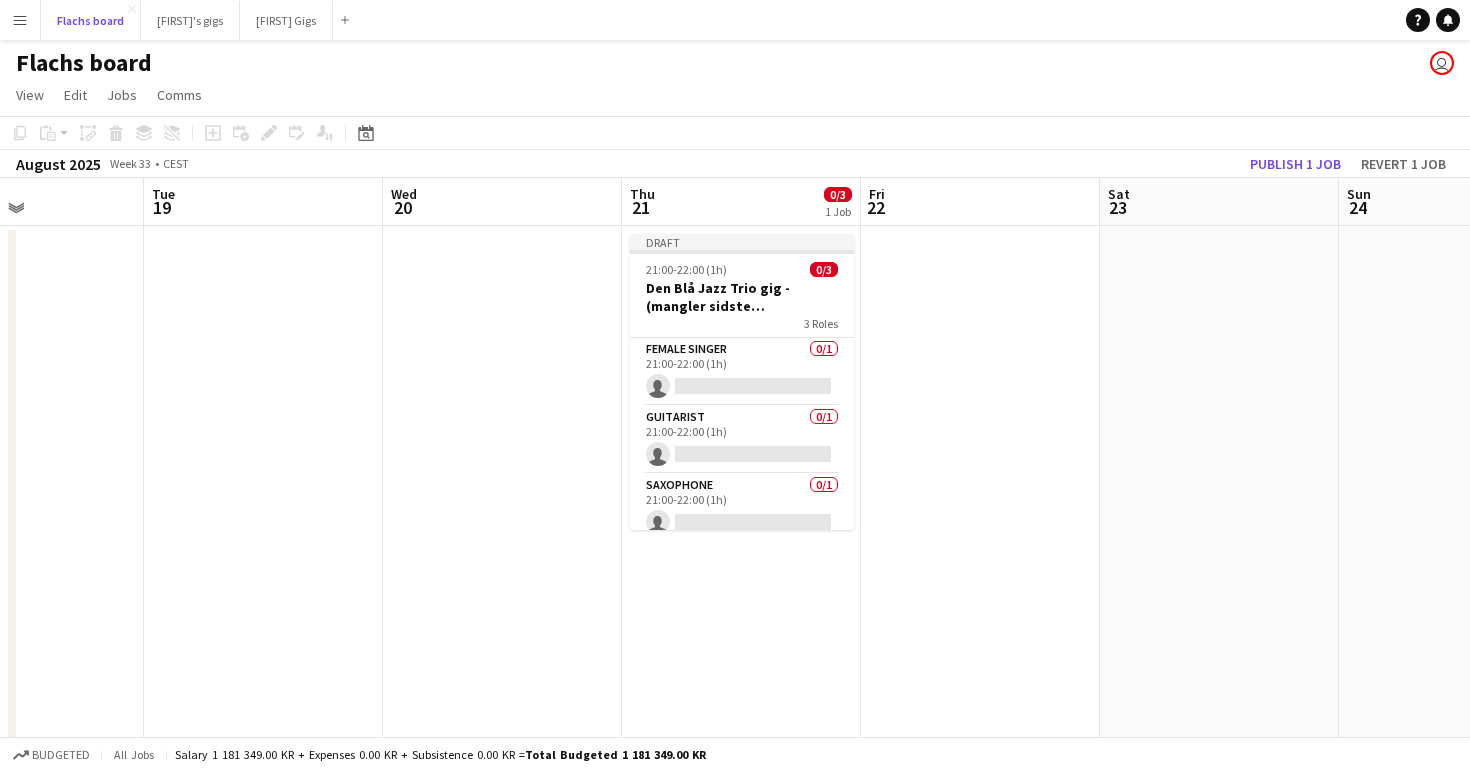 scroll, scrollTop: 0, scrollLeft: 676, axis: horizontal 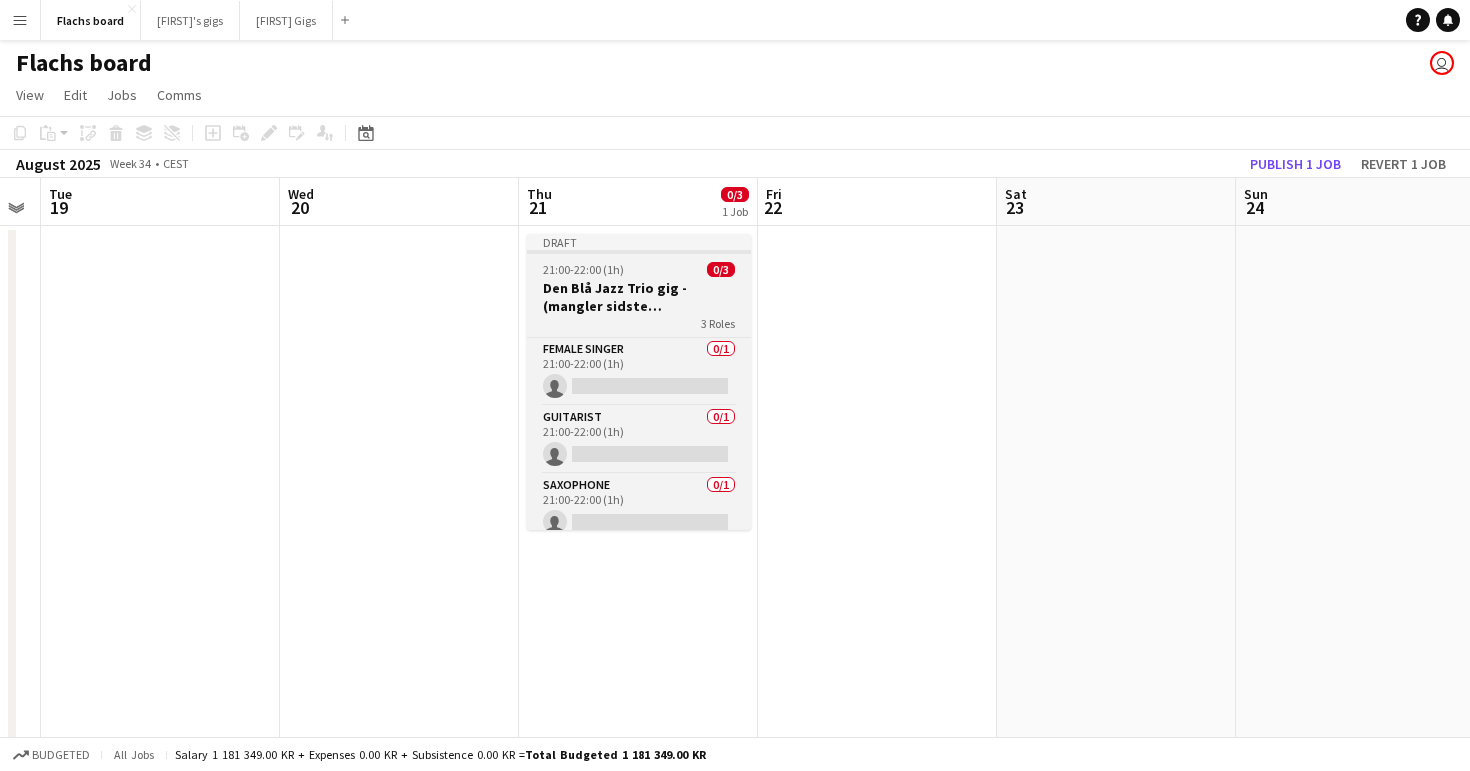 click on "Draft" at bounding box center [639, 242] 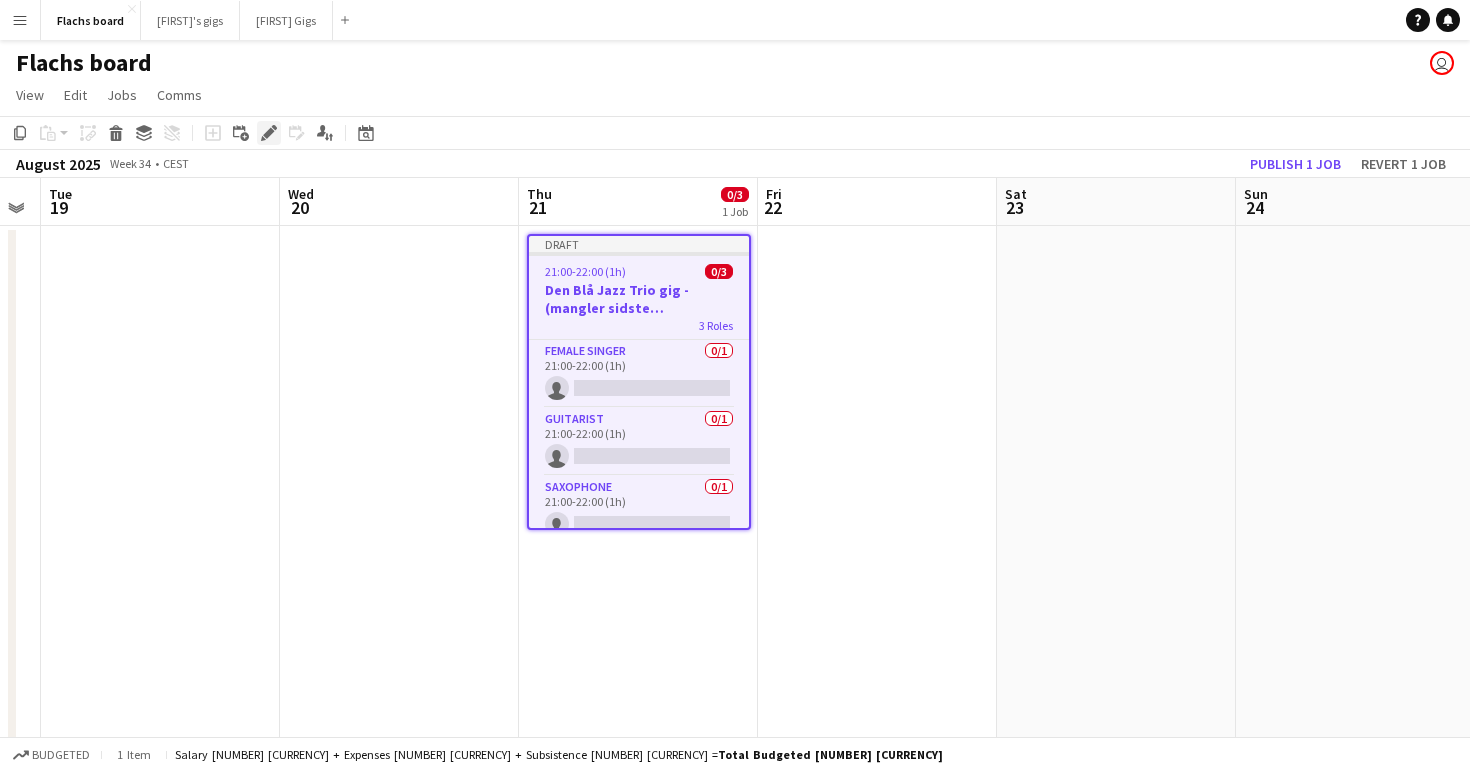 click on "Edit" 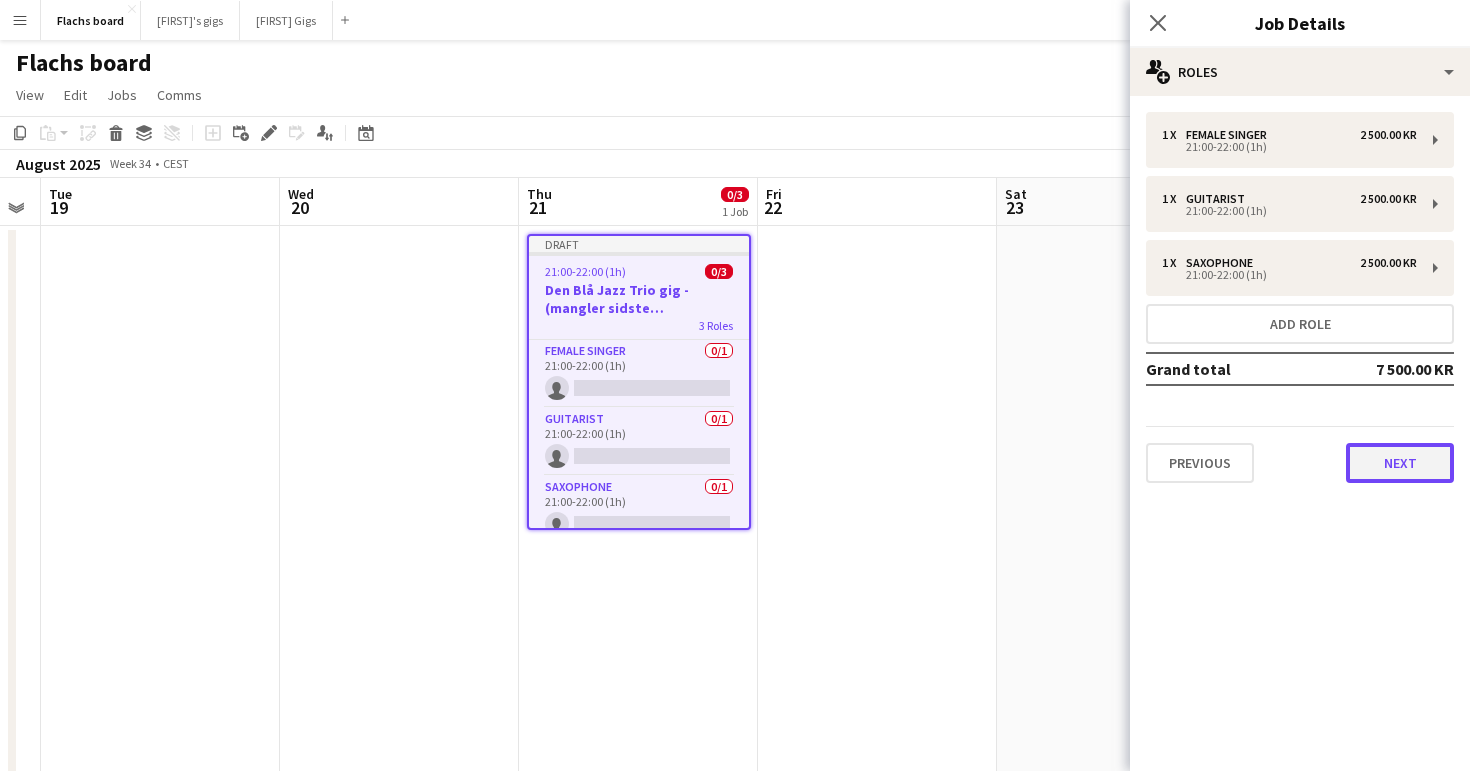 click on "Next" at bounding box center [1400, 463] 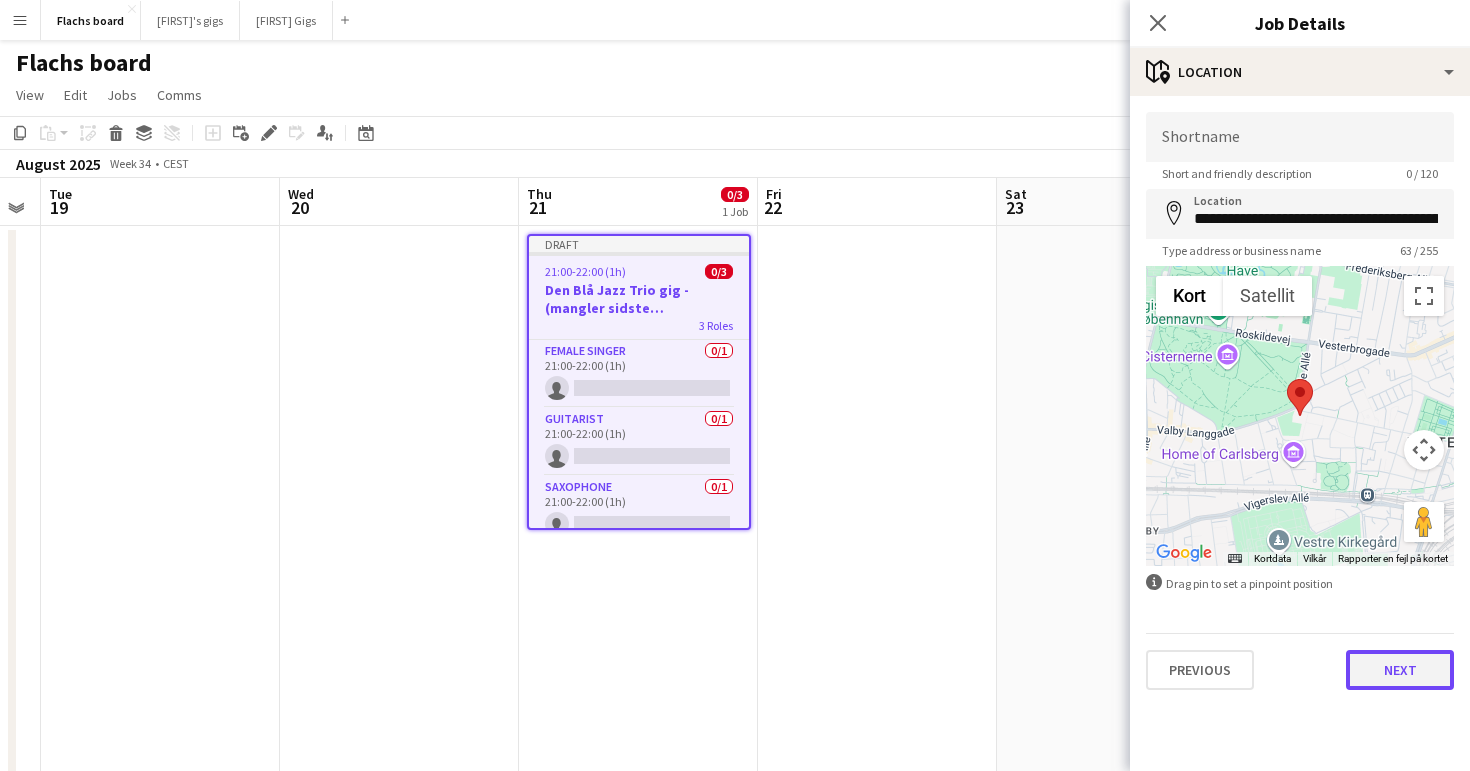 click on "Next" at bounding box center (1400, 670) 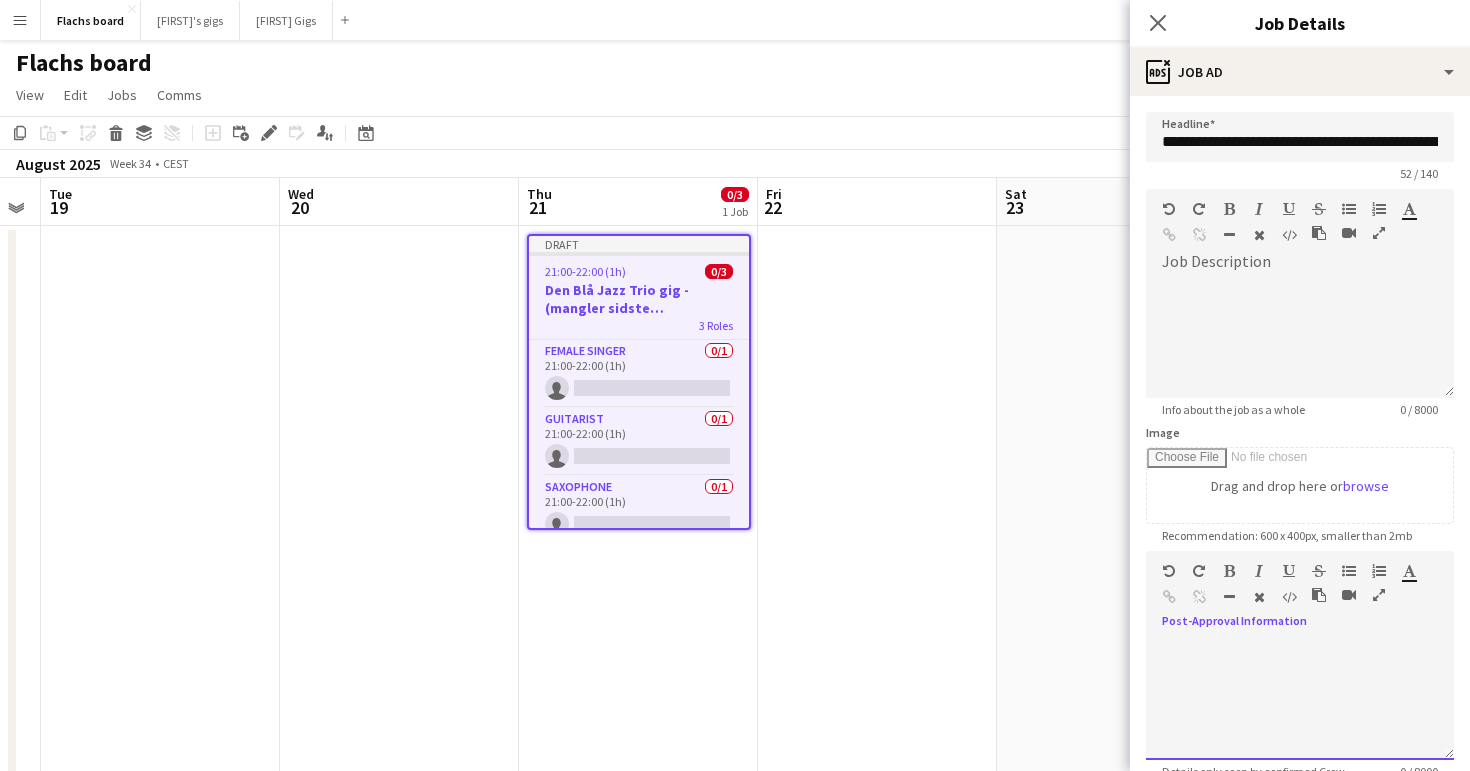 click on "default   Heading 1   Heading 2   Heading 3   Heading 4   Heading 5   Heading 6   Heading 7   Paragraph   Predefined   Standard   default  Times New Roman   Arial   Times New Roman   Calibri   Comic Sans MS  3   1   2   3   4   5   6   7  ******* *******" at bounding box center (1300, 588) 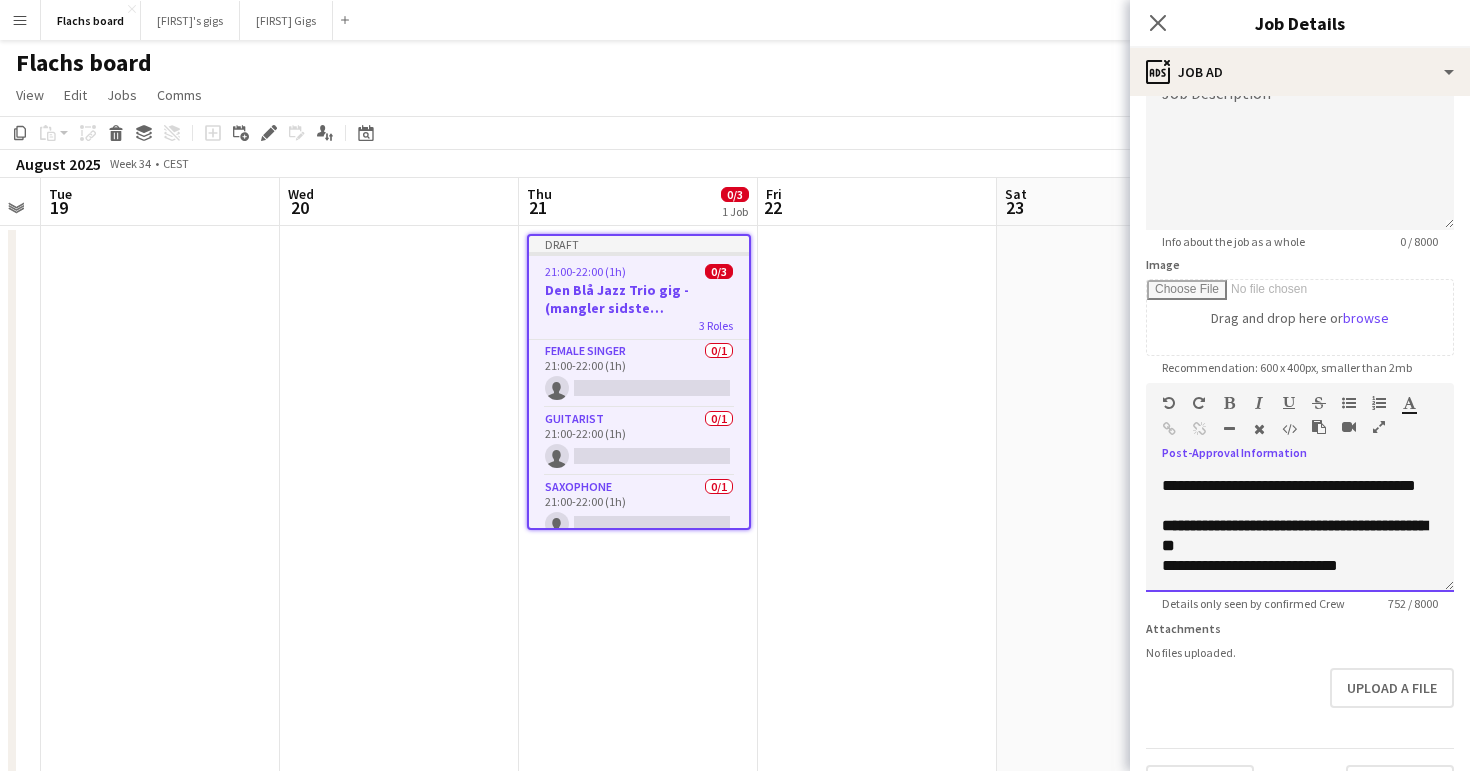 scroll, scrollTop: 177, scrollLeft: 0, axis: vertical 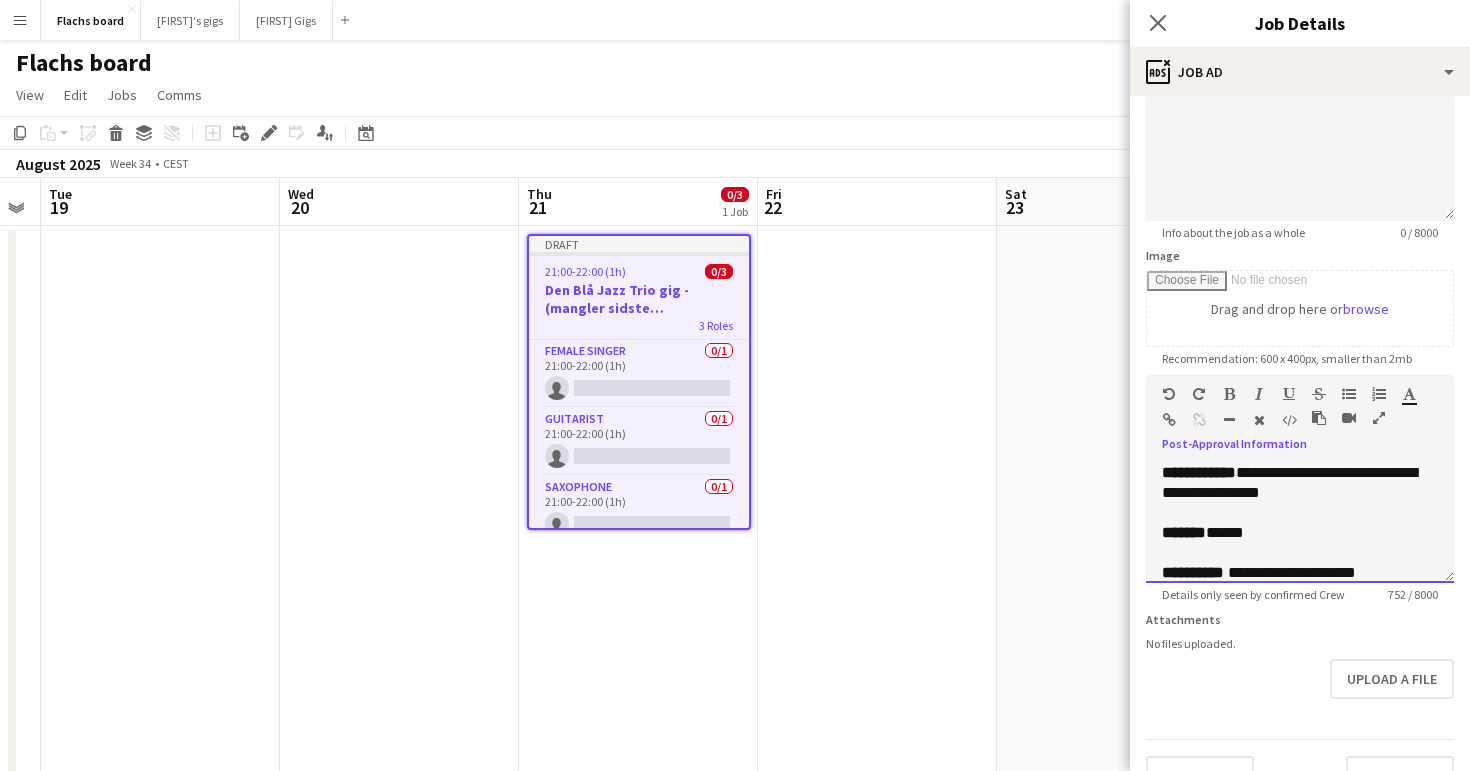 drag, startPoint x: 1334, startPoint y: 473, endPoint x: 1405, endPoint y: 521, distance: 85.70297 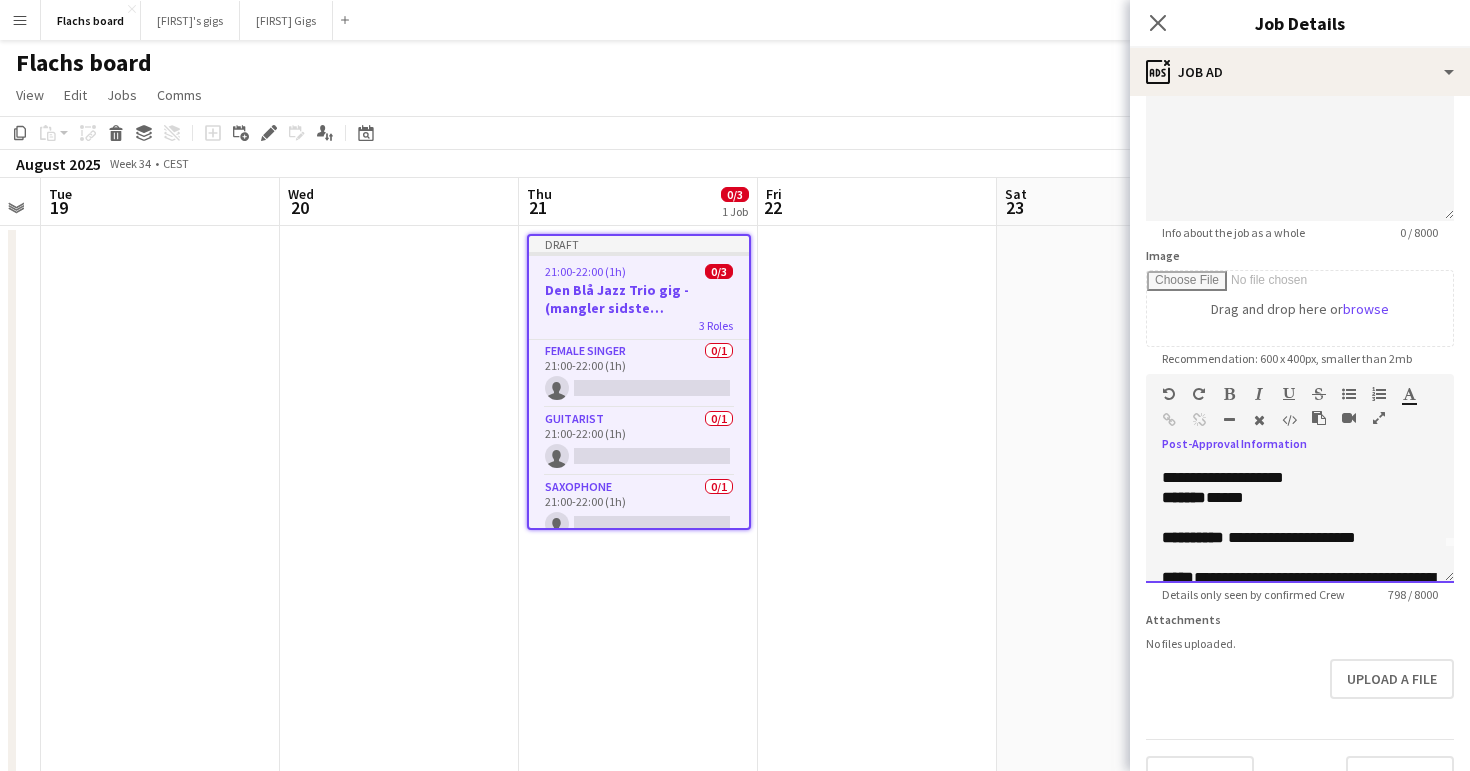 scroll, scrollTop: 42, scrollLeft: 0, axis: vertical 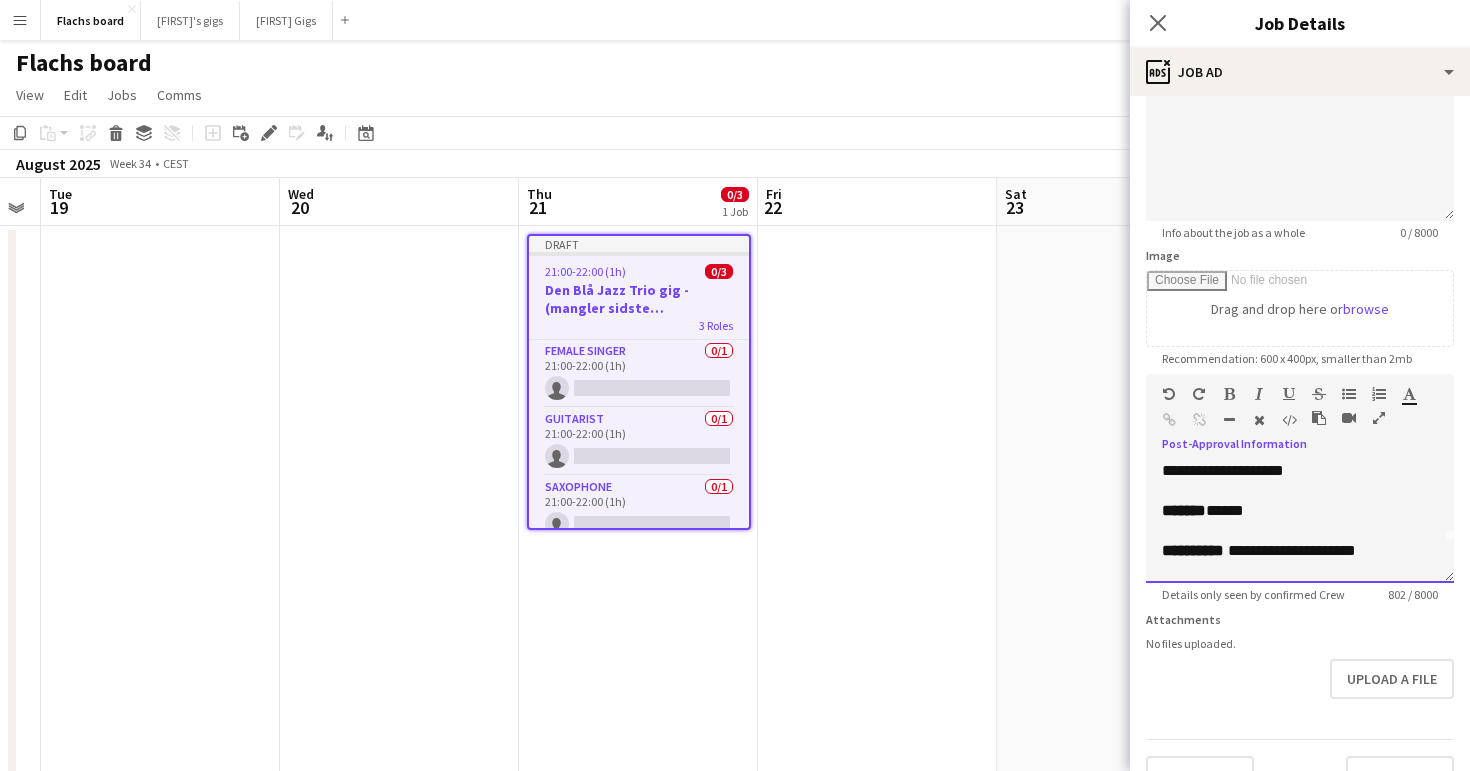 click on "*****" at bounding box center (1225, 510) 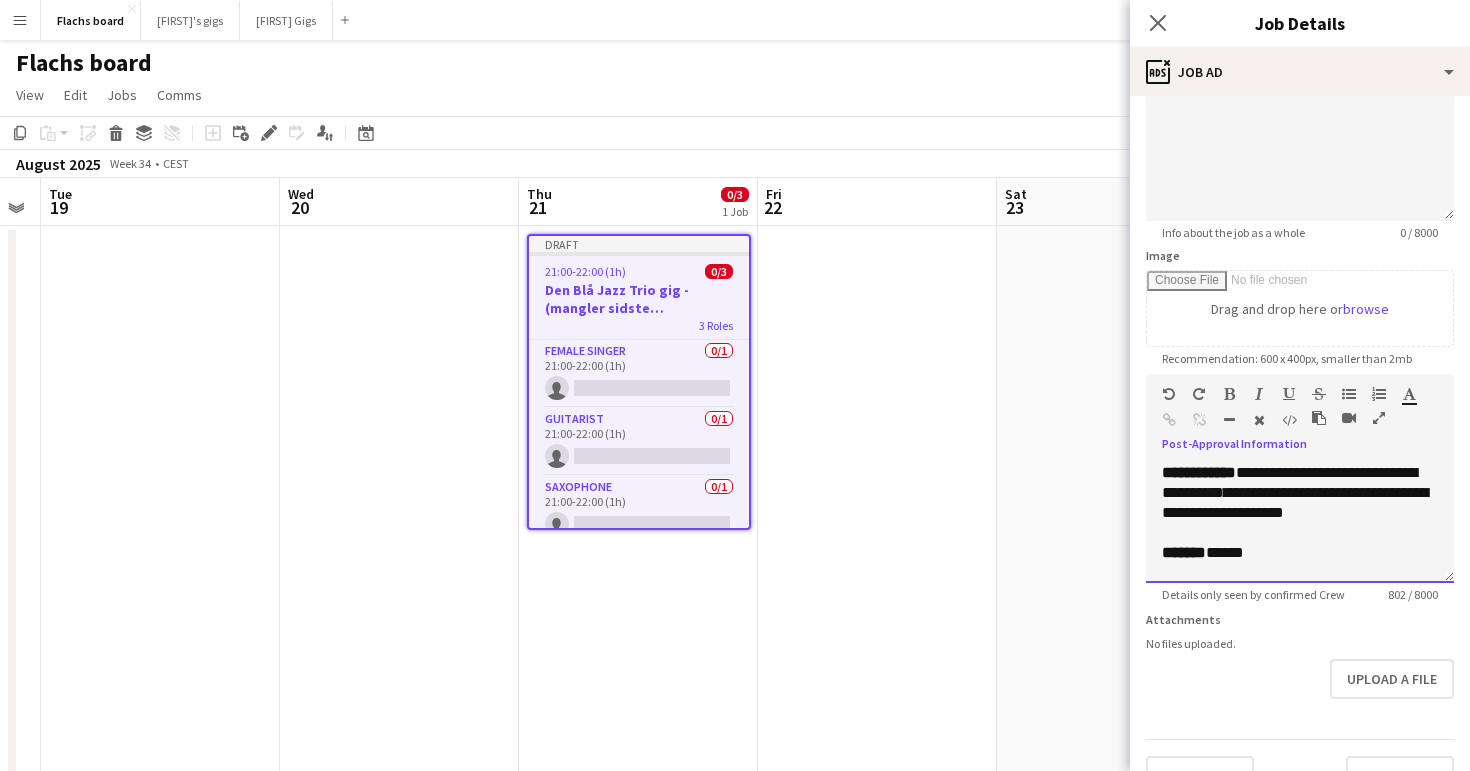 click on "**********" at bounding box center [1289, 482] 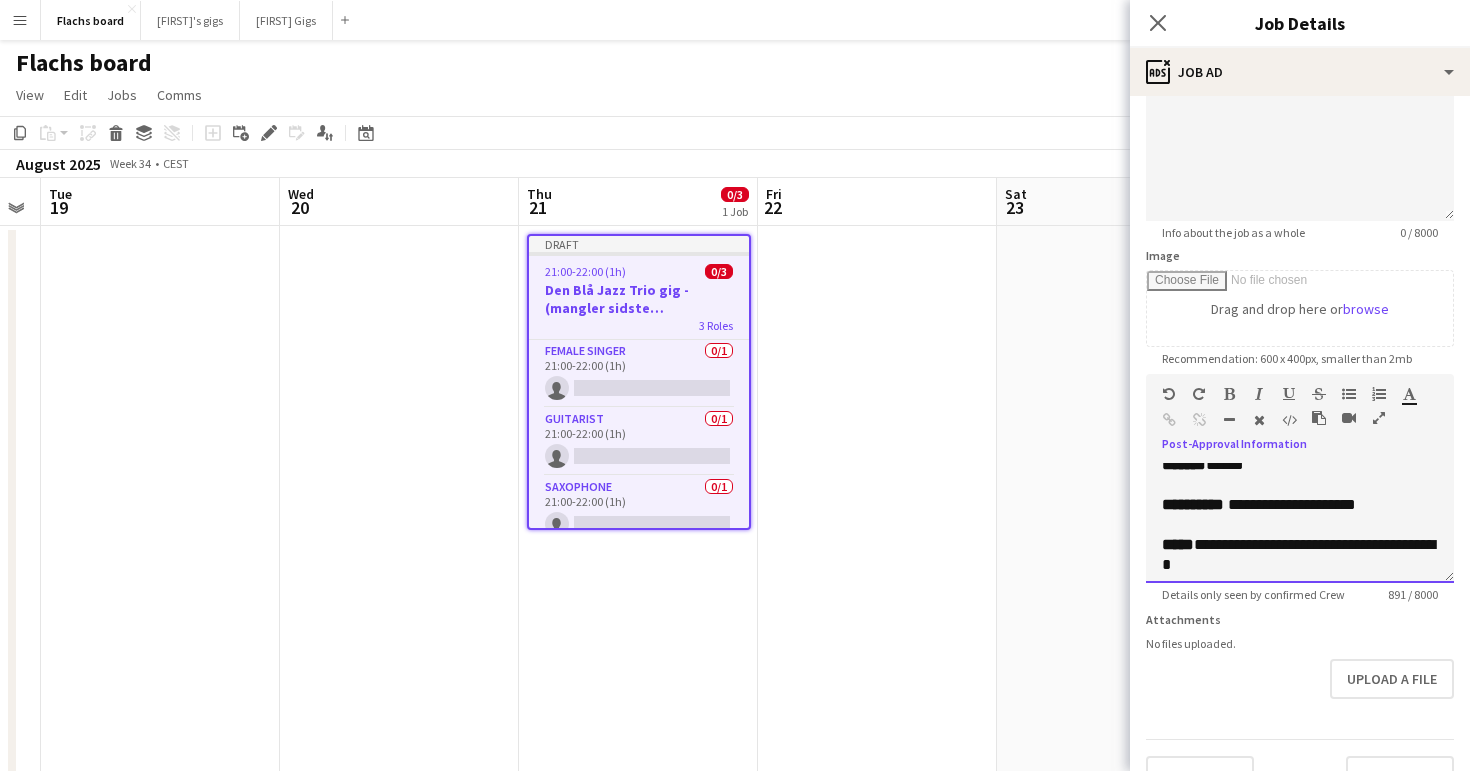 scroll, scrollTop: 132, scrollLeft: 0, axis: vertical 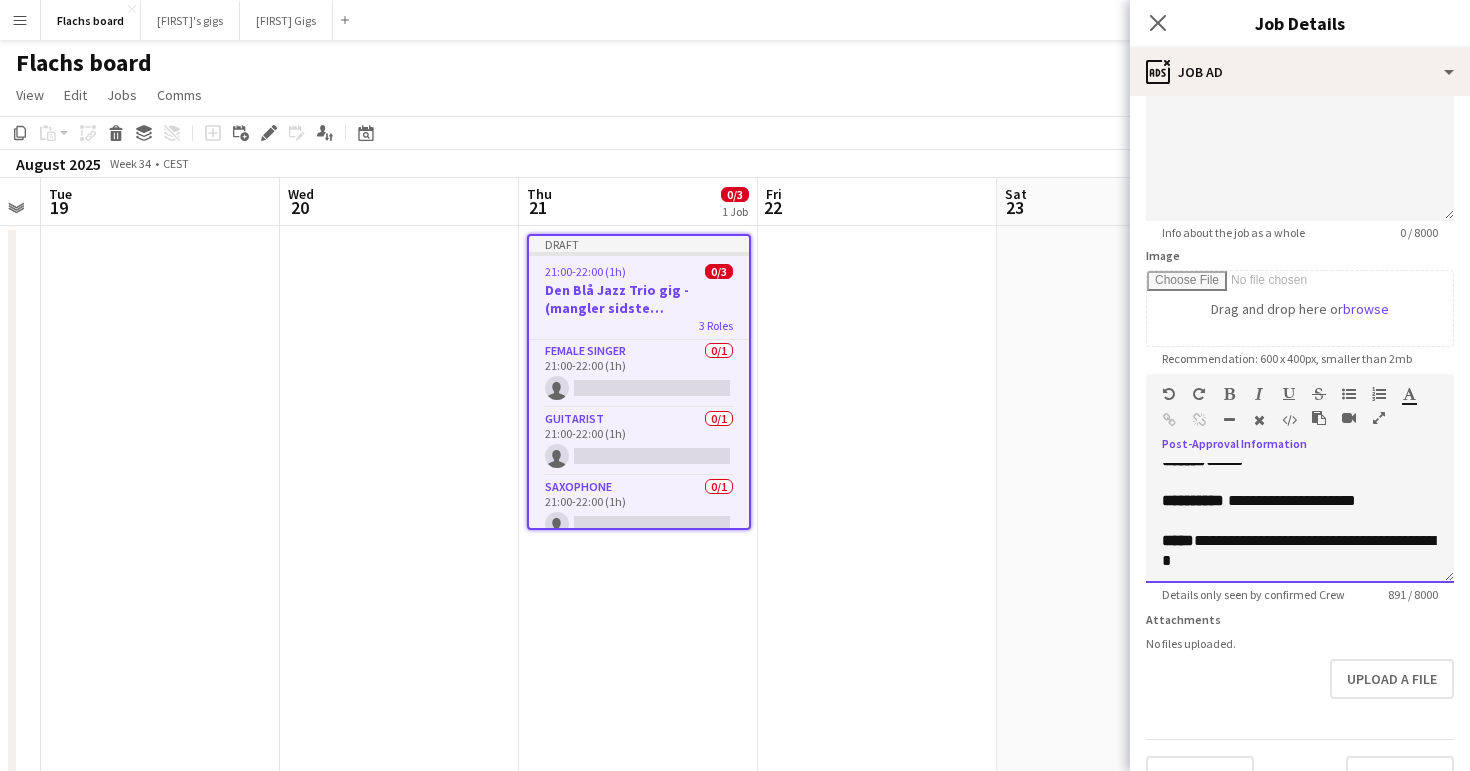 click on "**********" at bounding box center (1290, 500) 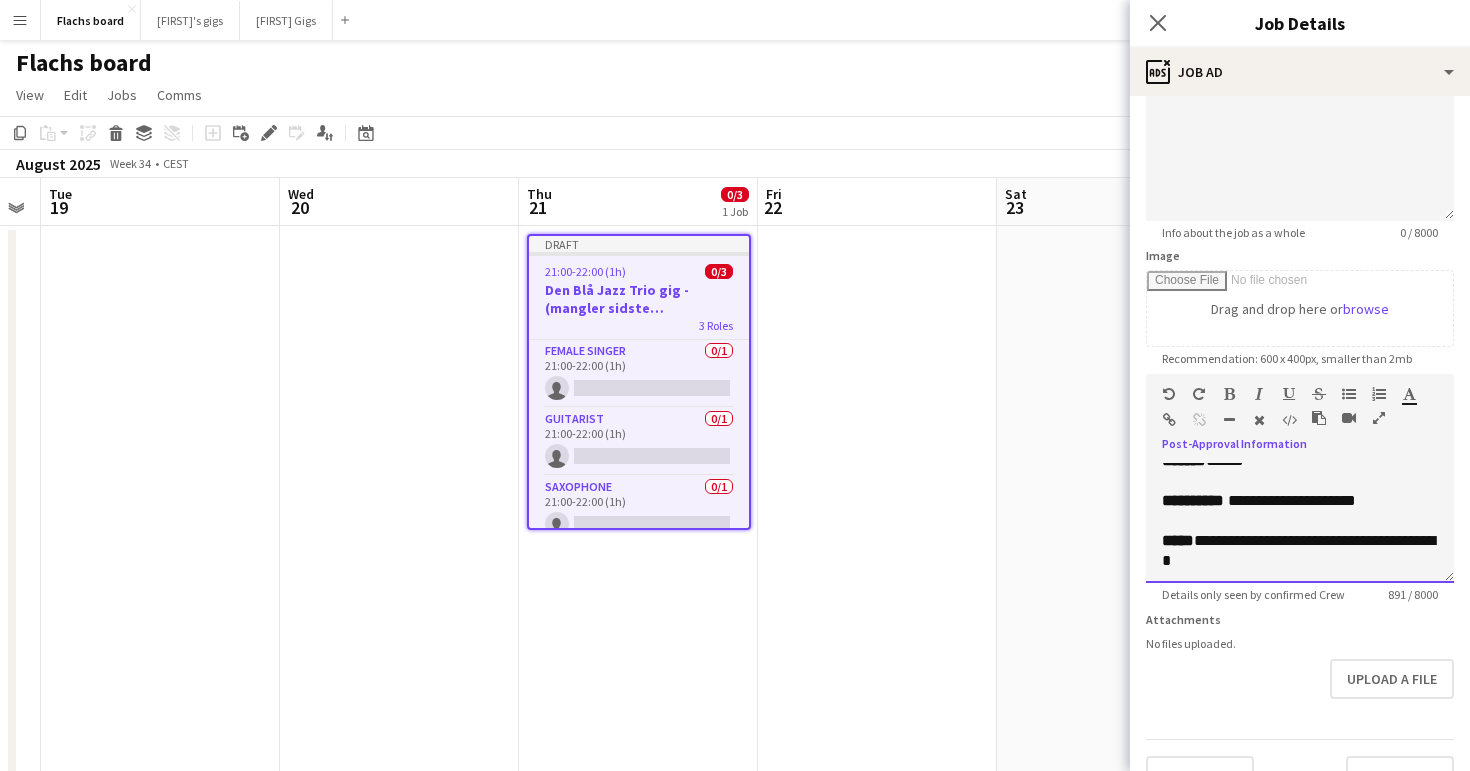 click at bounding box center [1300, 481] 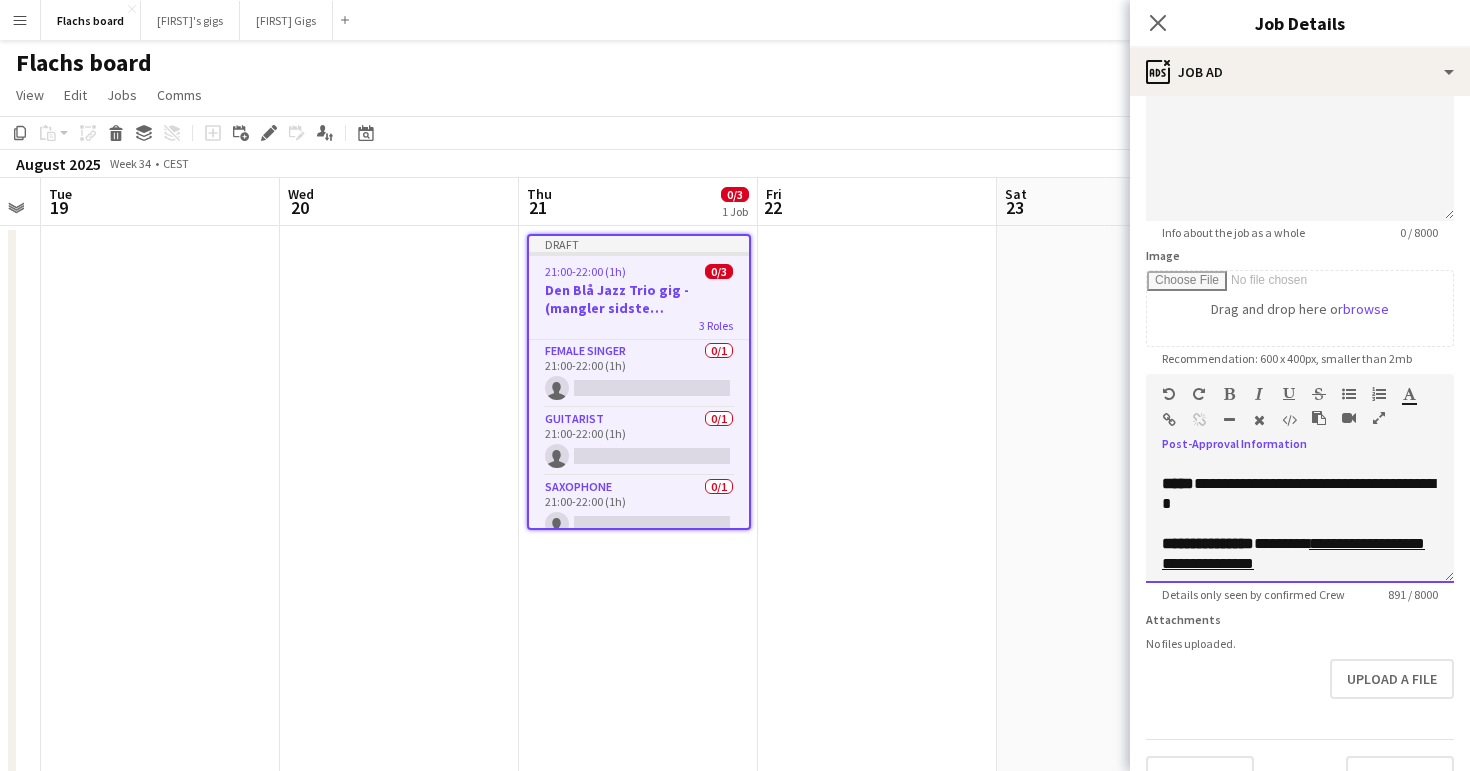 scroll, scrollTop: 192, scrollLeft: 0, axis: vertical 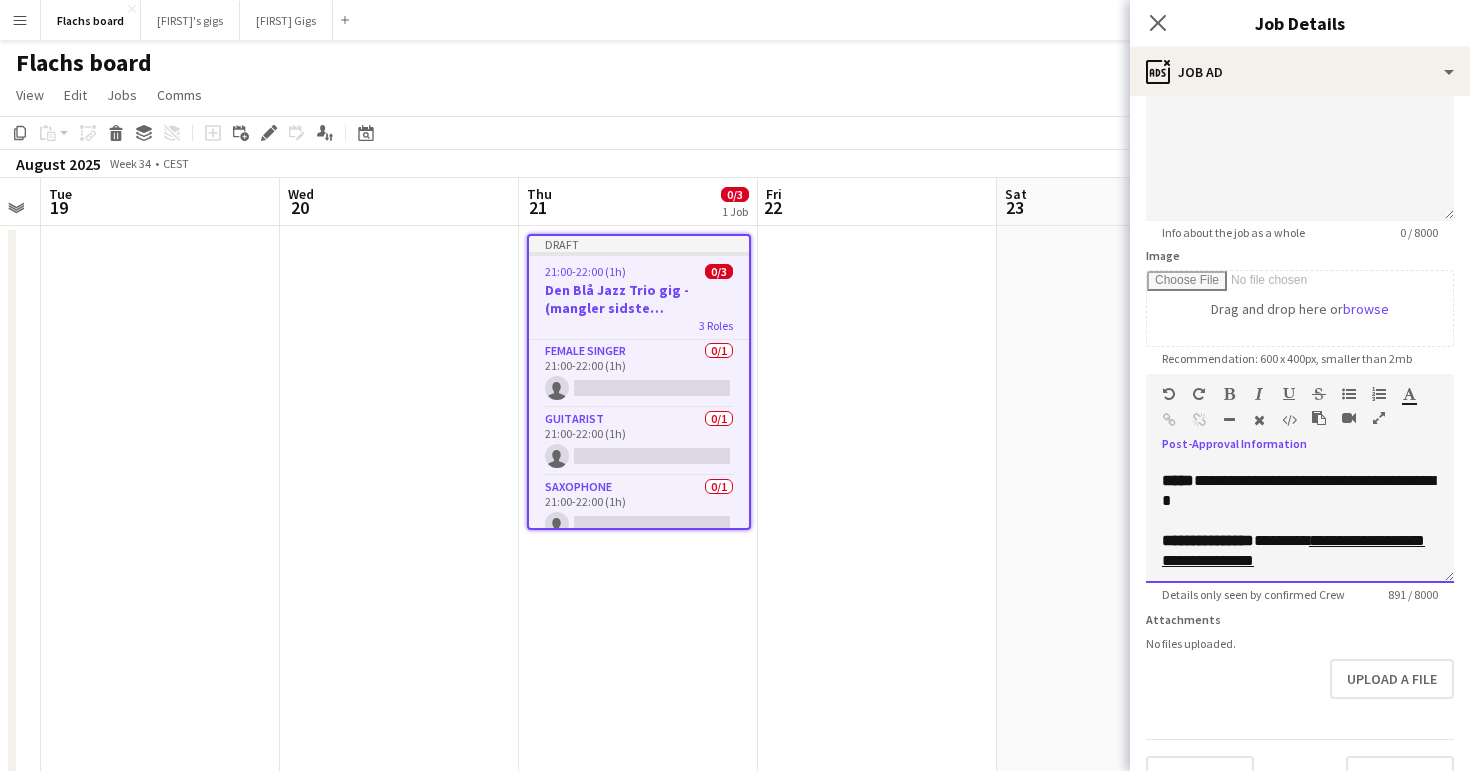 click on "**********" at bounding box center (1298, 490) 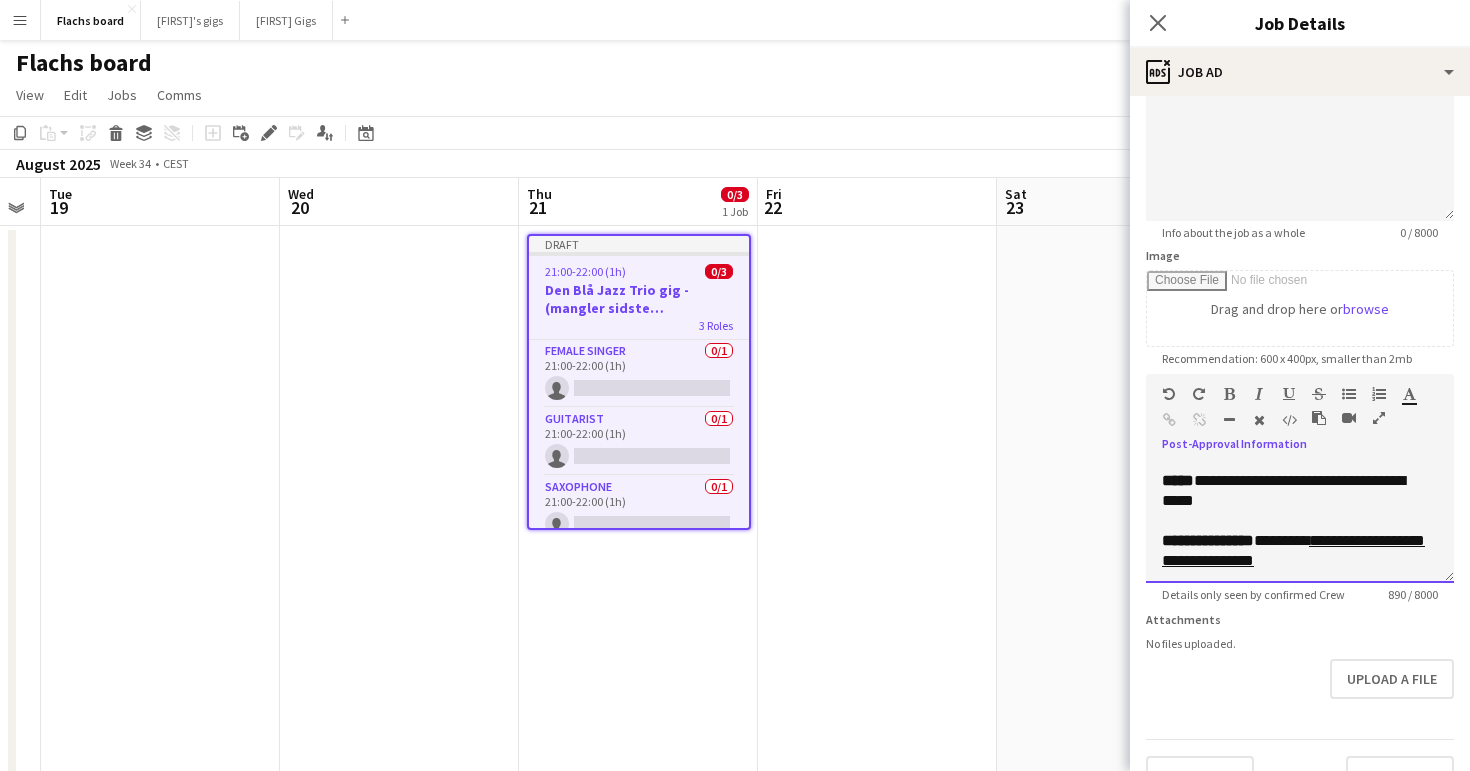 click on "**********" at bounding box center [1300, 491] 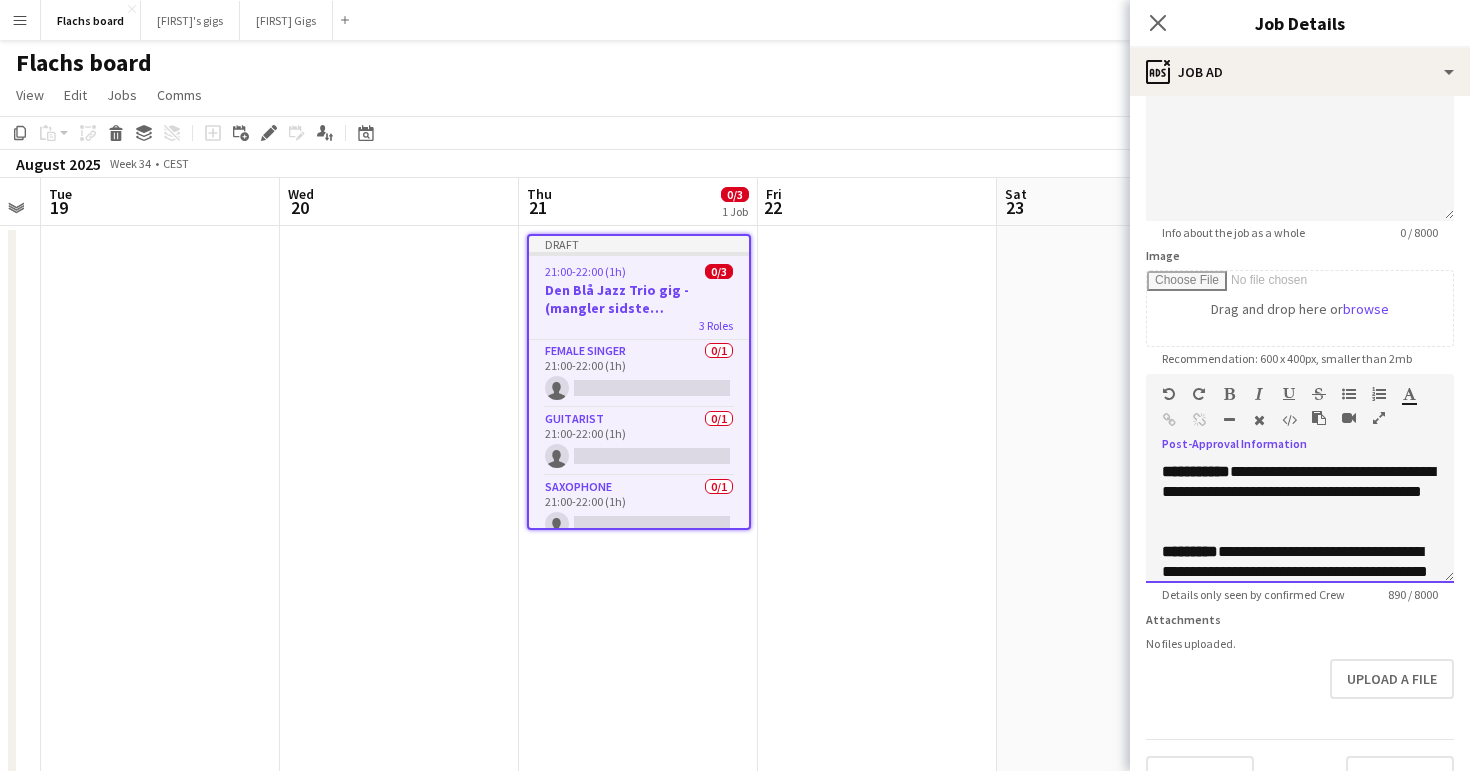 scroll, scrollTop: 482, scrollLeft: 0, axis: vertical 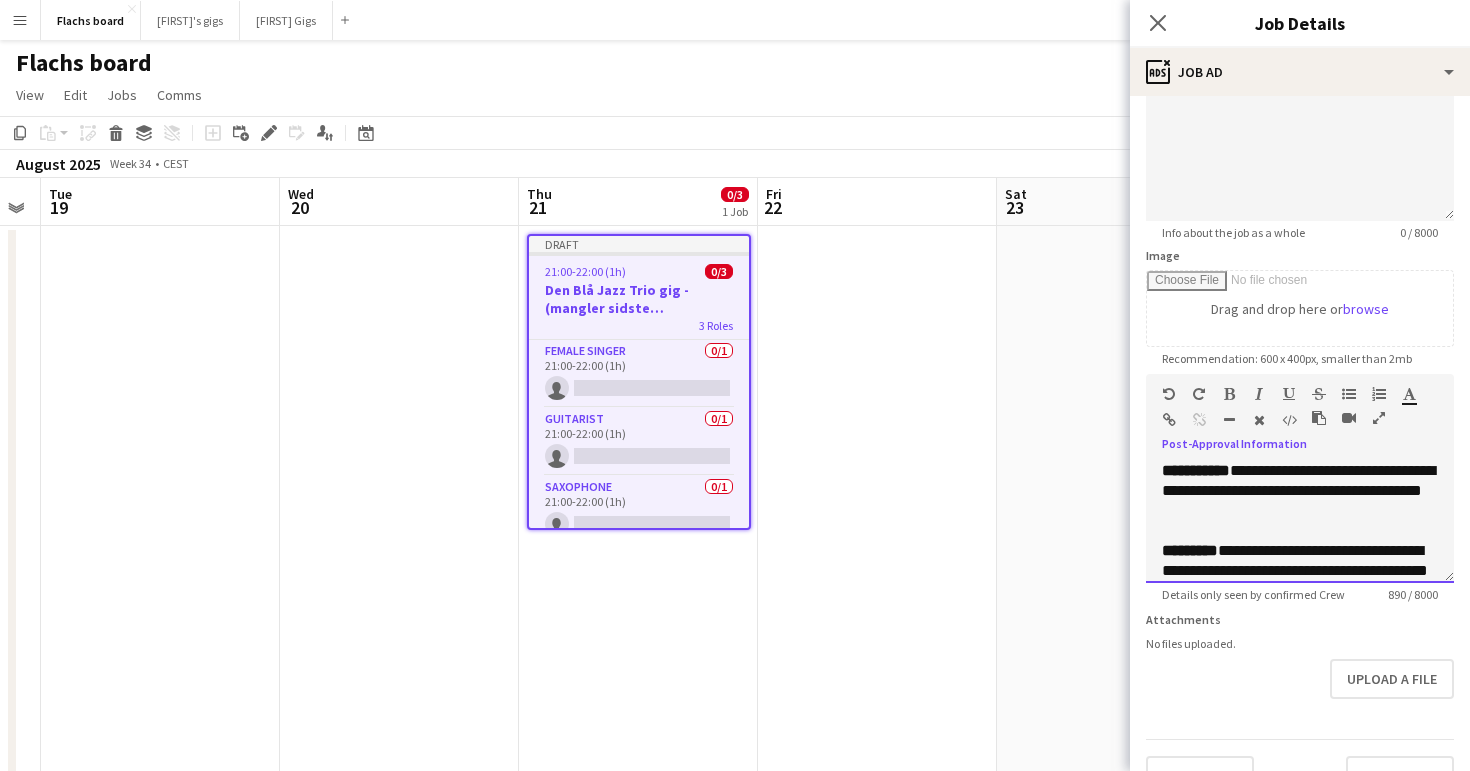 drag, startPoint x: 1198, startPoint y: 513, endPoint x: 1249, endPoint y: 537, distance: 56.364883 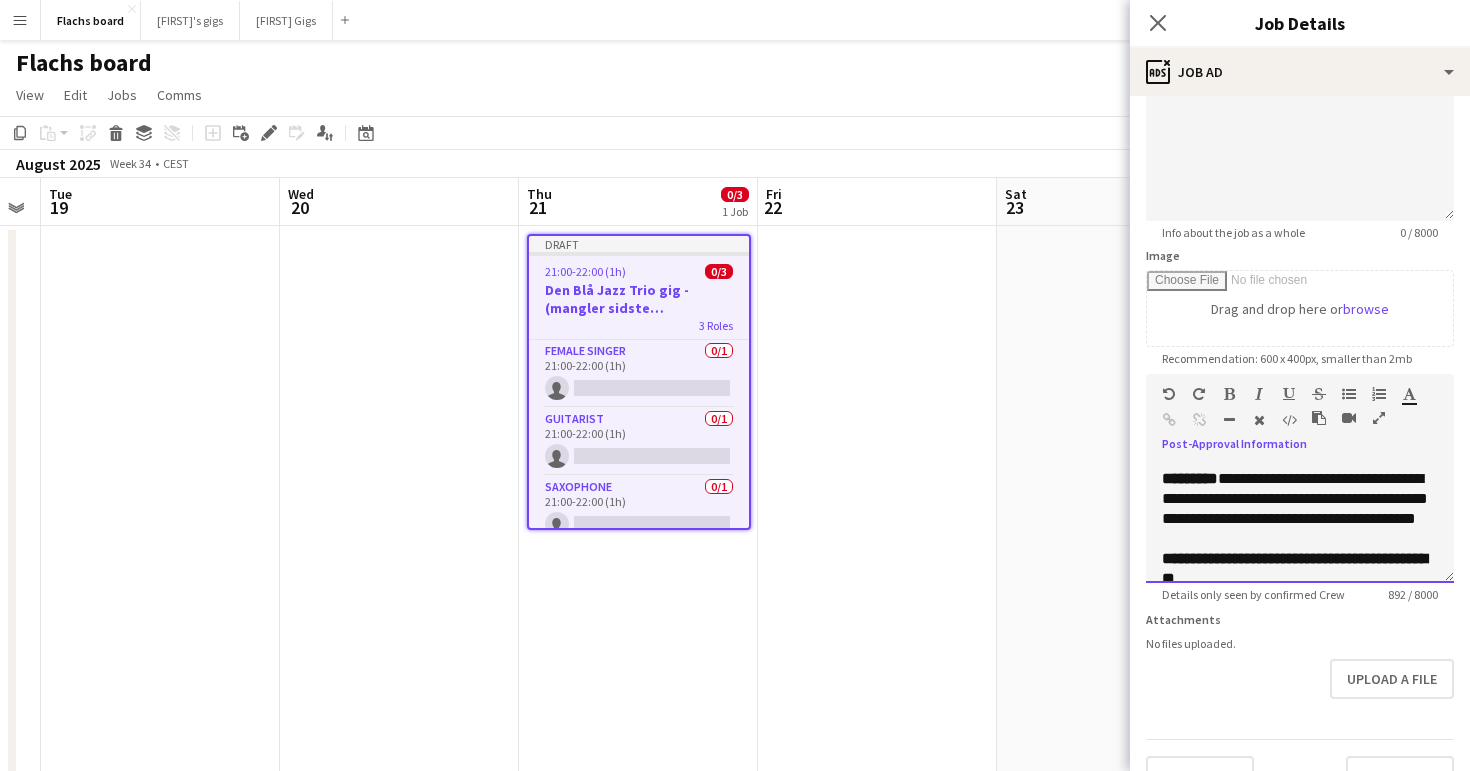 scroll, scrollTop: 558, scrollLeft: 0, axis: vertical 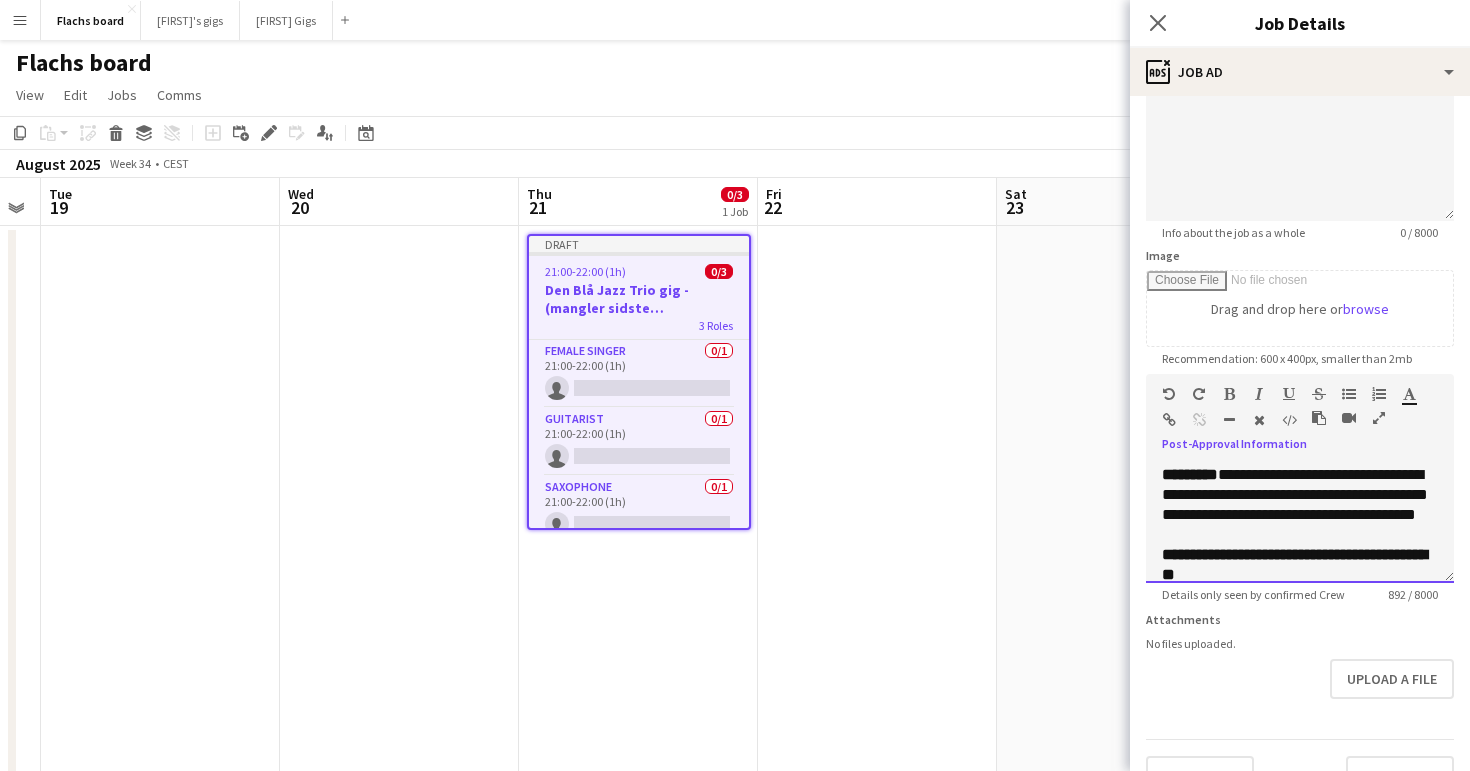 drag, startPoint x: 1239, startPoint y: 535, endPoint x: 1242, endPoint y: 499, distance: 36.124783 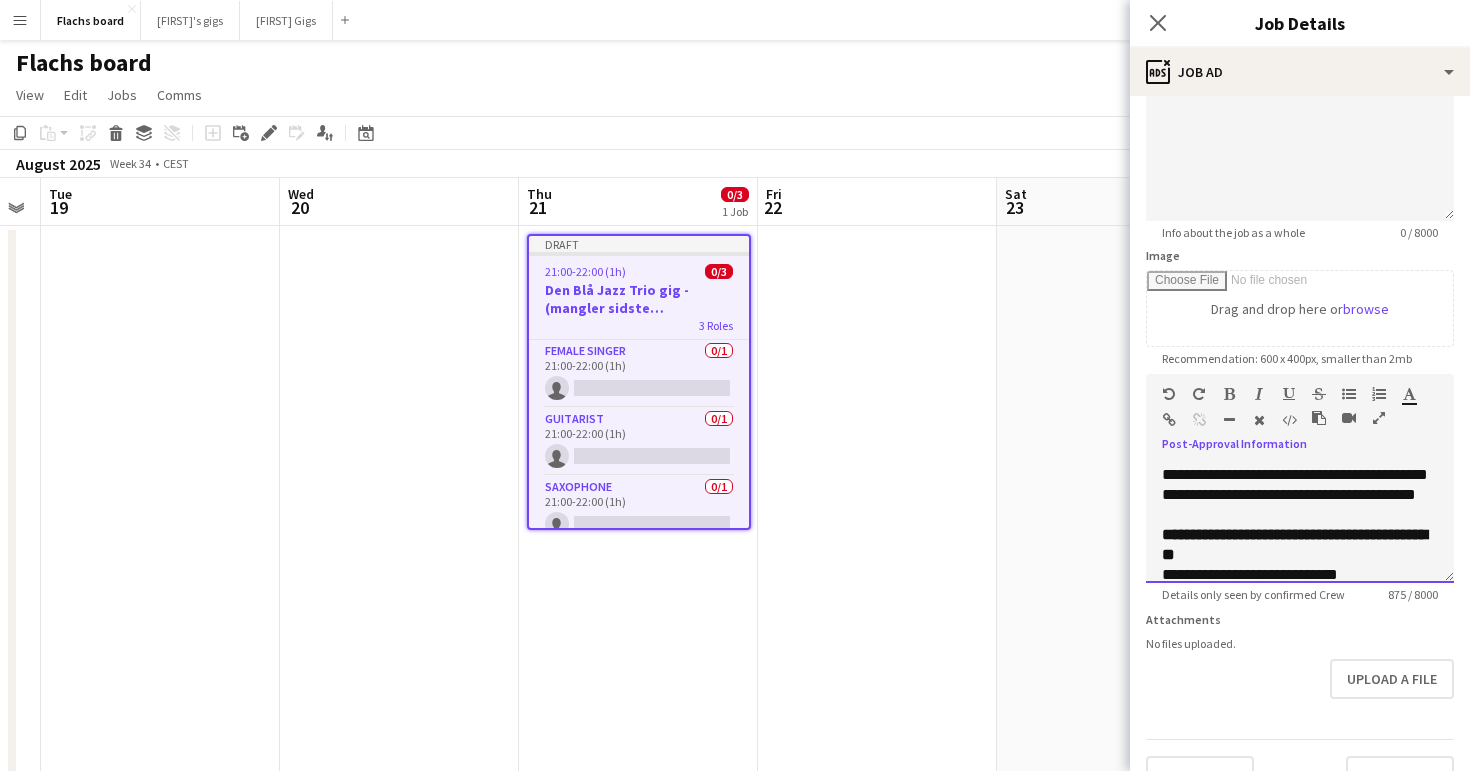 click on "**********" at bounding box center (1300, 405) 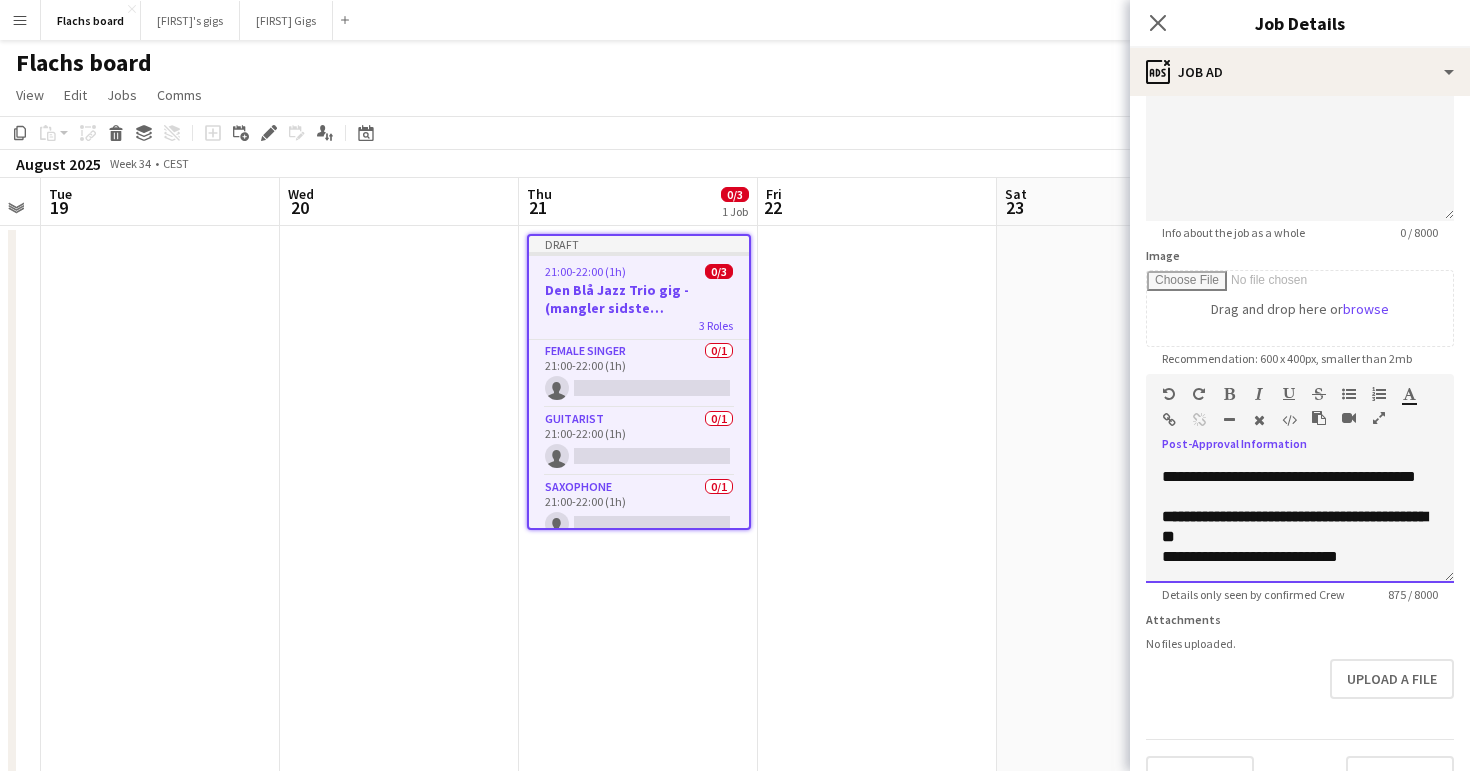 scroll, scrollTop: 696, scrollLeft: 0, axis: vertical 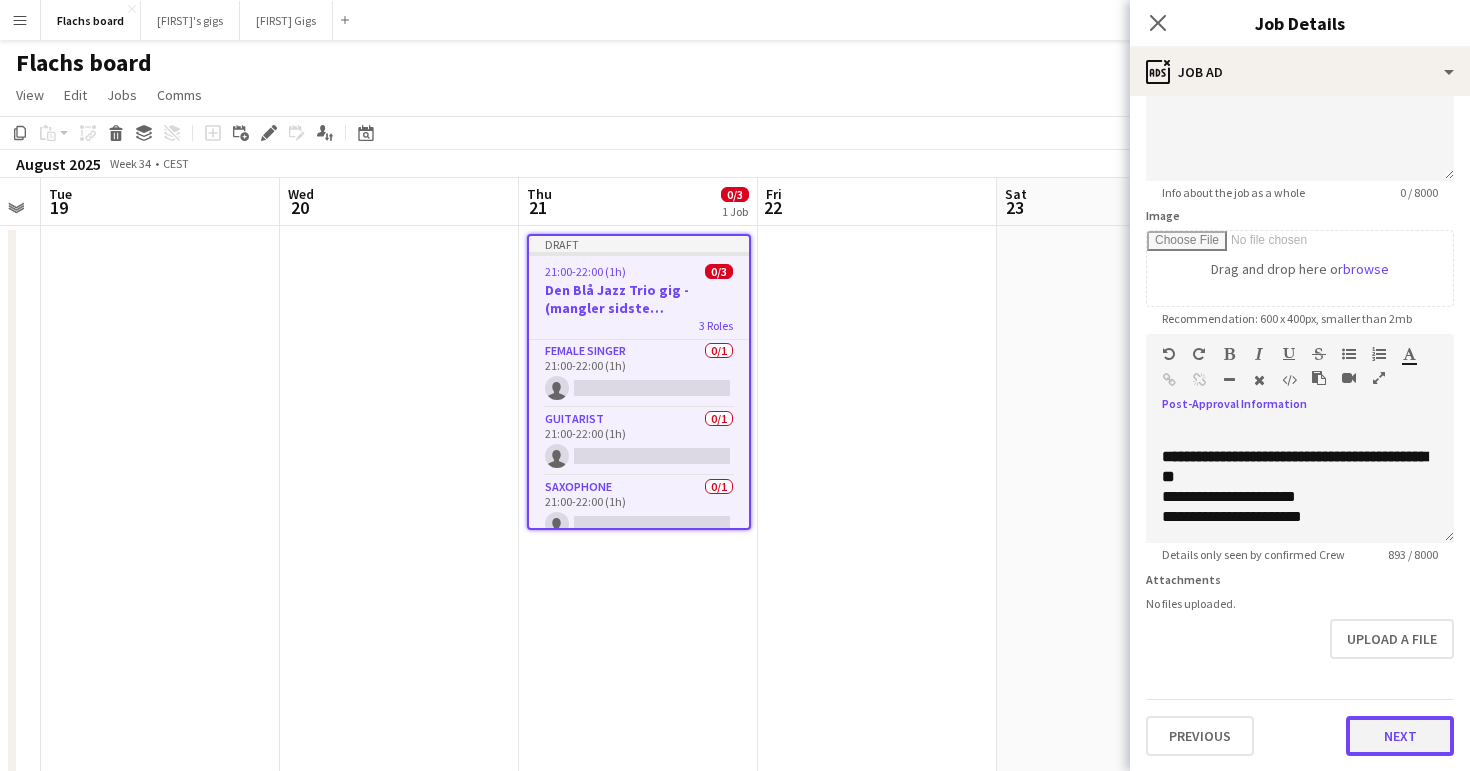 click on "Next" at bounding box center [1400, 736] 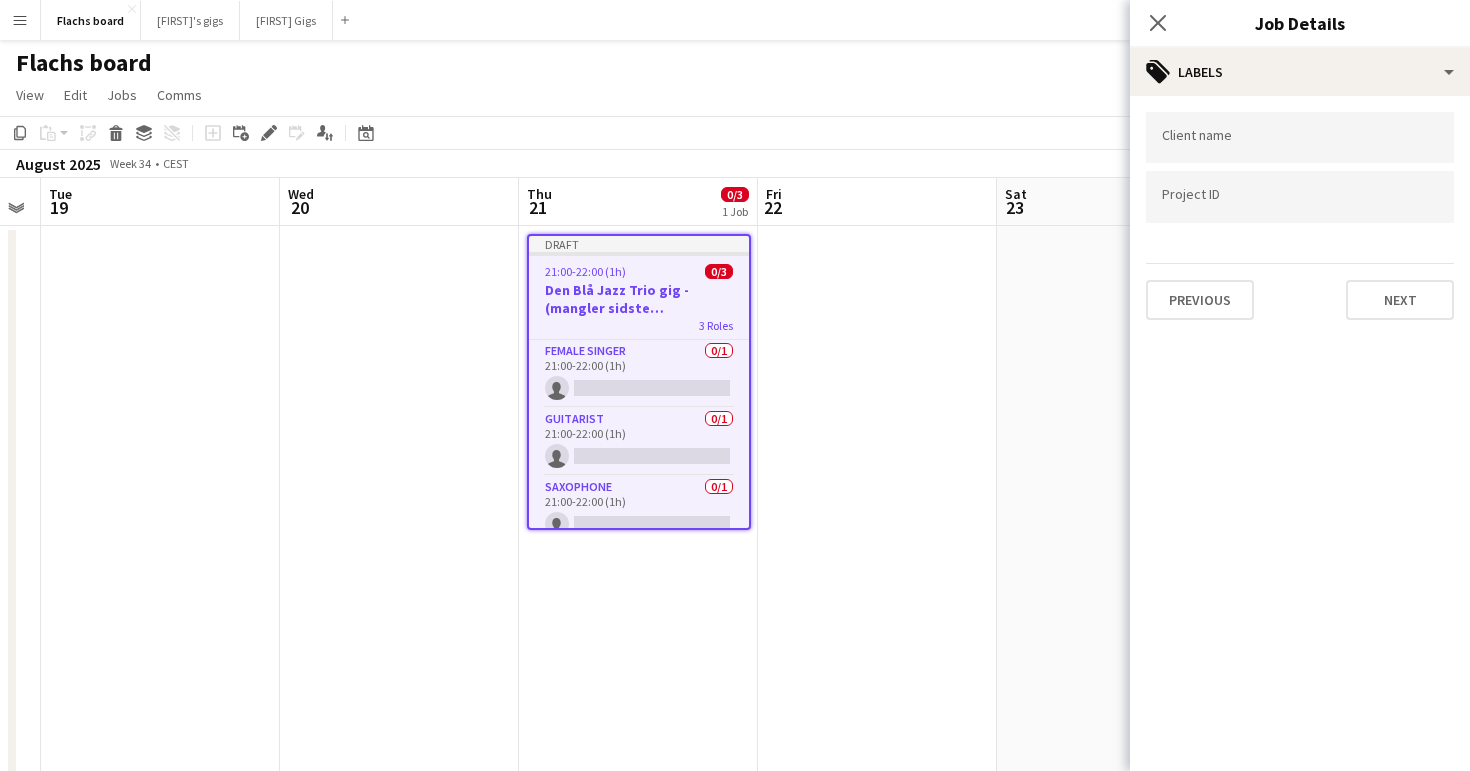 scroll, scrollTop: 0, scrollLeft: 0, axis: both 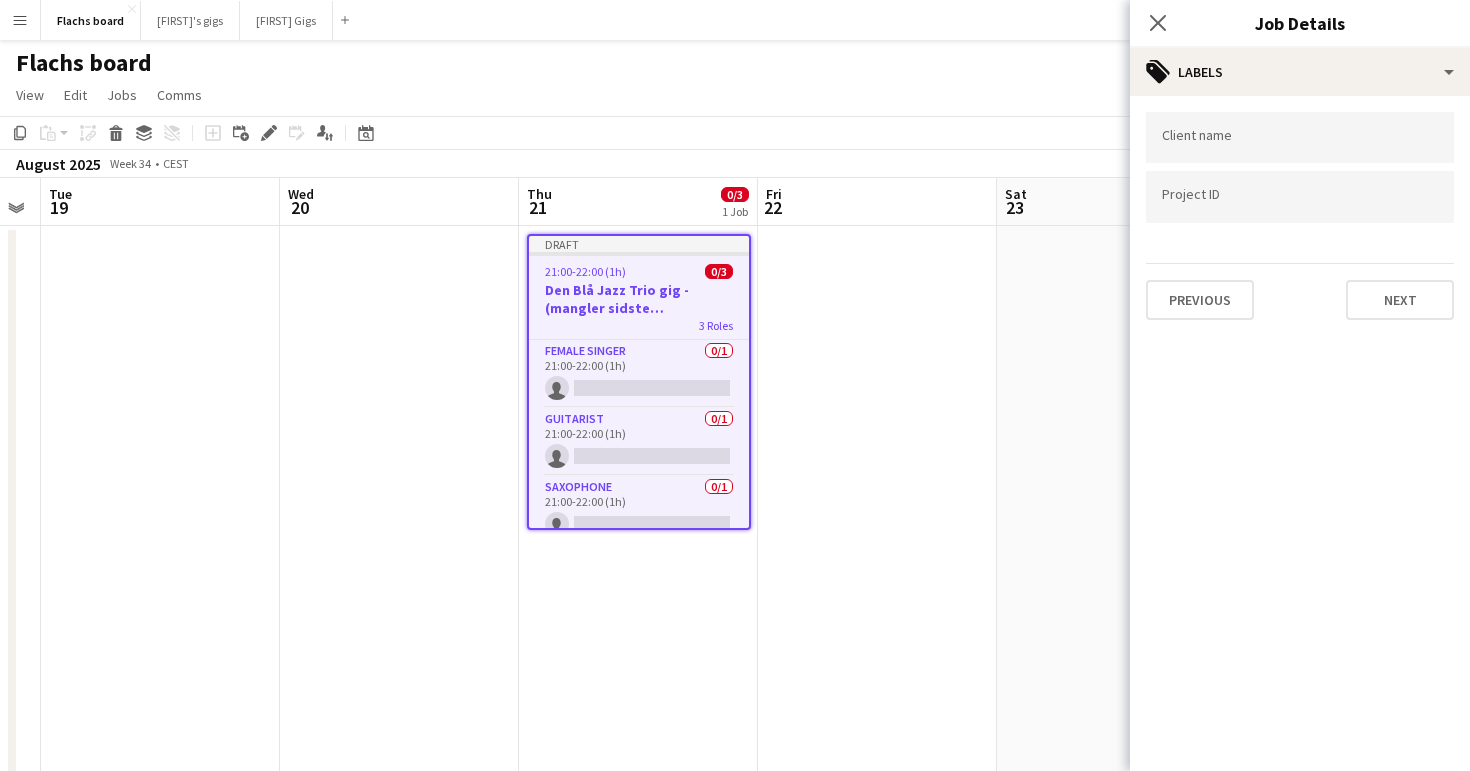 click at bounding box center [1300, 197] 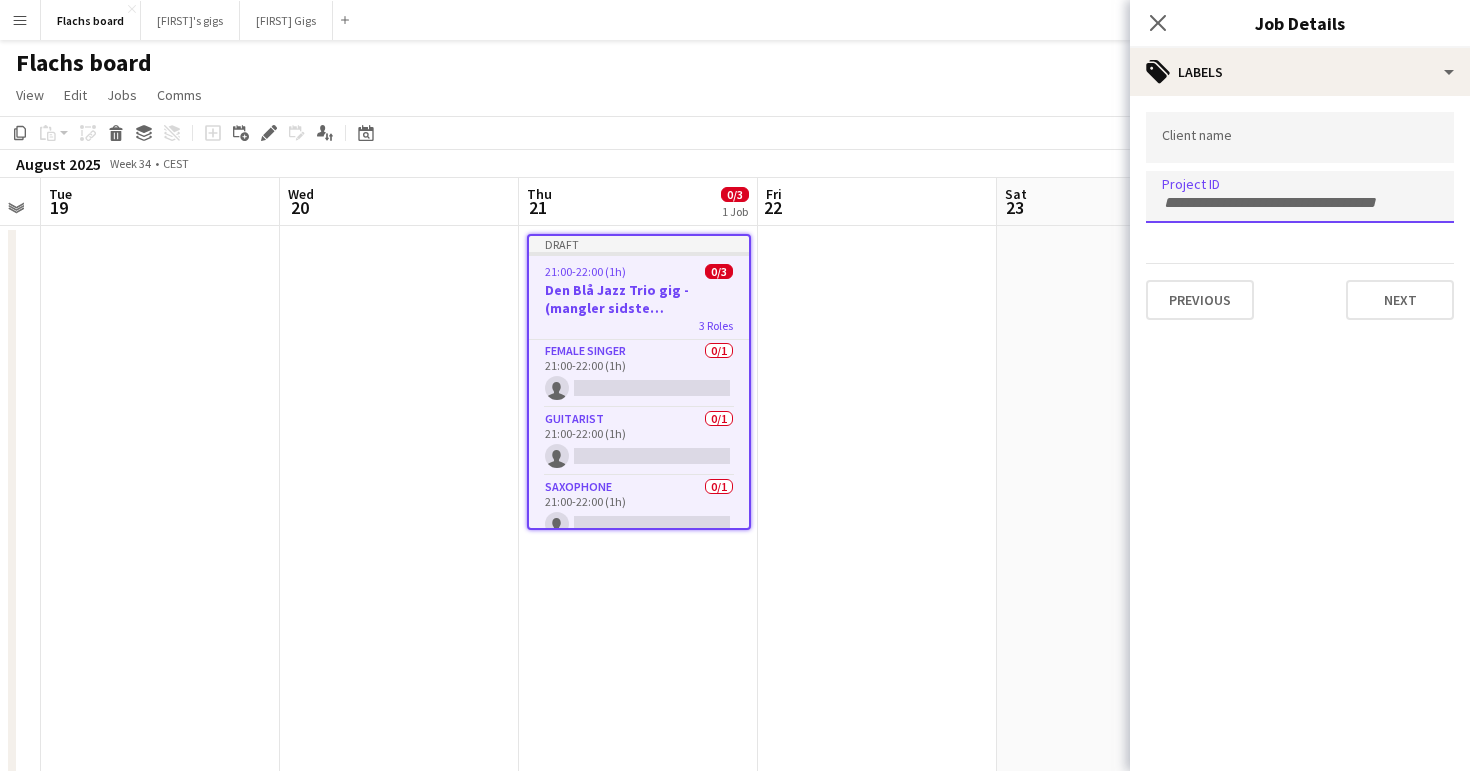 paste on "**********" 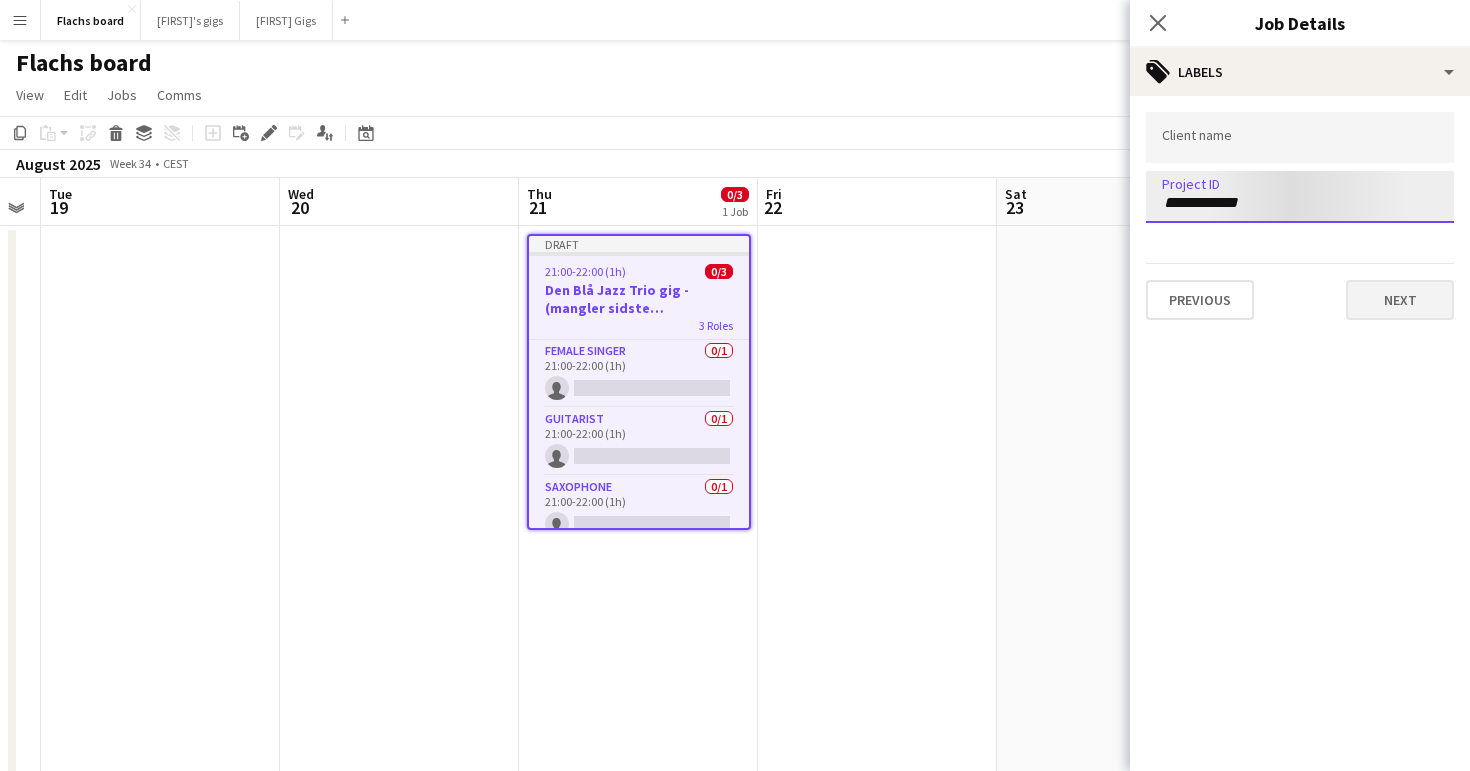 type on "**********" 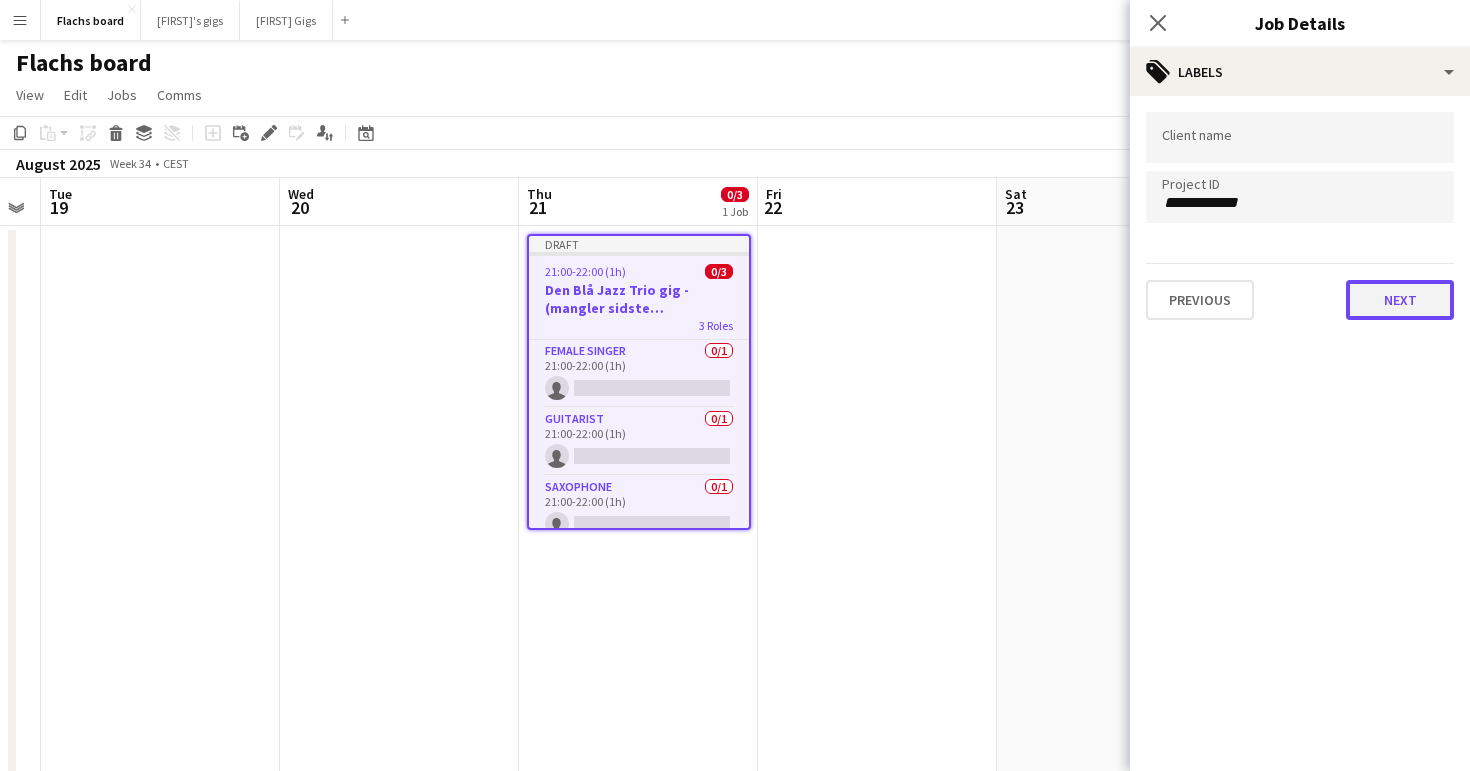 click on "Next" at bounding box center [1400, 300] 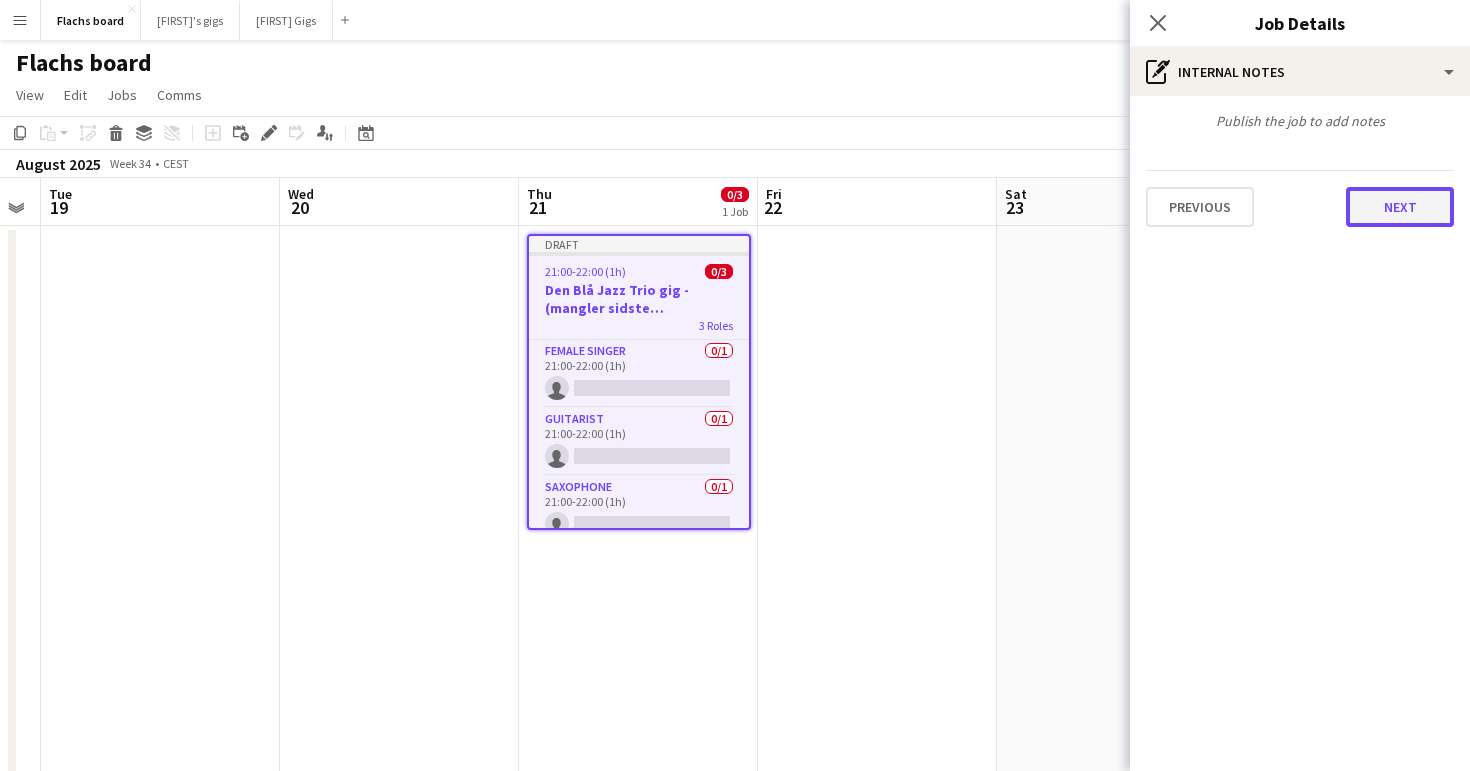 click on "Next" at bounding box center [1400, 207] 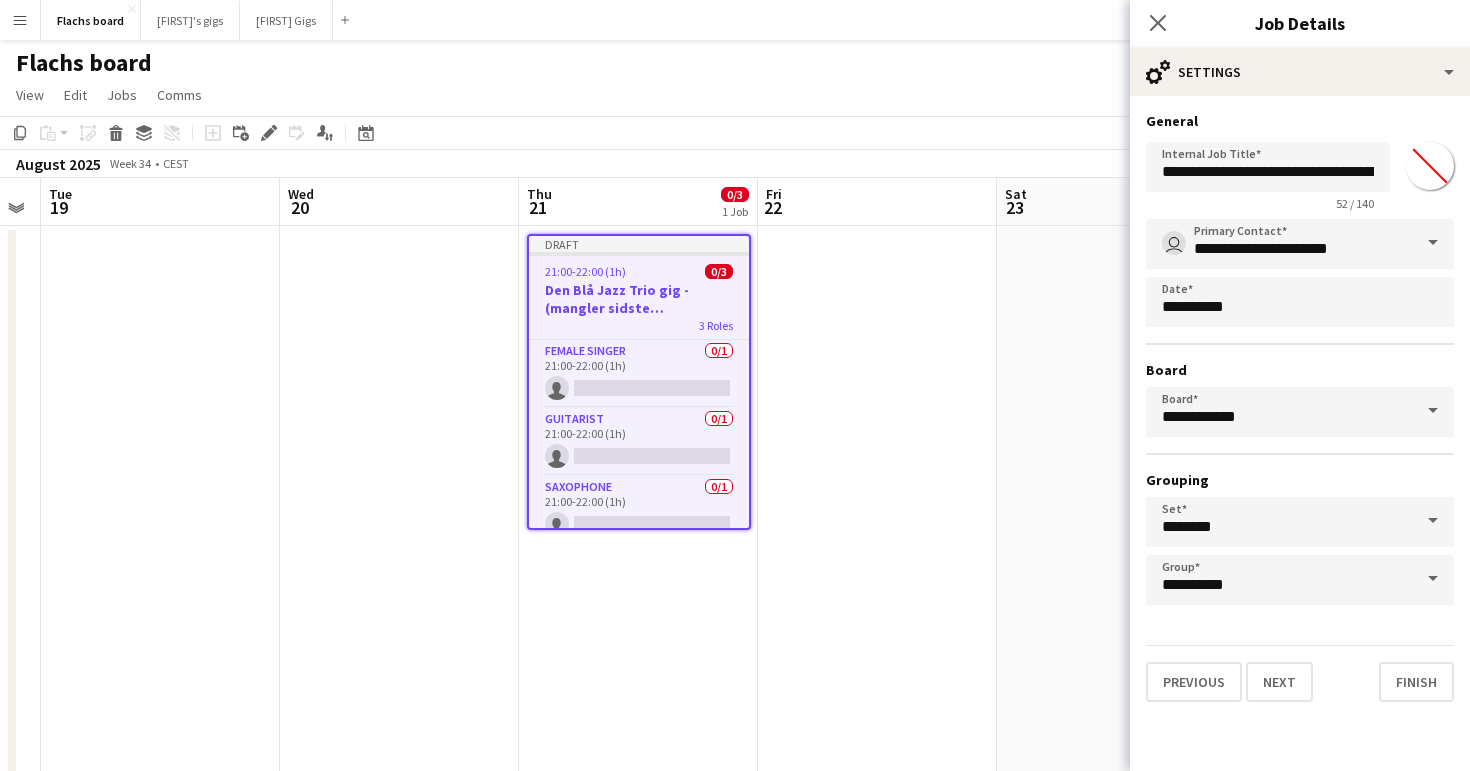 click at bounding box center [877, 975] 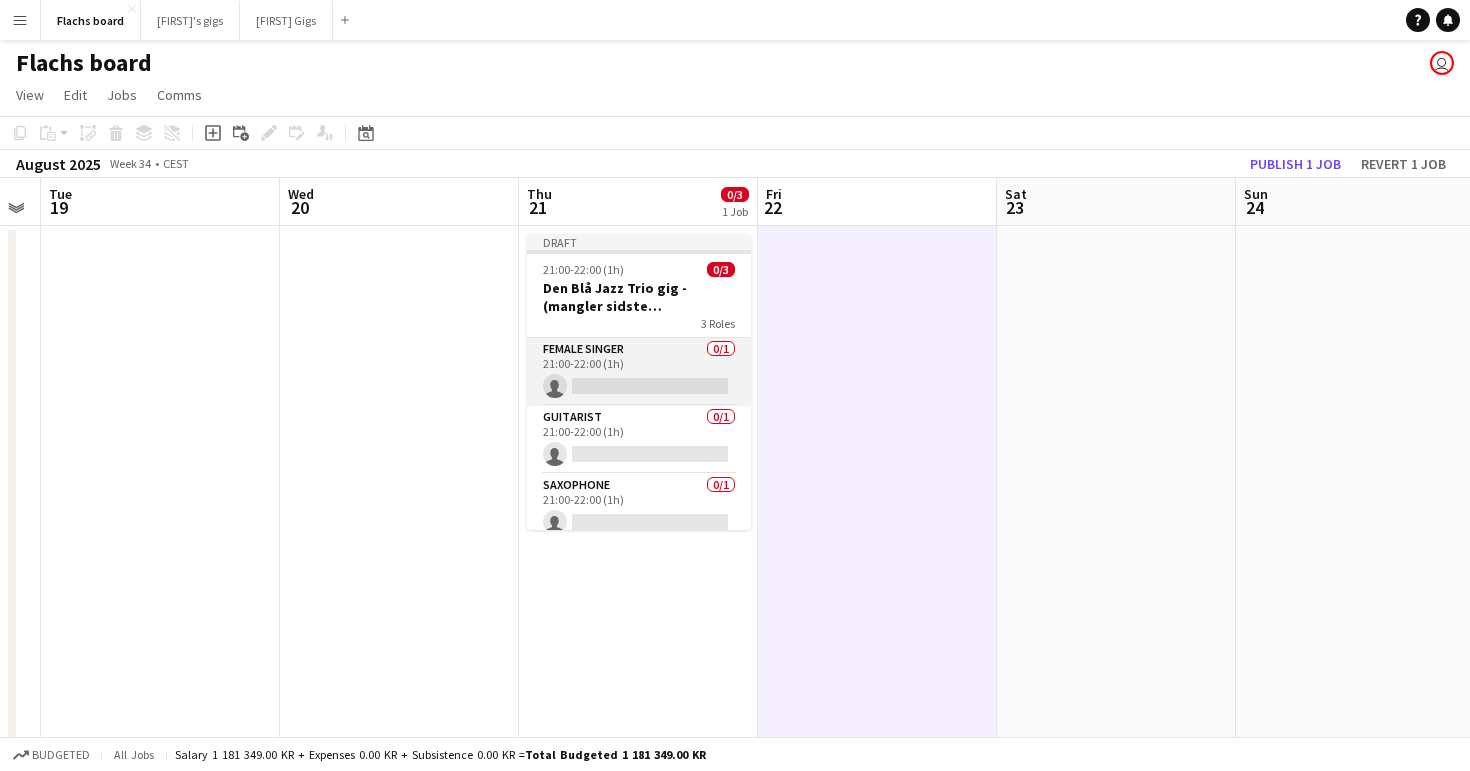 click on "Female Singer   0/1   [TIME]-[TIME] ([DURATION])
single-neutral-actions" at bounding box center (639, 372) 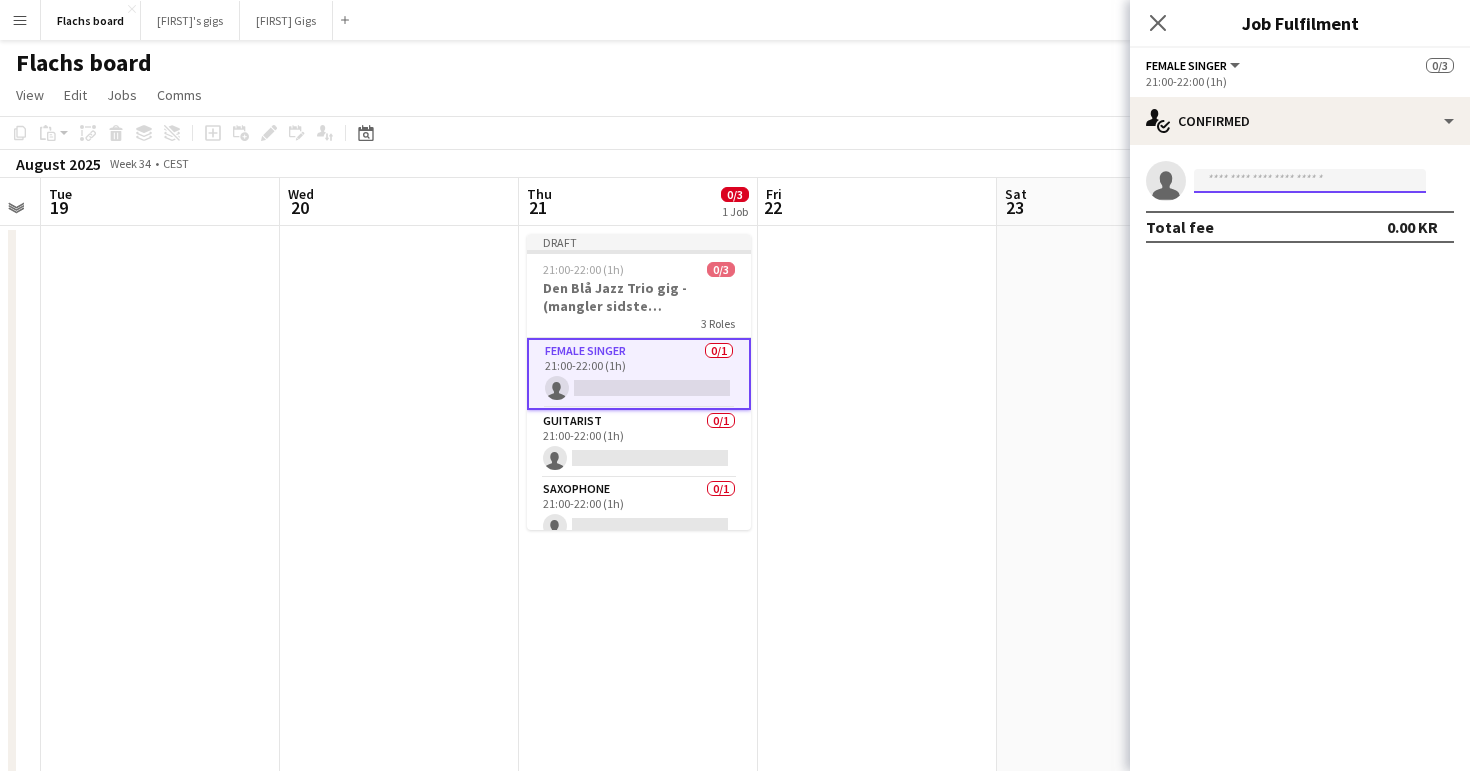 click at bounding box center (1310, 181) 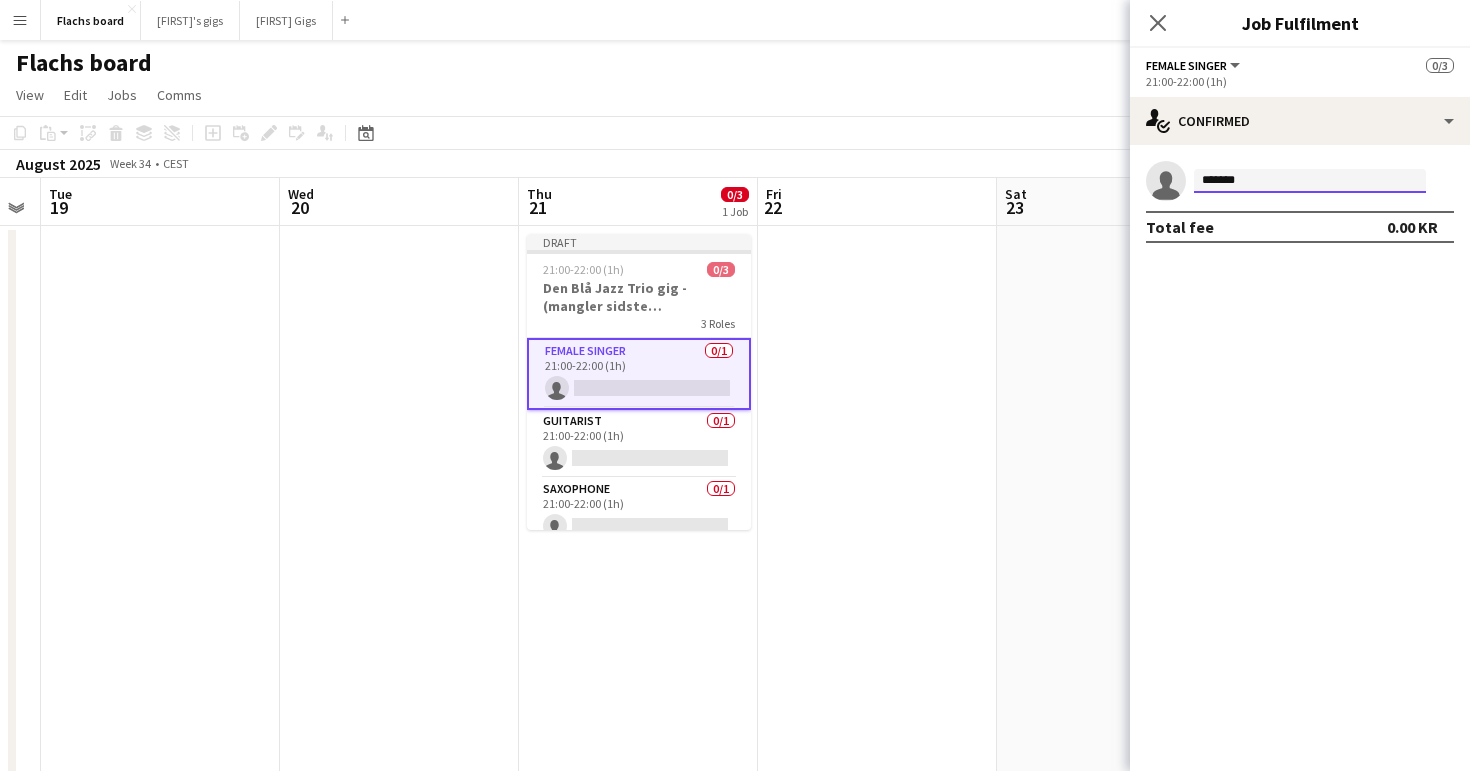 click on "*******" at bounding box center [1310, 181] 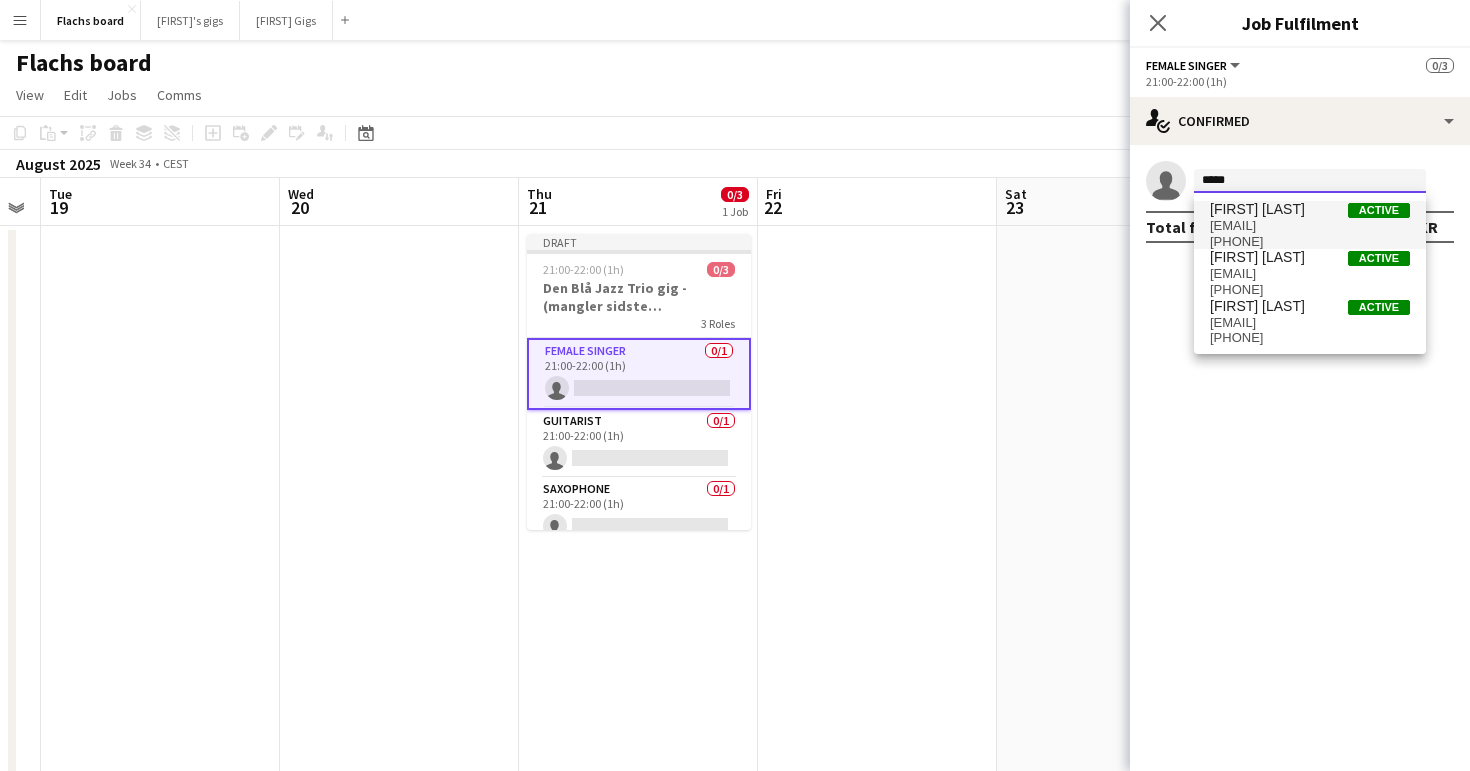 type on "*****" 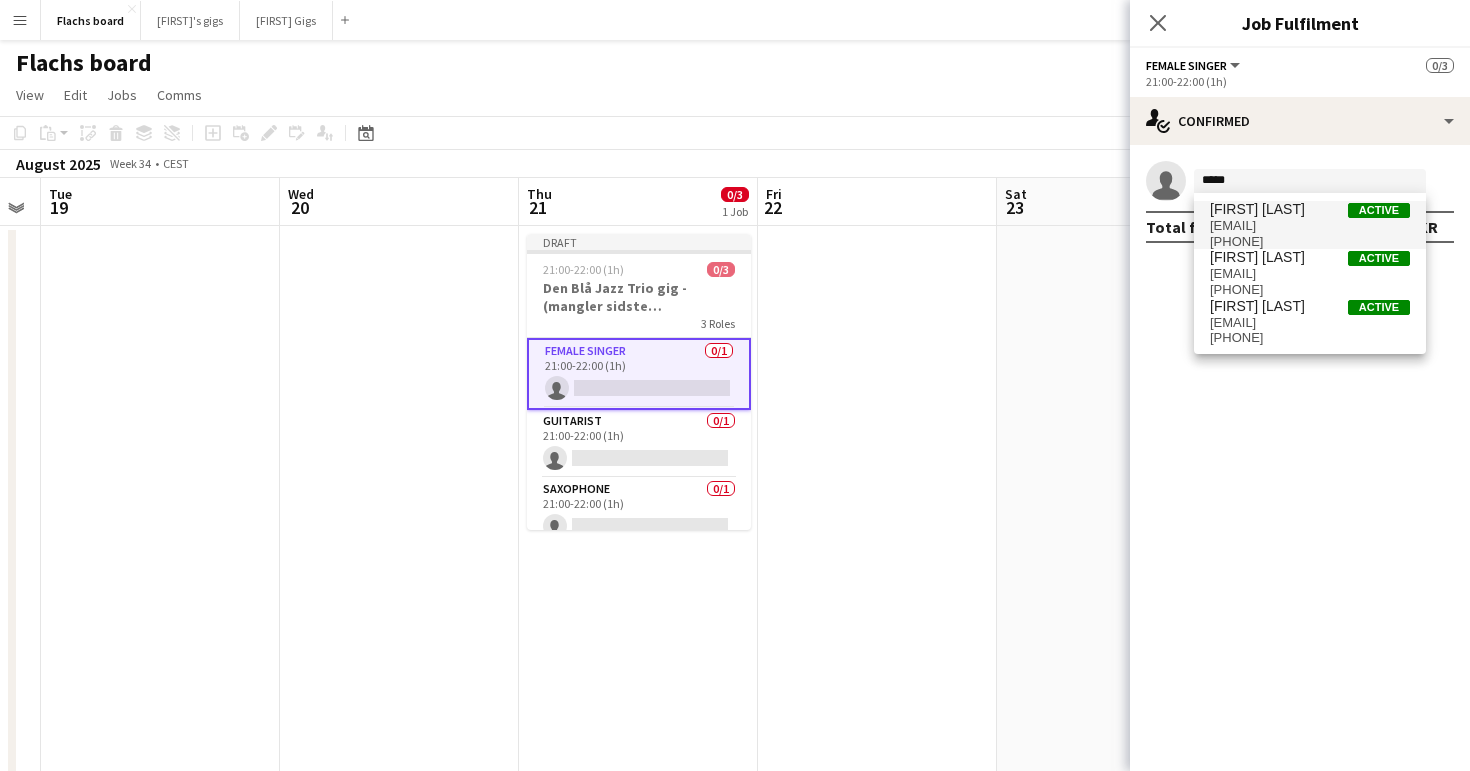 click on "[EMAIL]" at bounding box center (1310, 226) 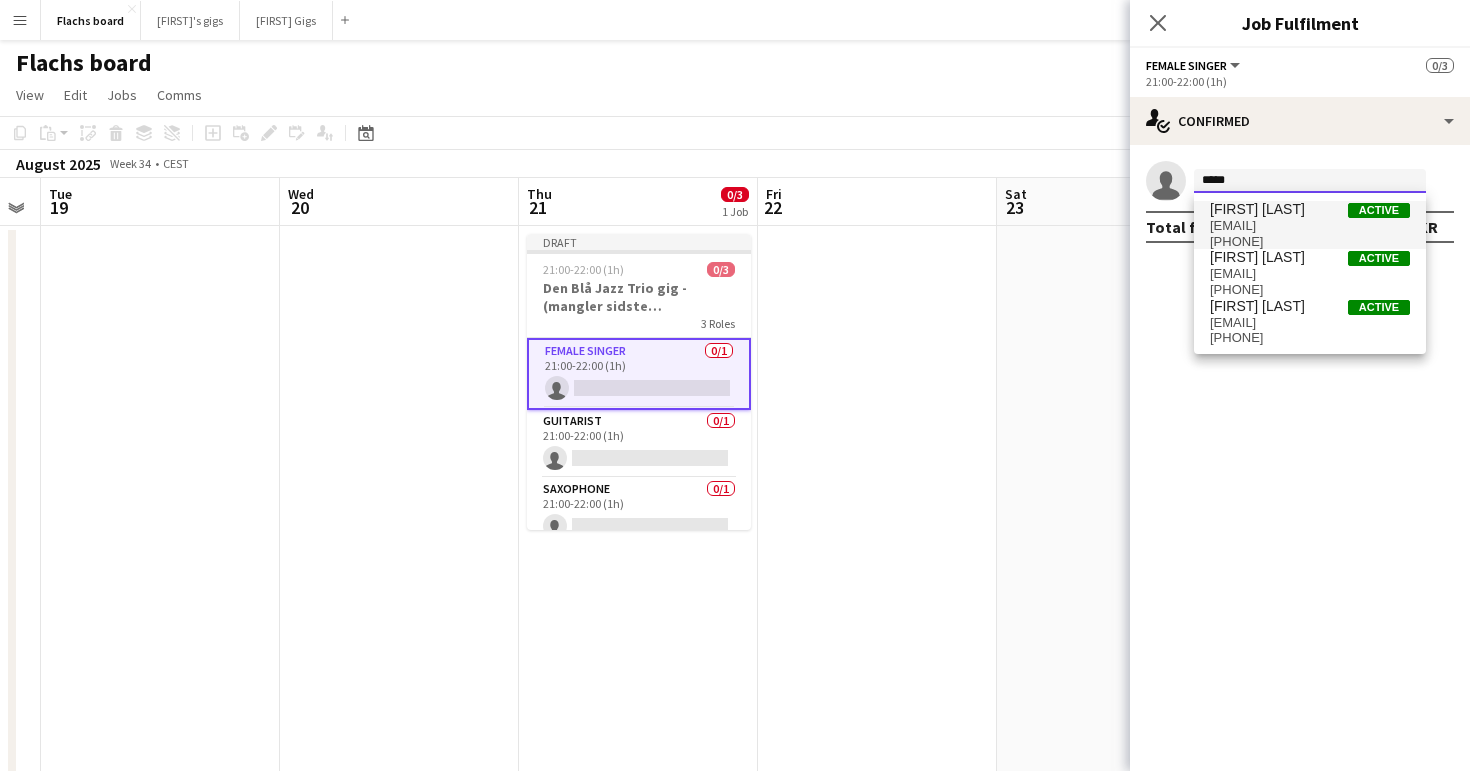 type 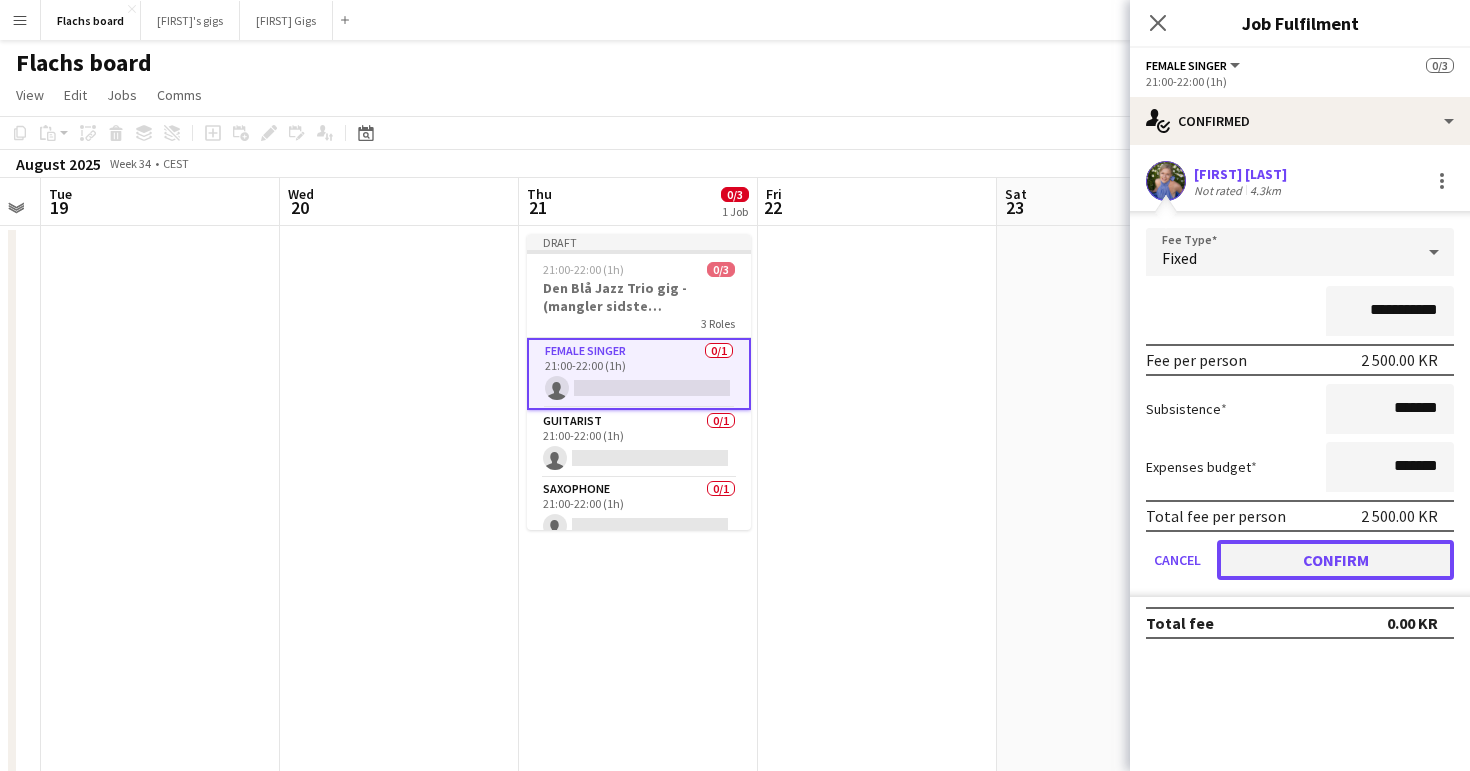 click on "Confirm" at bounding box center [1335, 560] 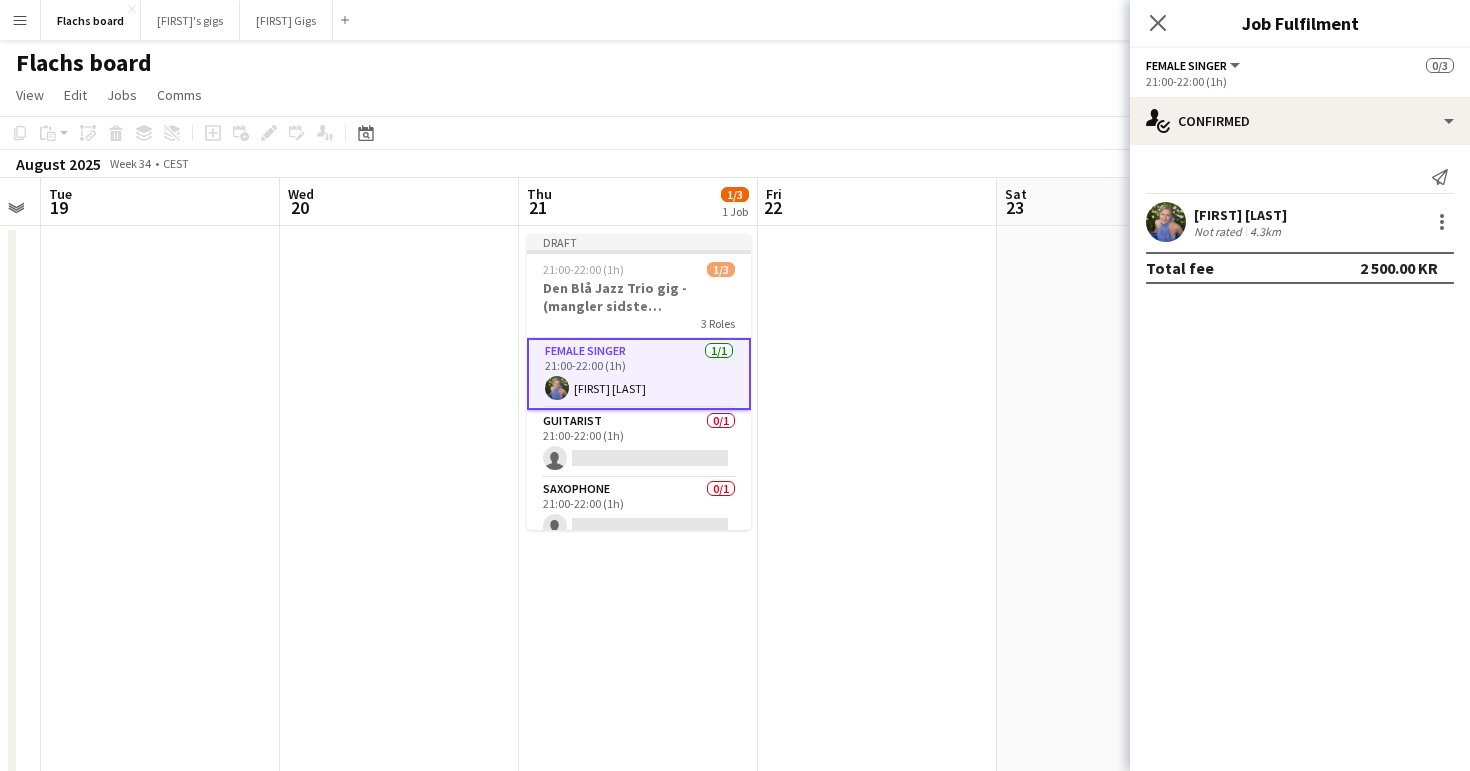 click at bounding box center (877, 975) 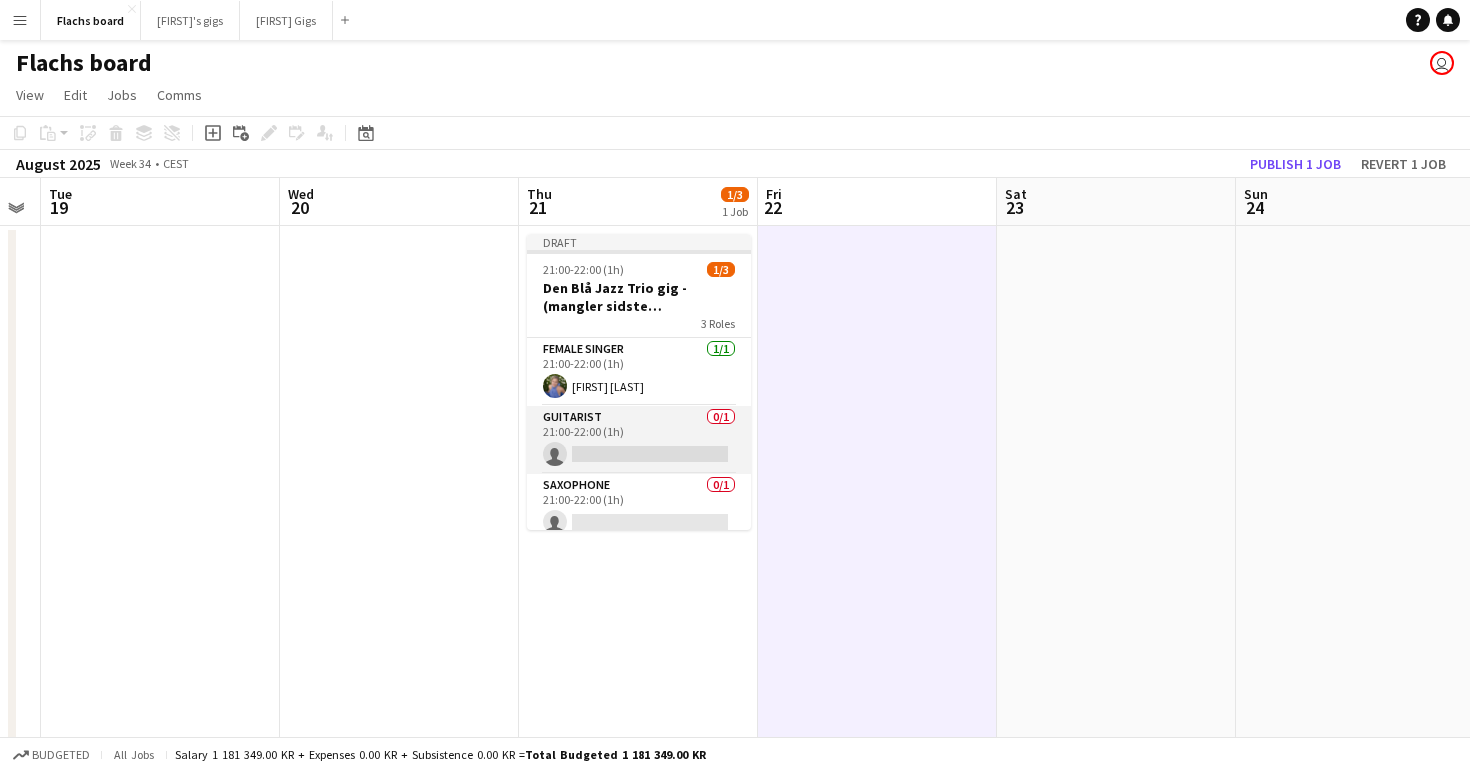 click on "Guitarist   0/1   [TIME]-[TIME] ([DURATION])
single-neutral-actions" at bounding box center [639, 440] 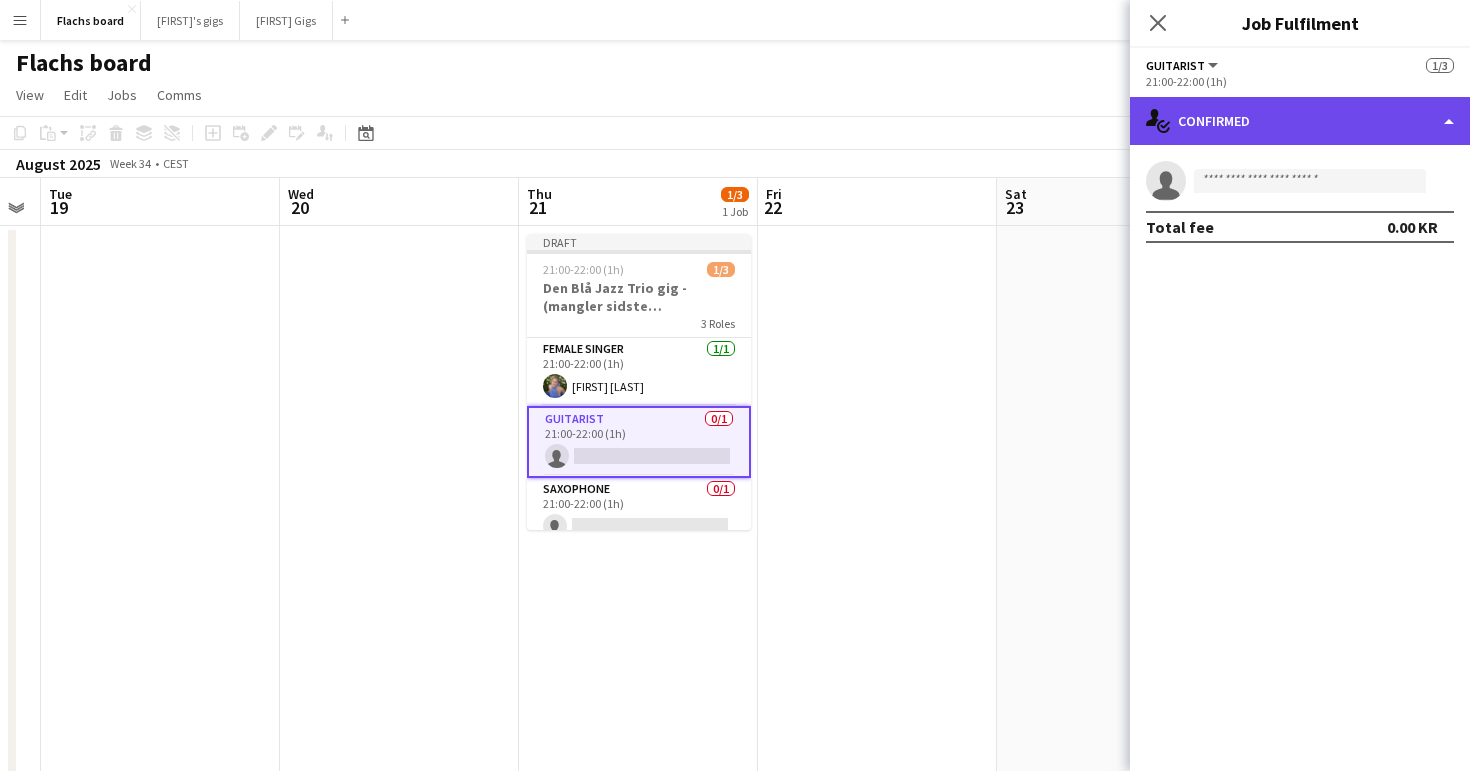 click on "single-neutral-actions-check-2
Confirmed" 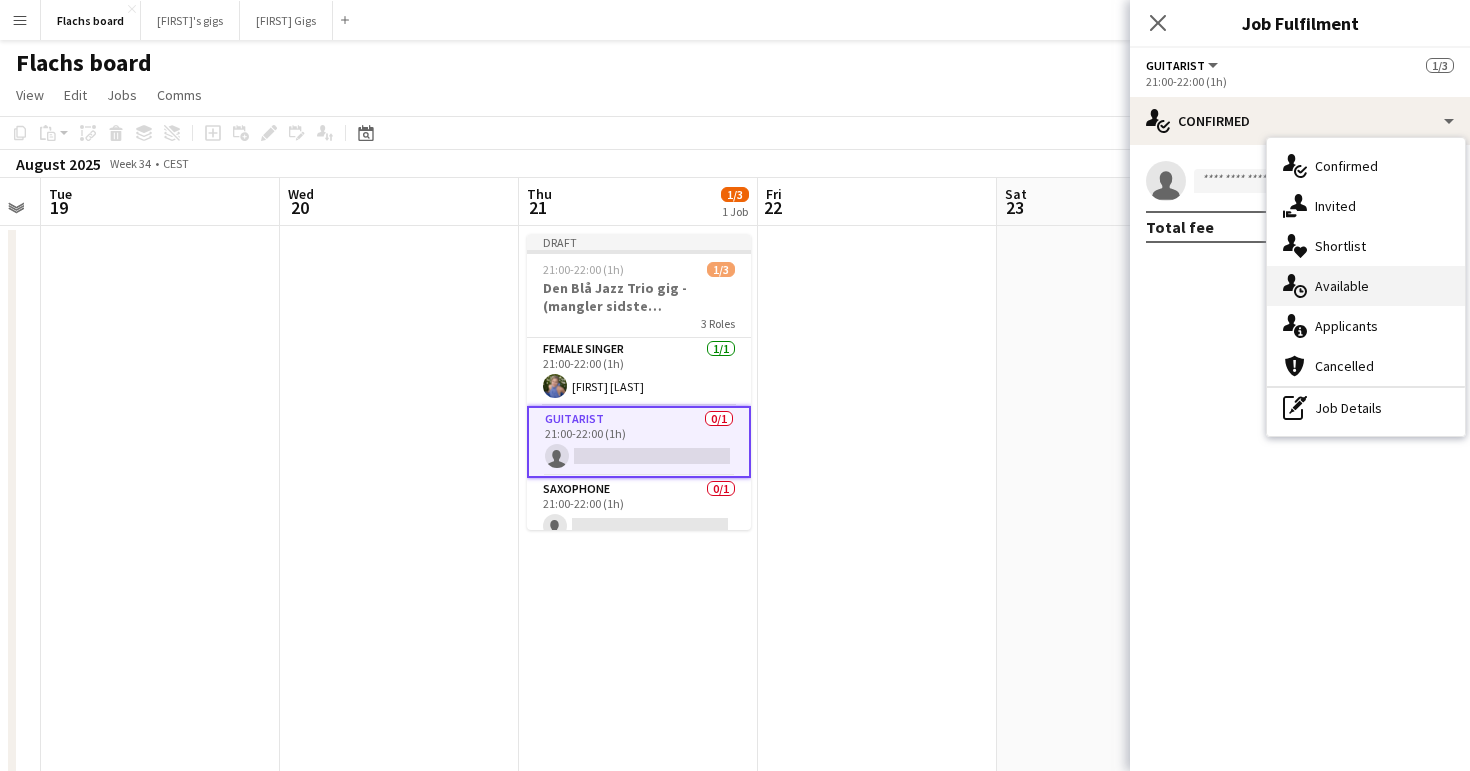 click on "single-neutral-actions-upload
Available" at bounding box center (1366, 286) 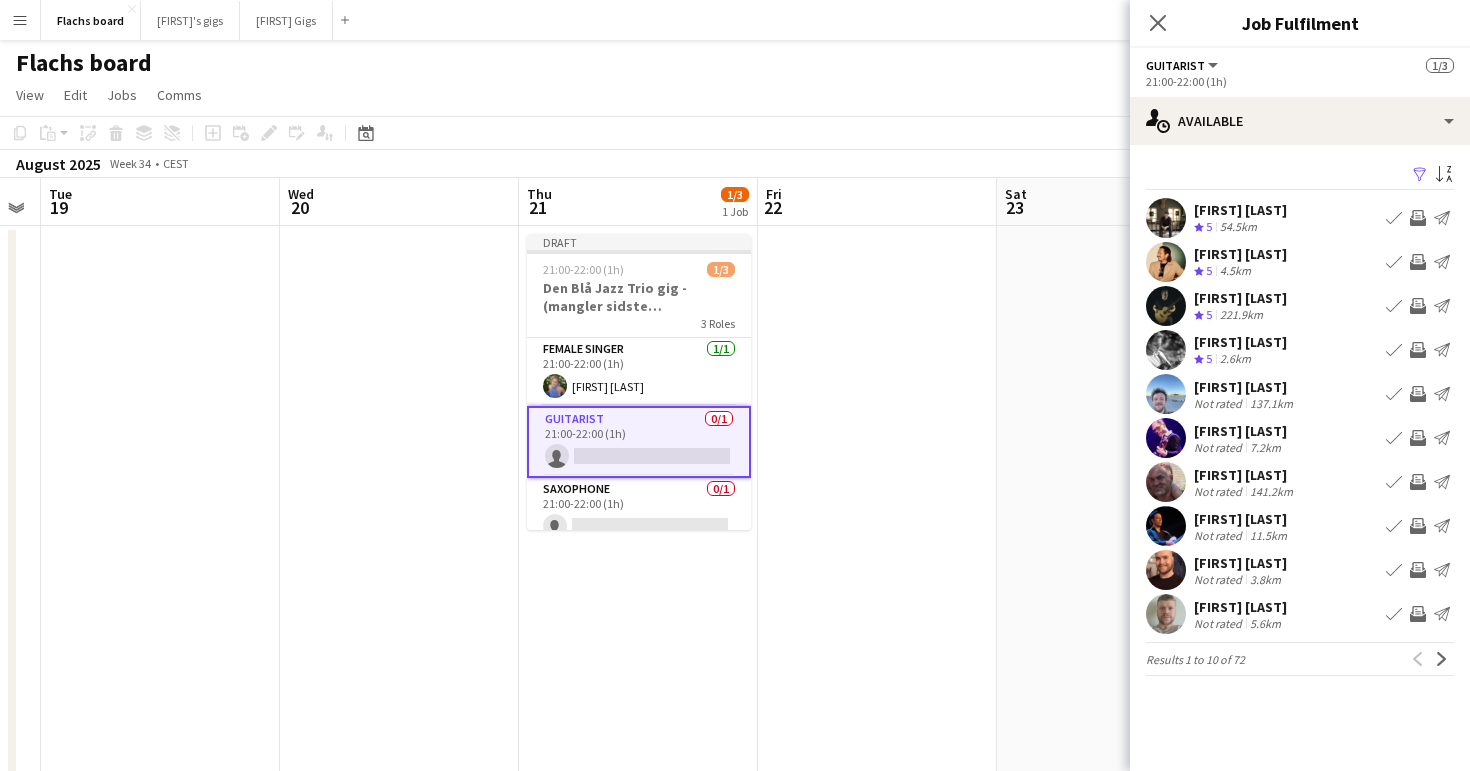click on "Invite crew" at bounding box center [1418, 350] 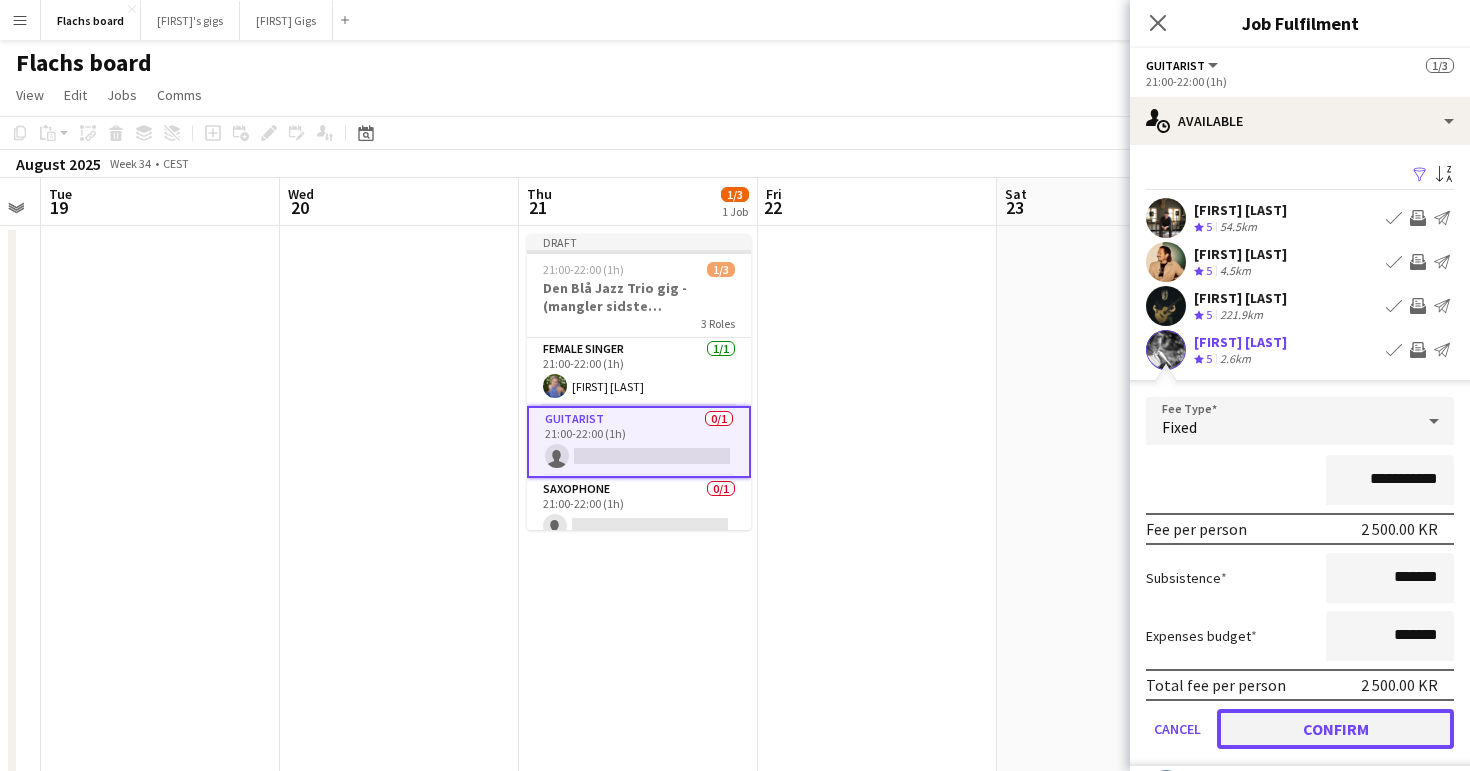click on "Confirm" at bounding box center (1335, 729) 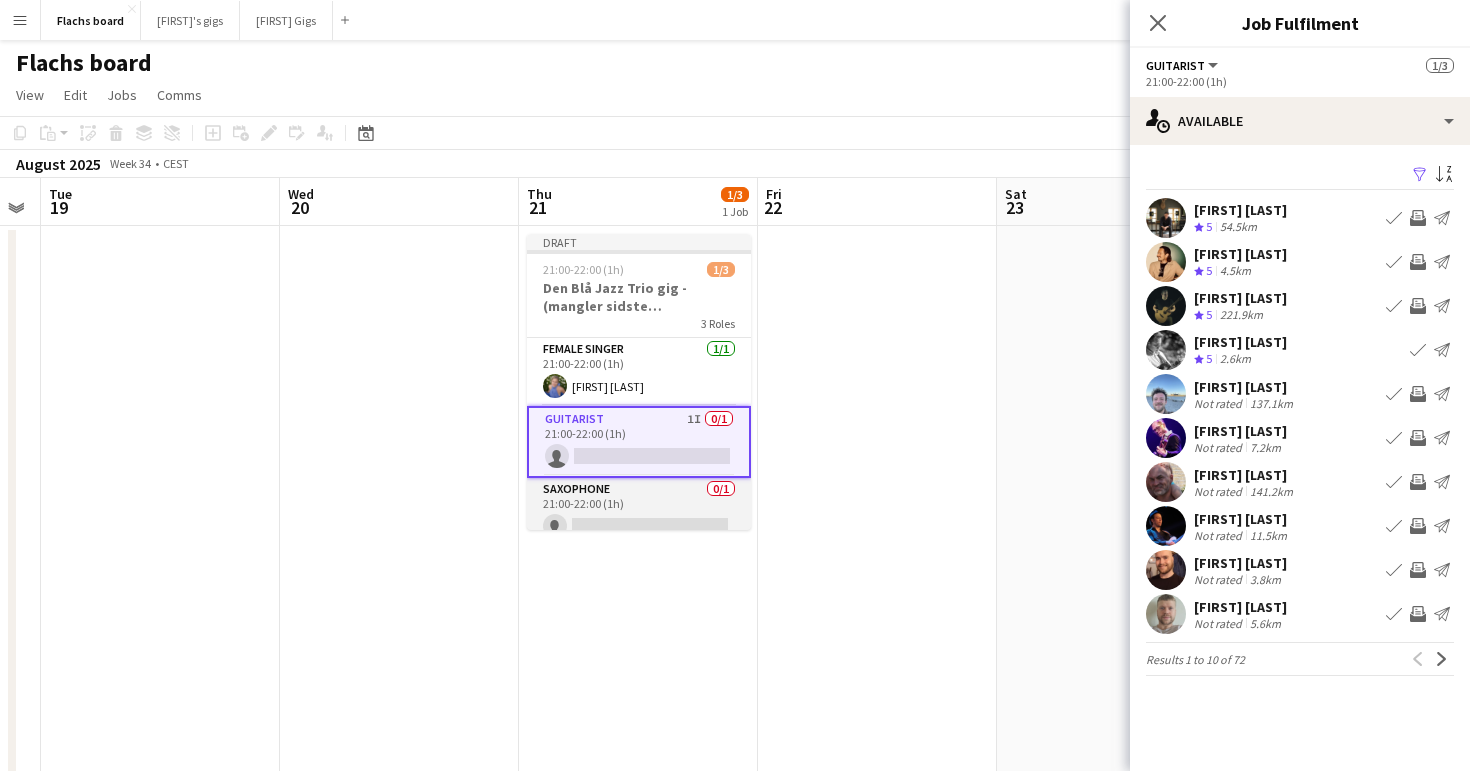 click on "Saxophone   1/1   21:00-22:00 (1h)
single-neutral-actions" at bounding box center (639, 512) 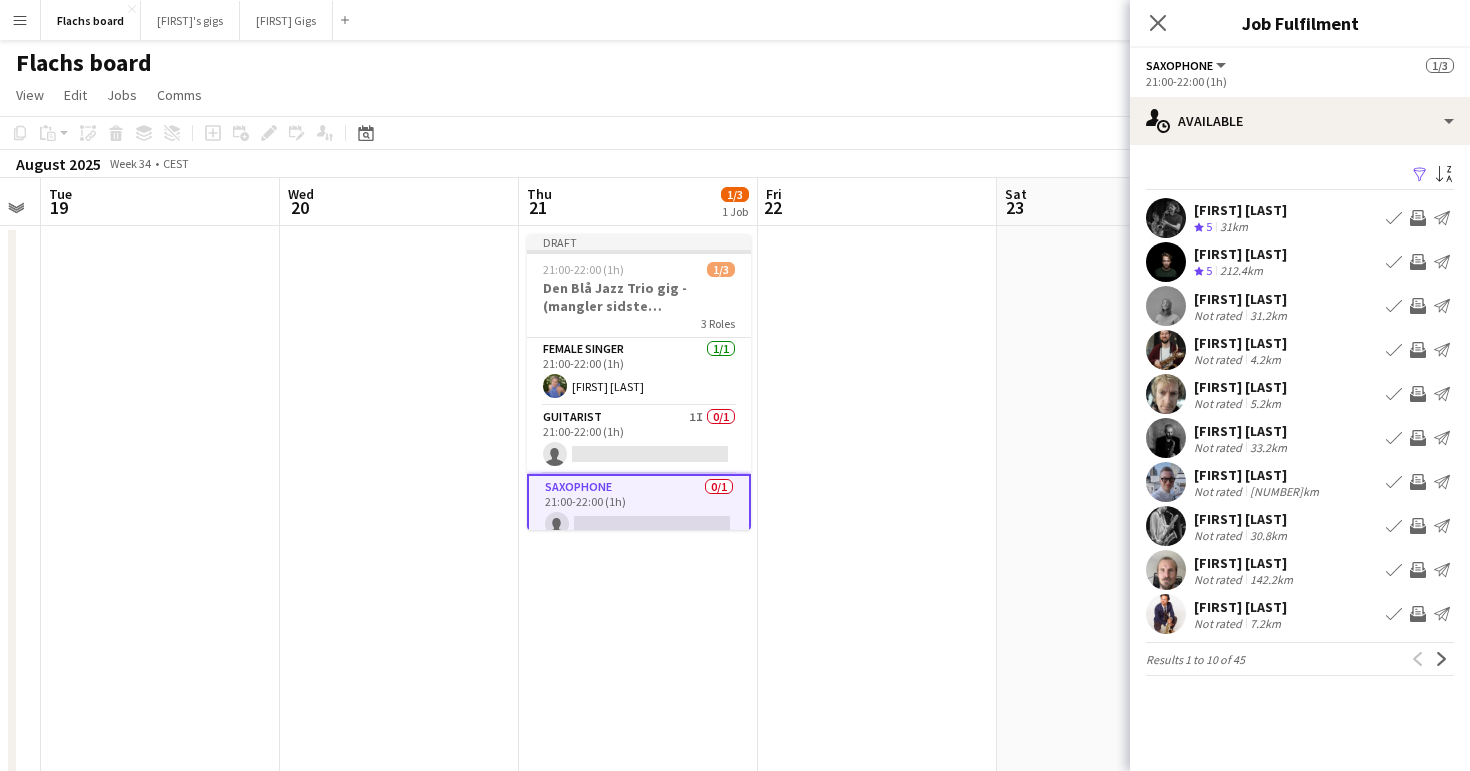 click on "Invite crew" at bounding box center (1418, 218) 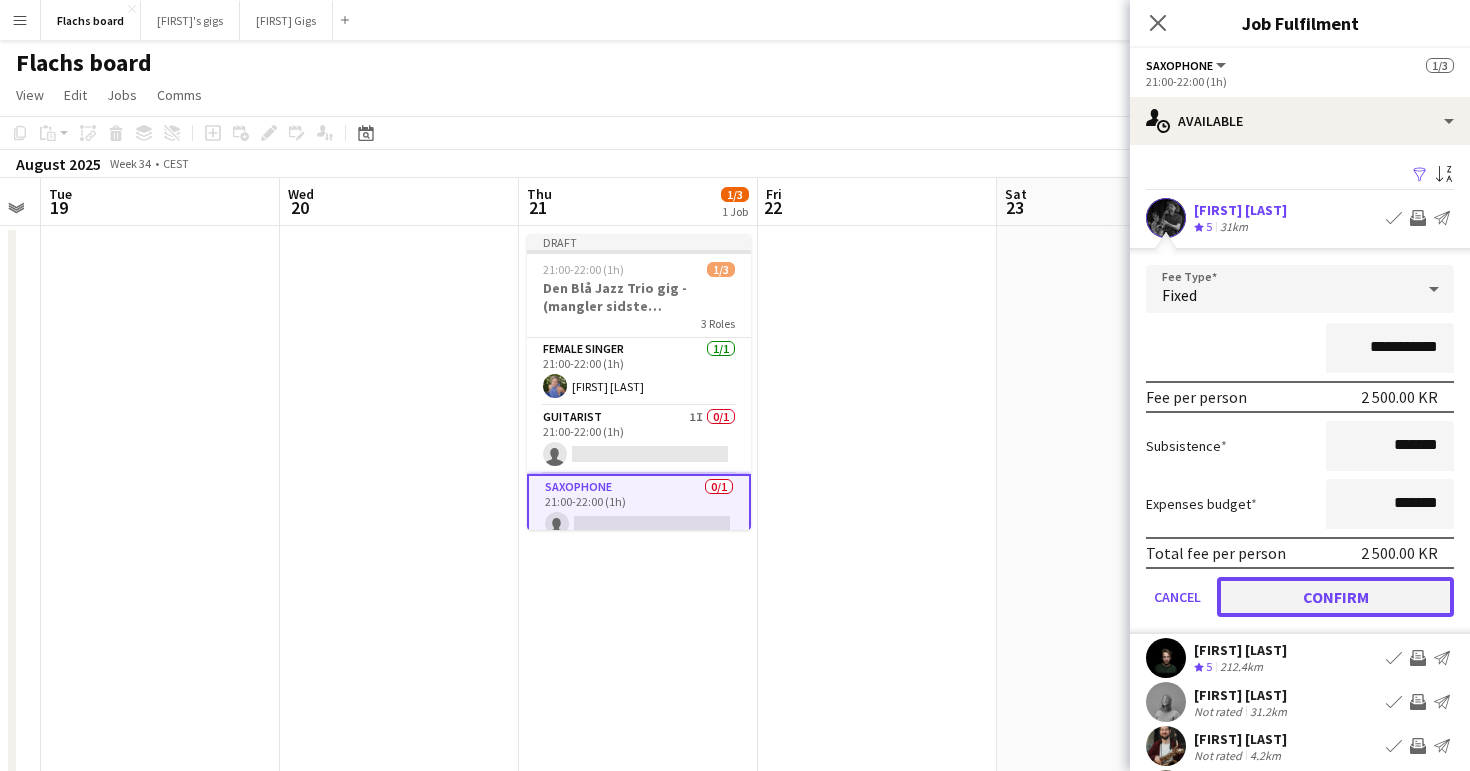 click on "Confirm" at bounding box center [1335, 597] 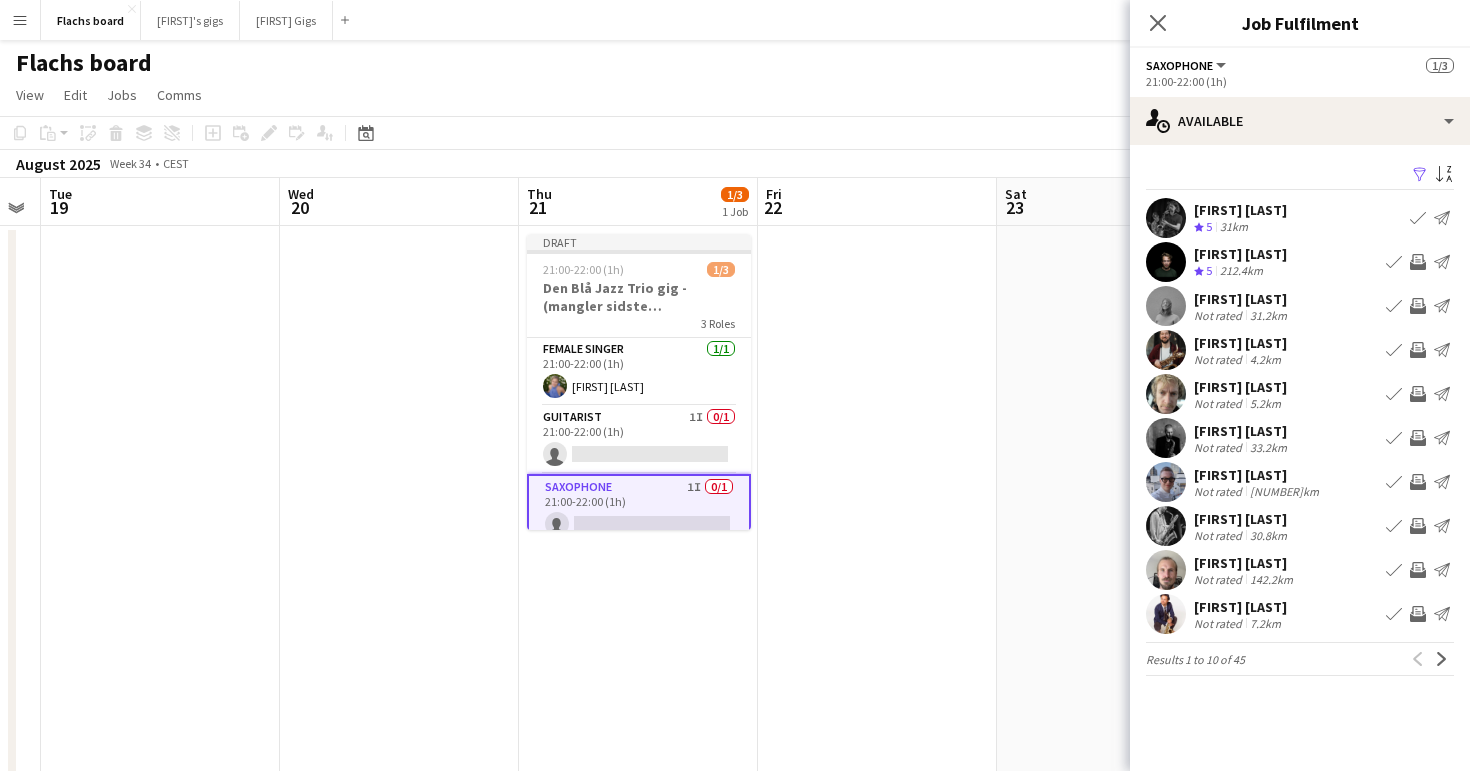 click at bounding box center [877, 975] 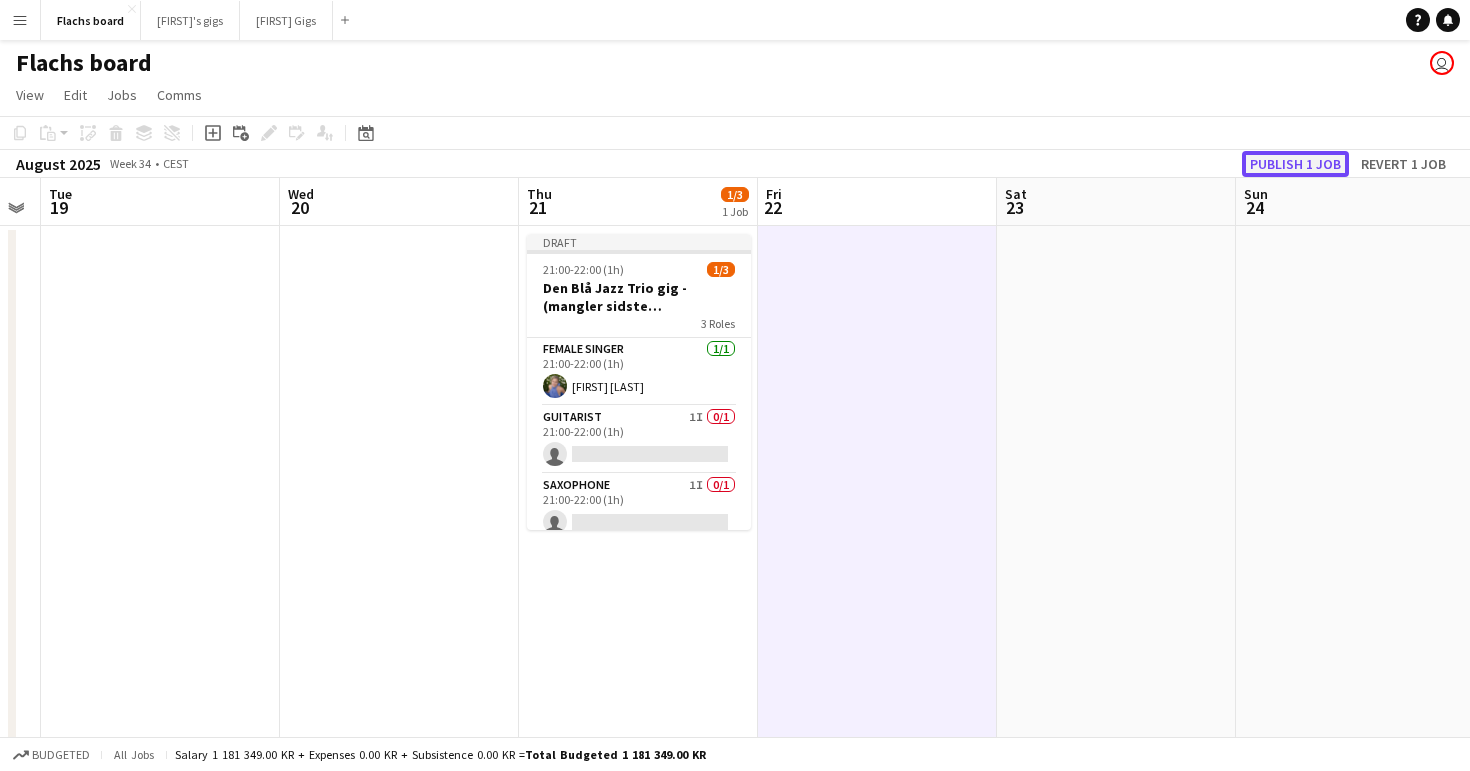 click on "Publish 1 job" 